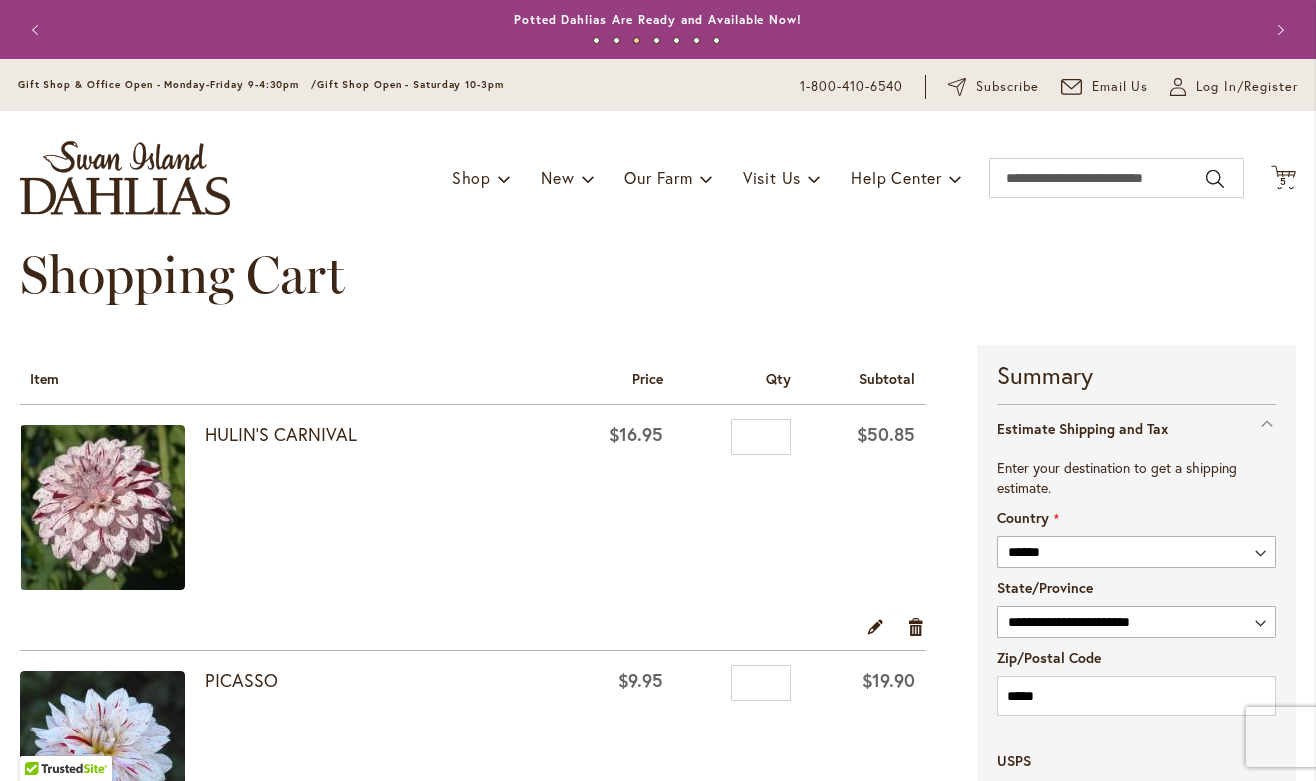 select on "**" 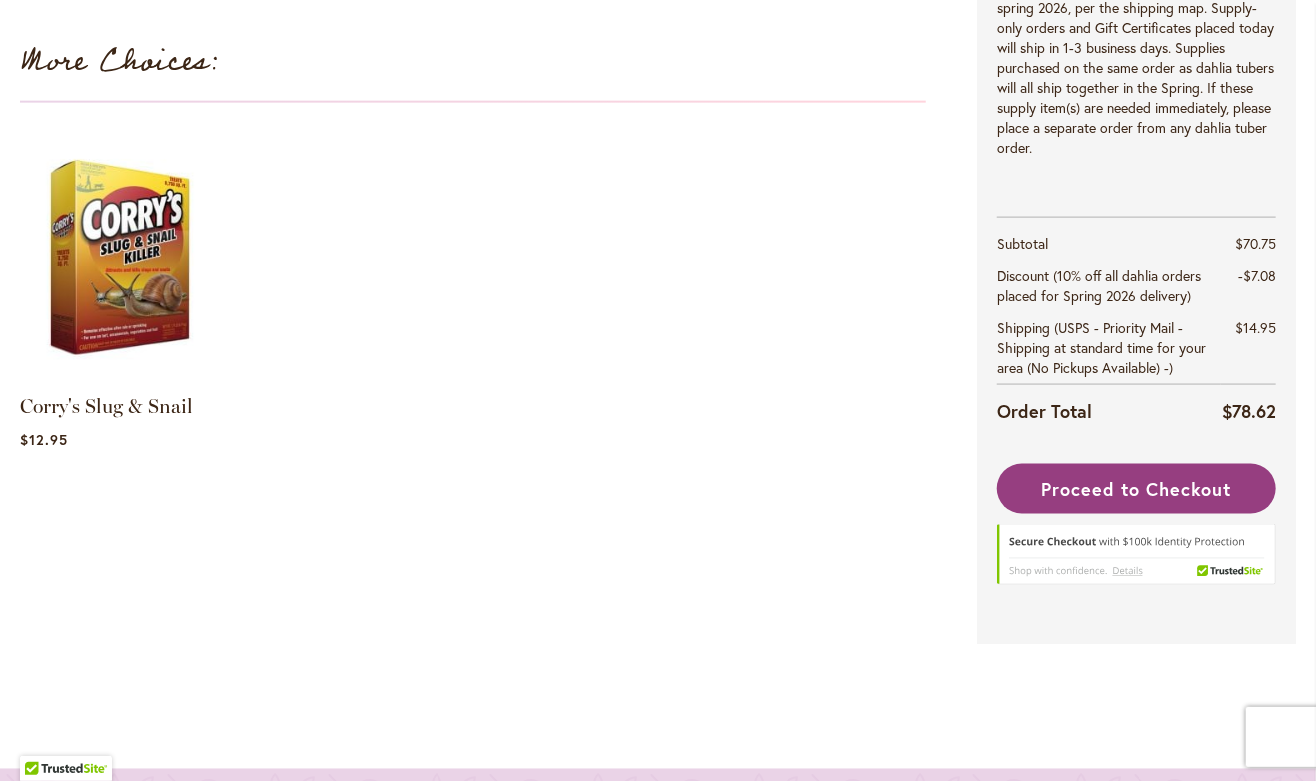 scroll, scrollTop: 1456, scrollLeft: 0, axis: vertical 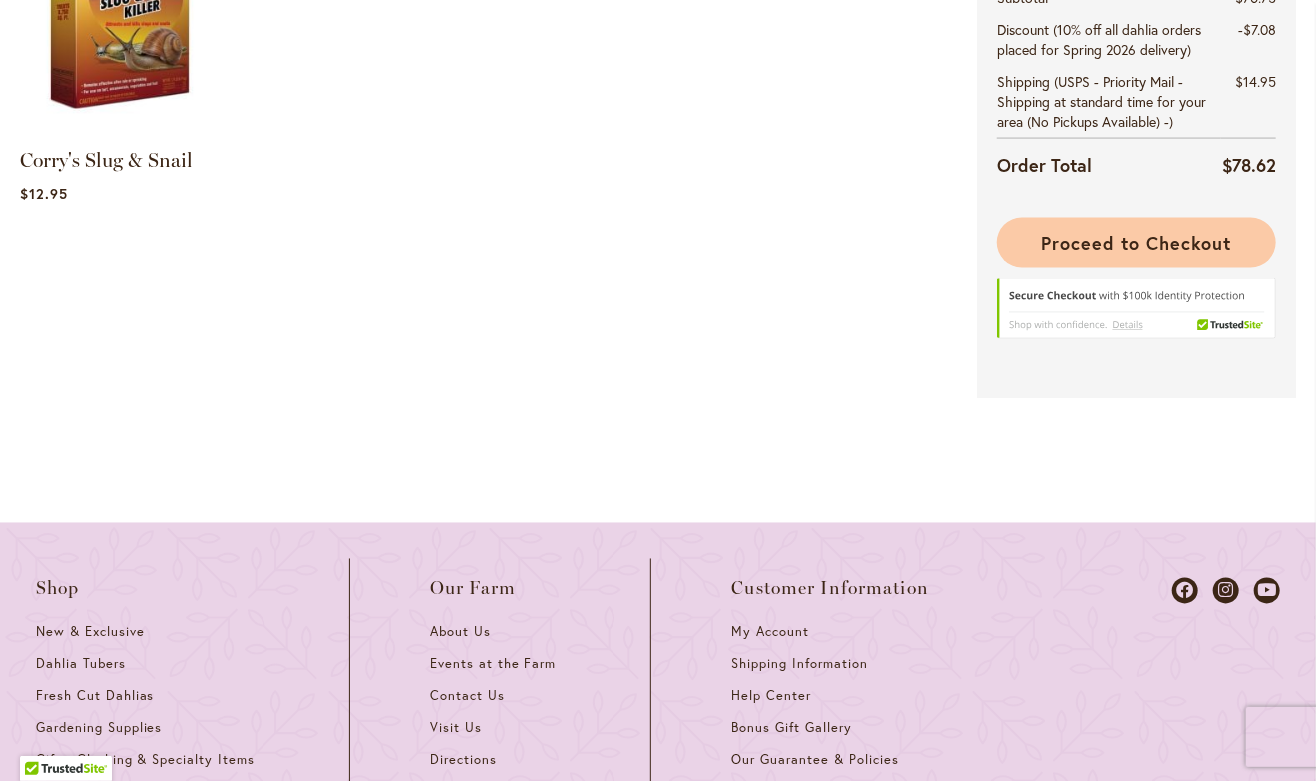 click on "Proceed to Checkout" at bounding box center [1136, 243] 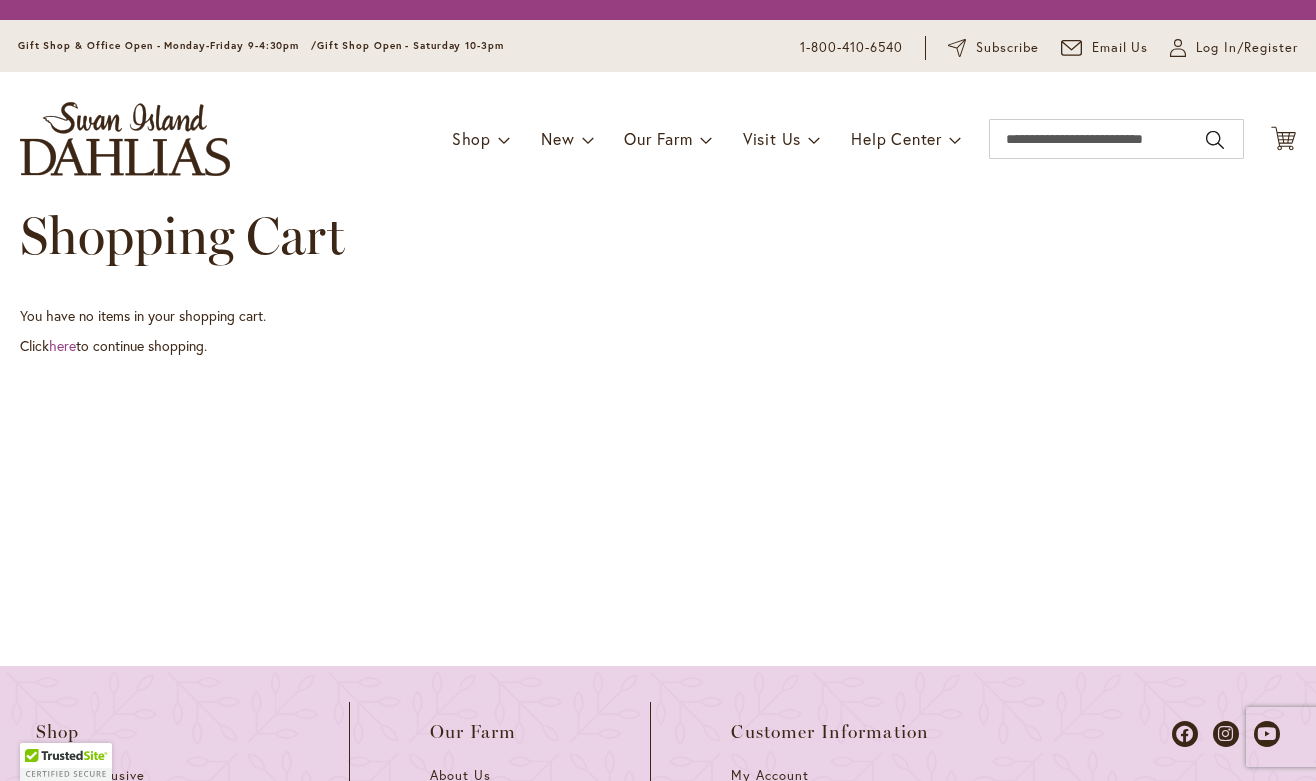scroll, scrollTop: 0, scrollLeft: 0, axis: both 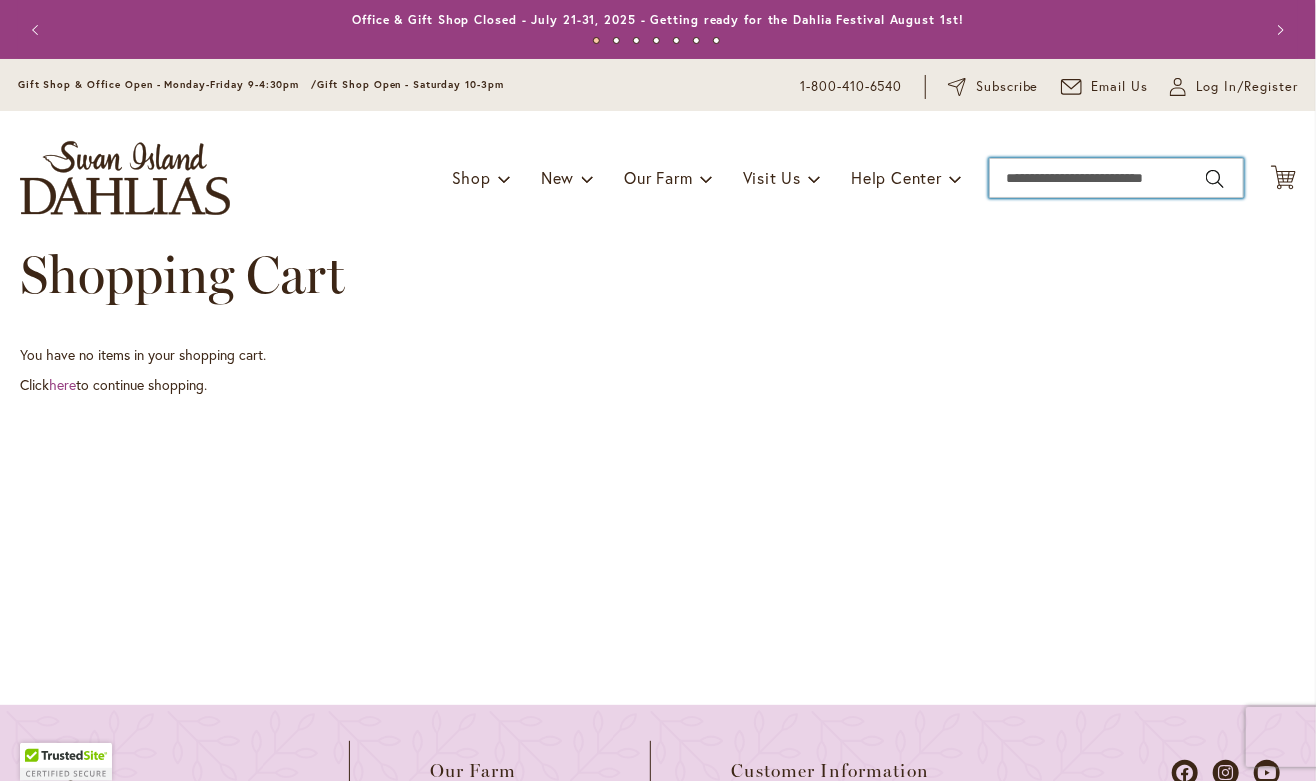 click on "Search" at bounding box center [1116, 178] 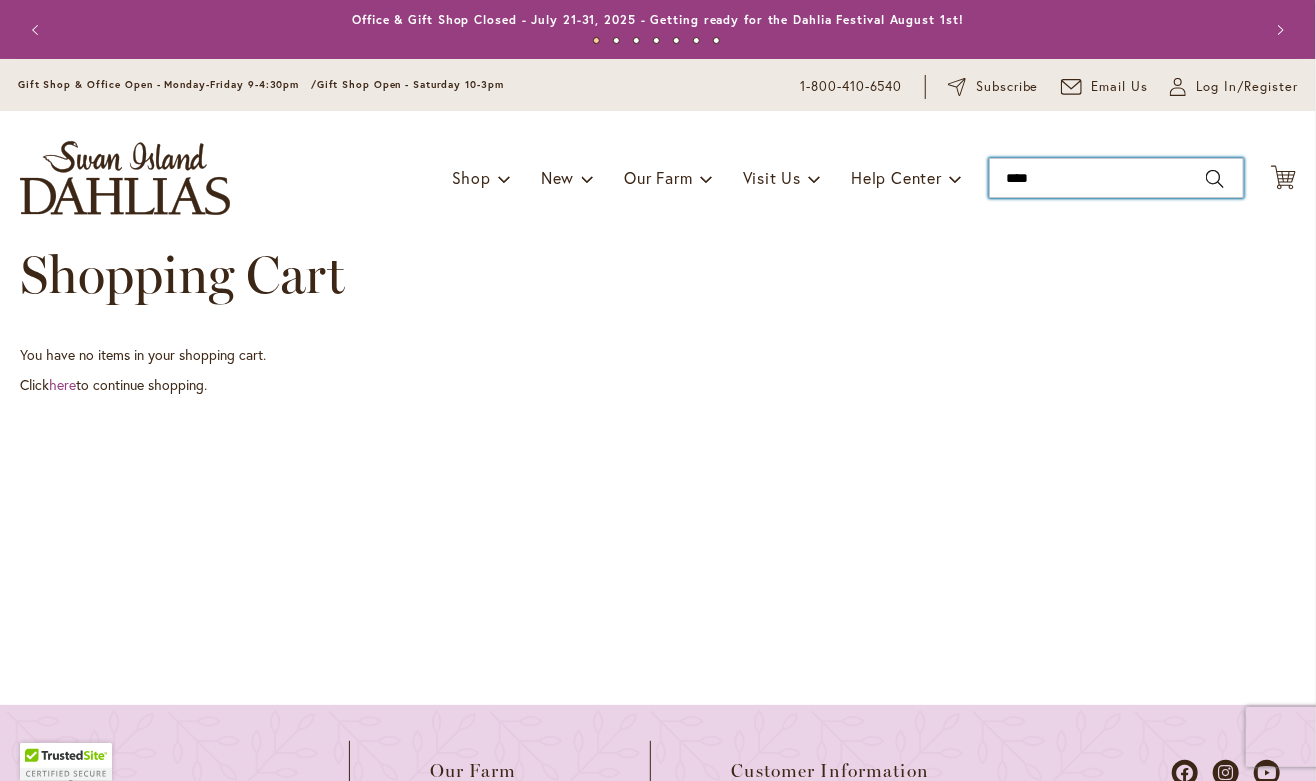 type on "*****" 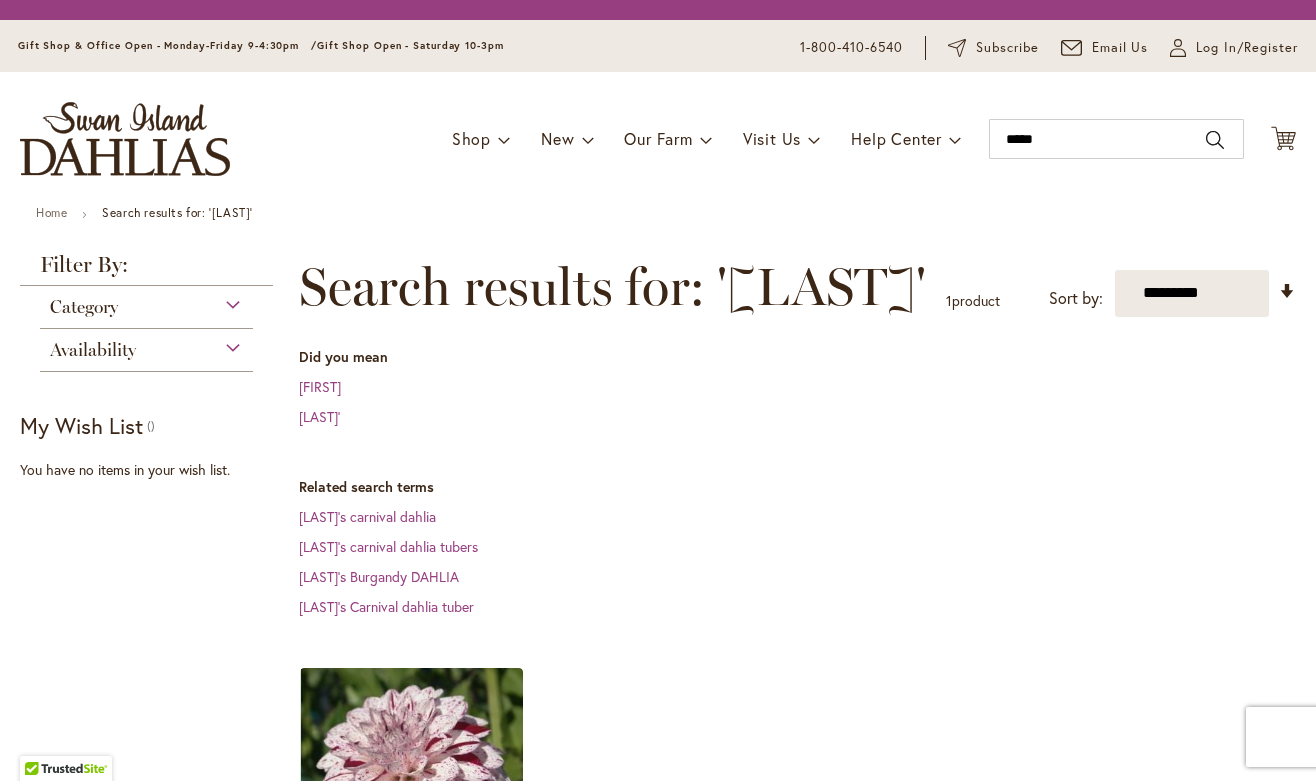 scroll, scrollTop: 0, scrollLeft: 0, axis: both 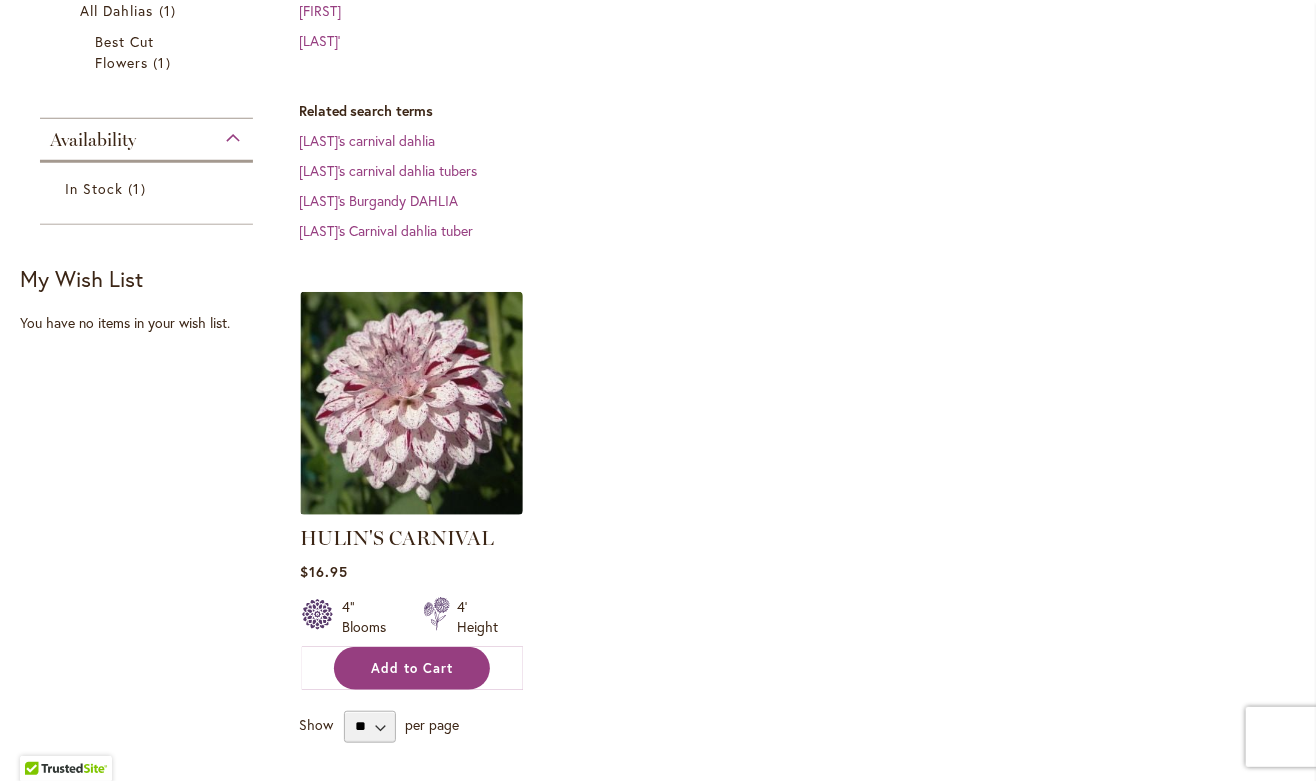 click on "Add to Cart" at bounding box center (412, 668) 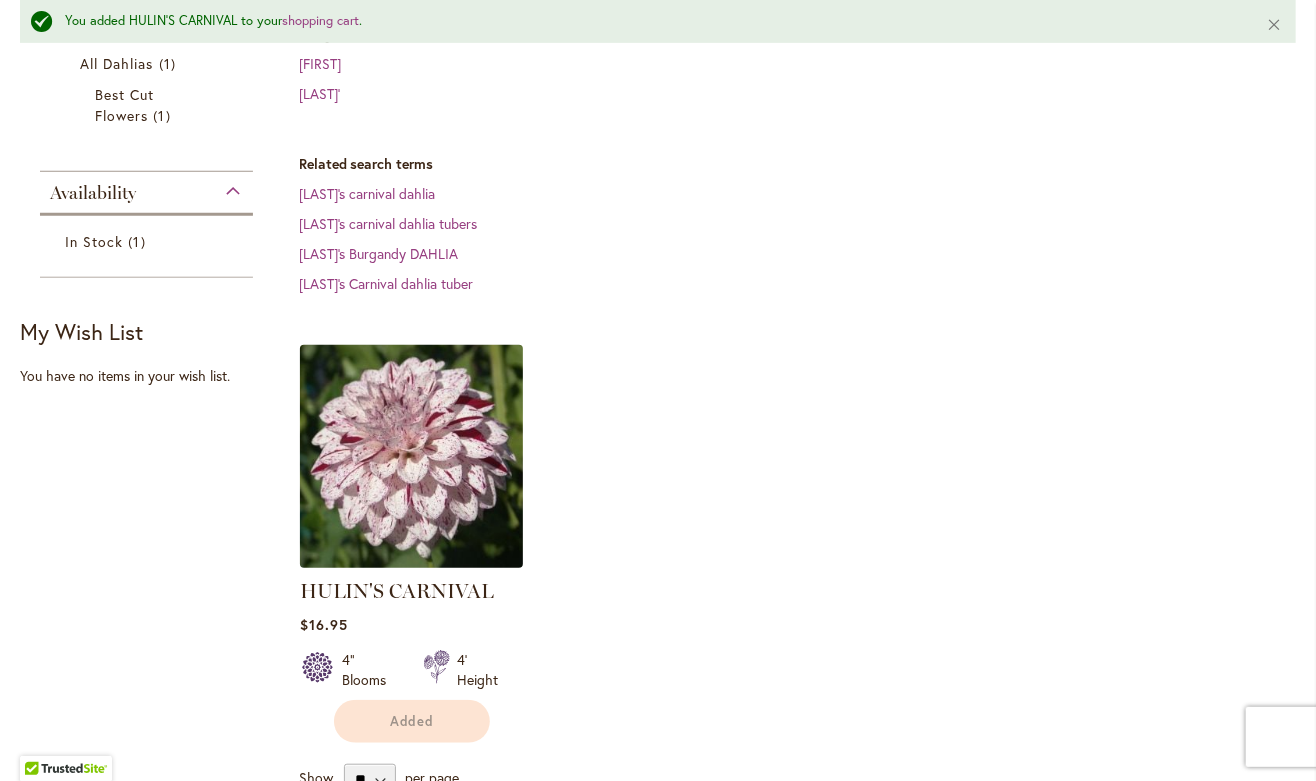click at bounding box center (411, 456) 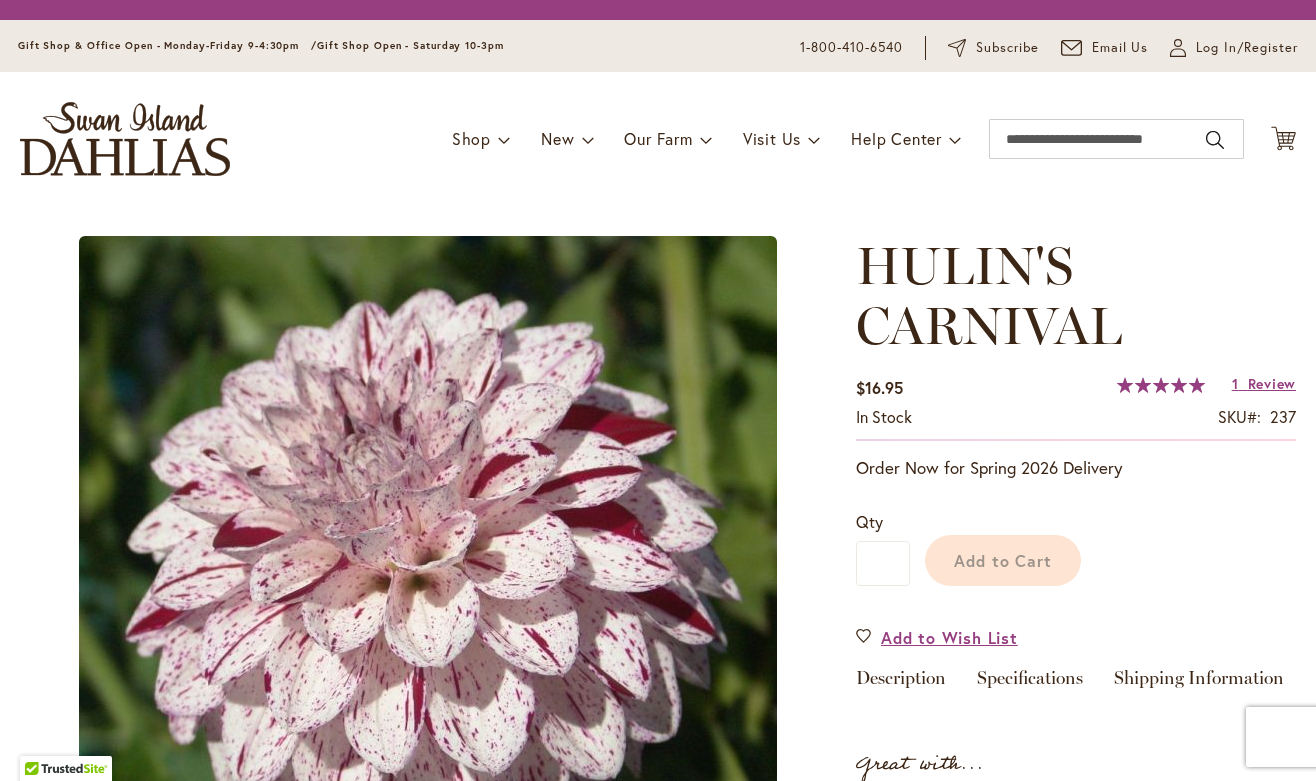 scroll, scrollTop: 0, scrollLeft: 0, axis: both 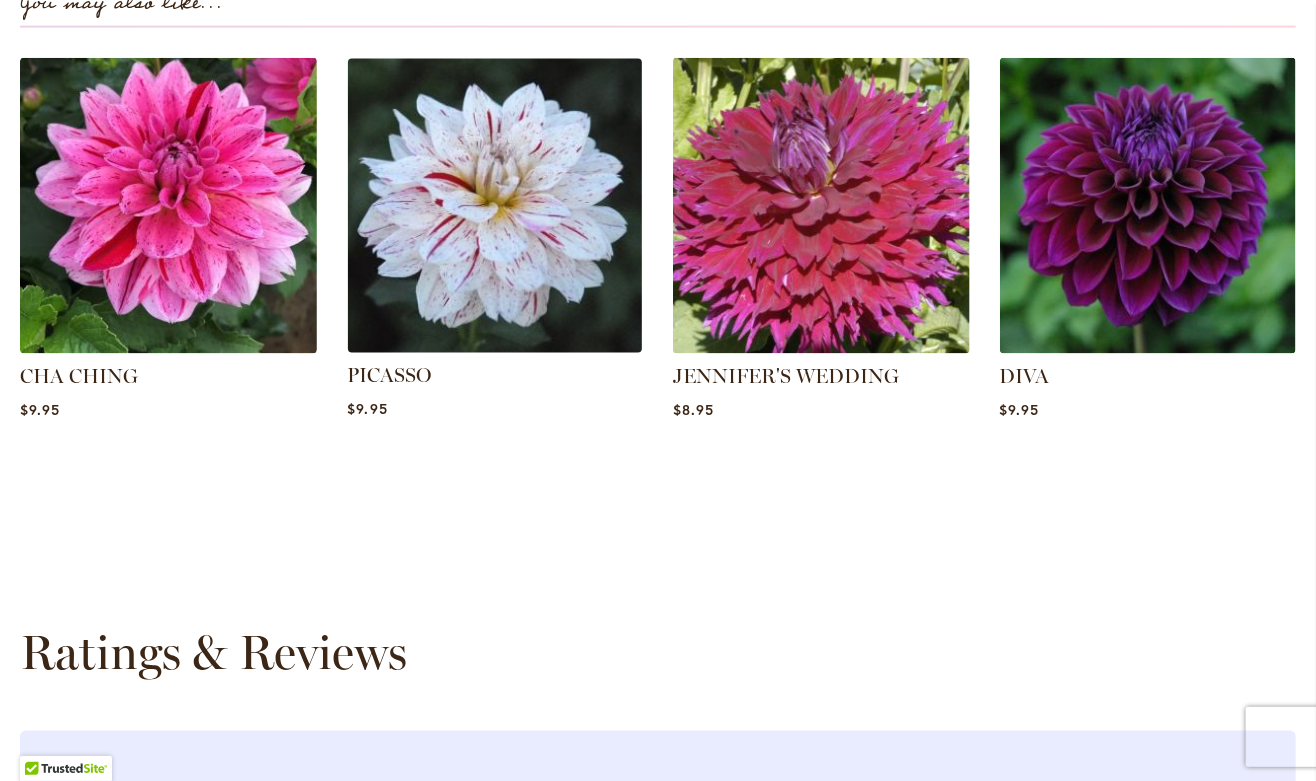 click at bounding box center (494, 206) 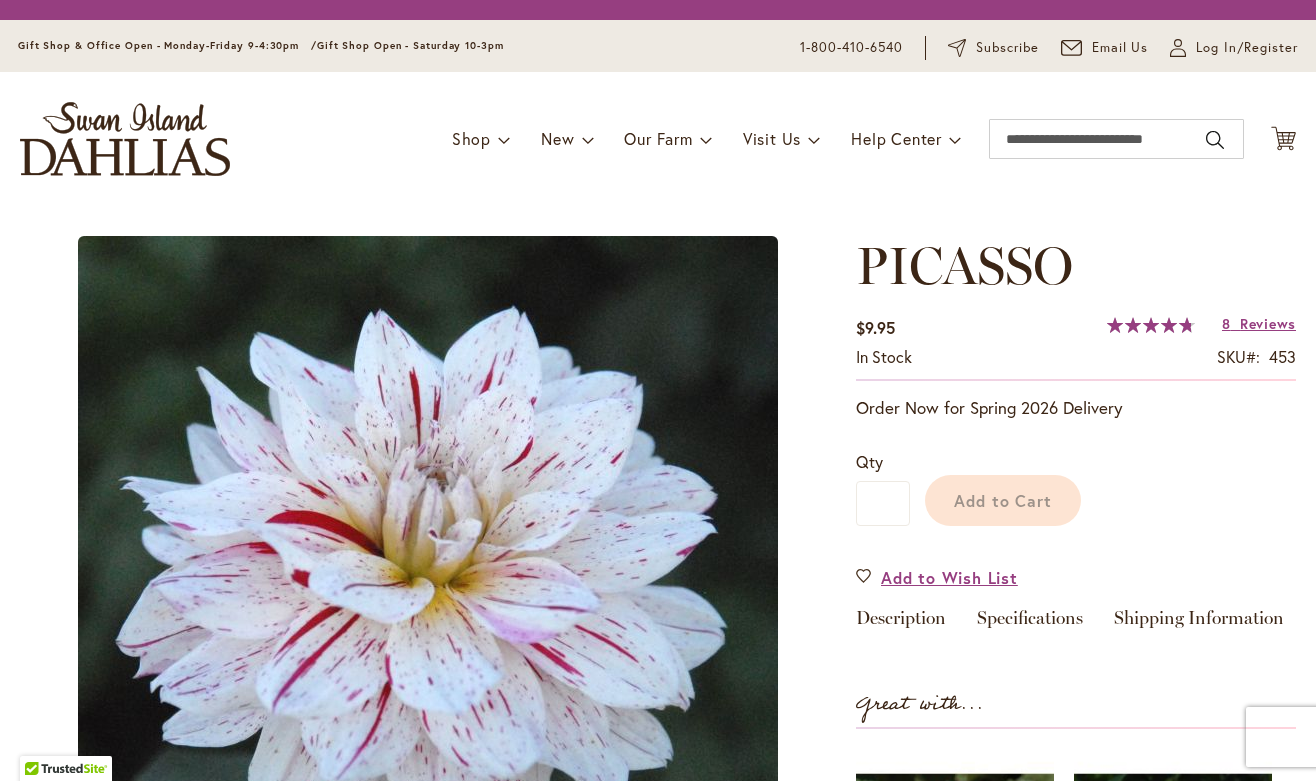 scroll, scrollTop: 0, scrollLeft: 0, axis: both 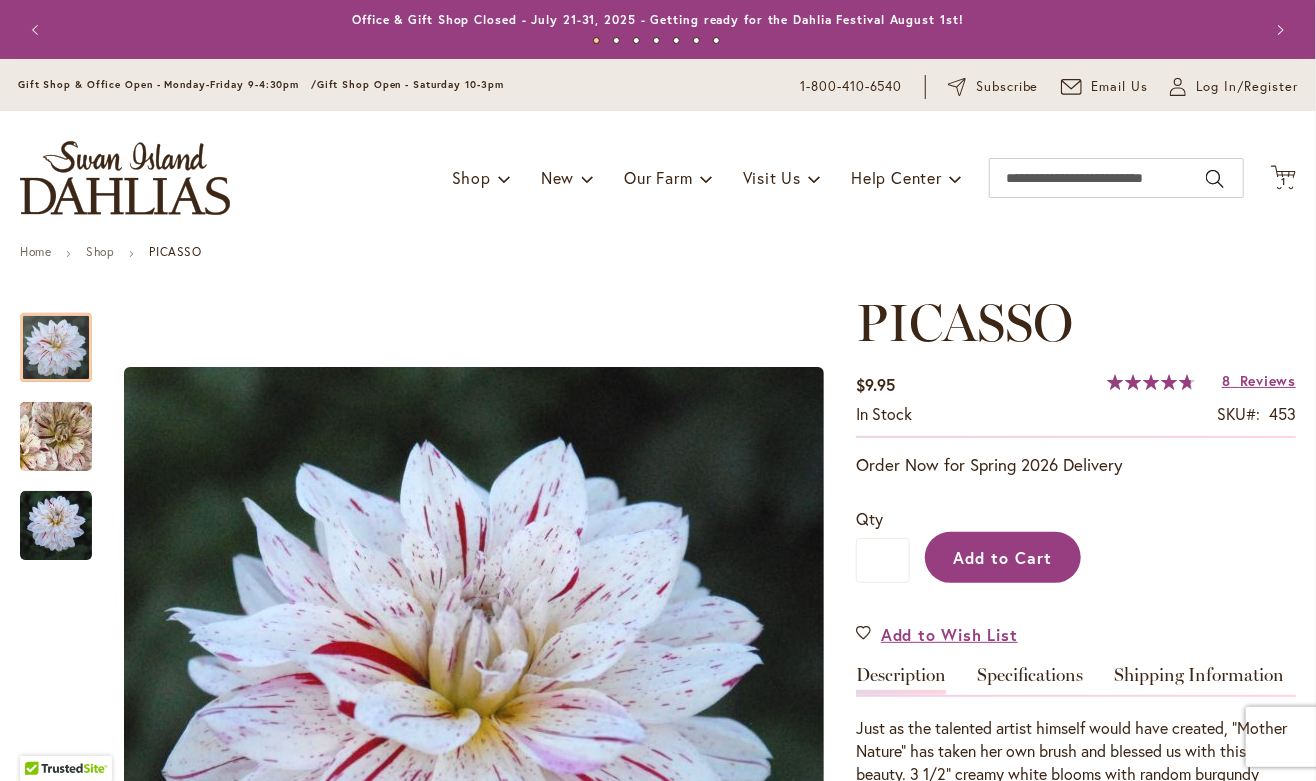 click on "Add to Cart" at bounding box center (1003, 557) 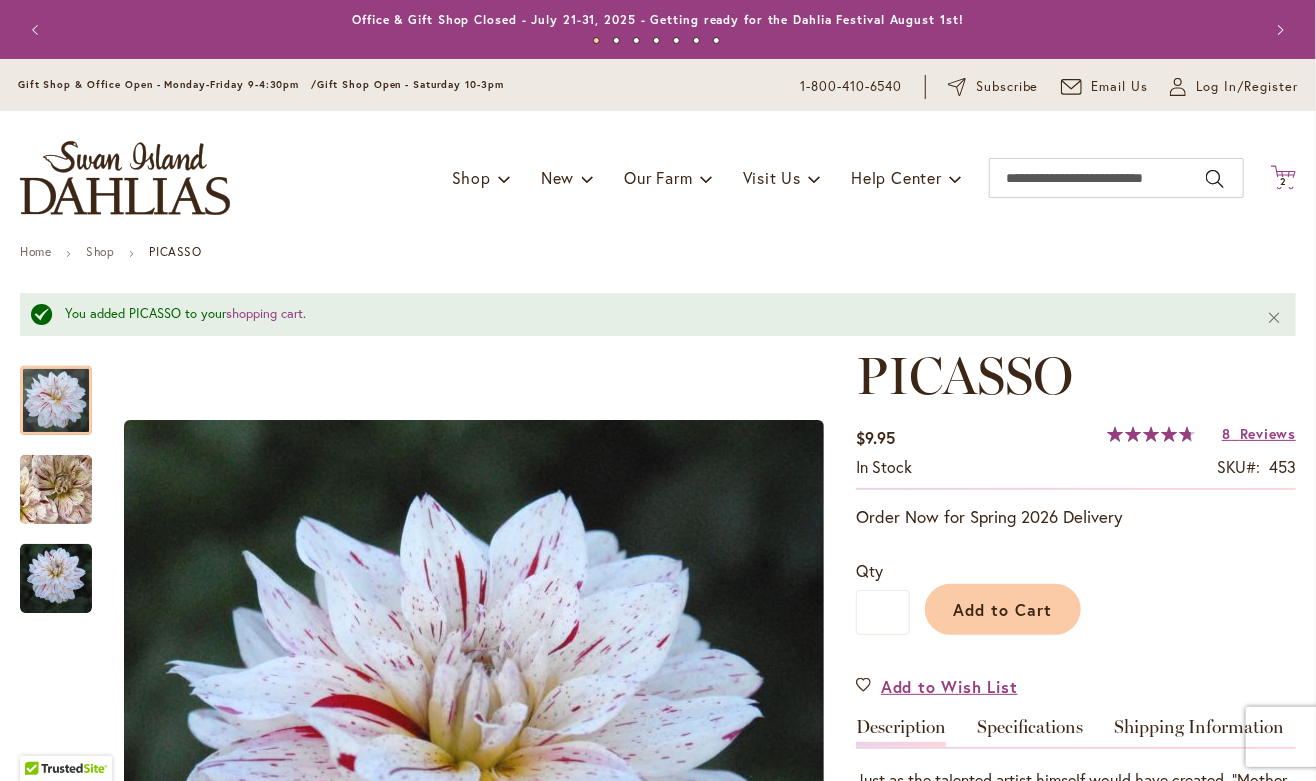 click 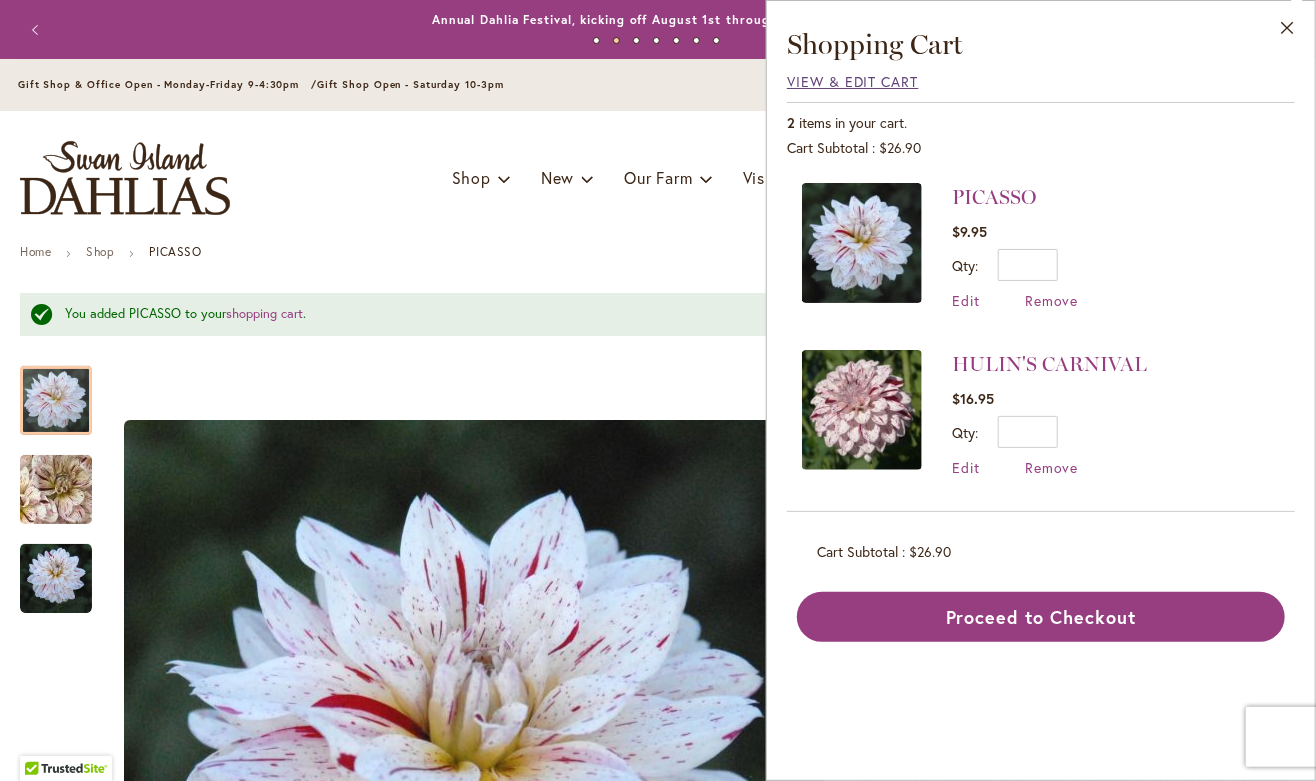 click on "View & Edit Cart" at bounding box center [853, 81] 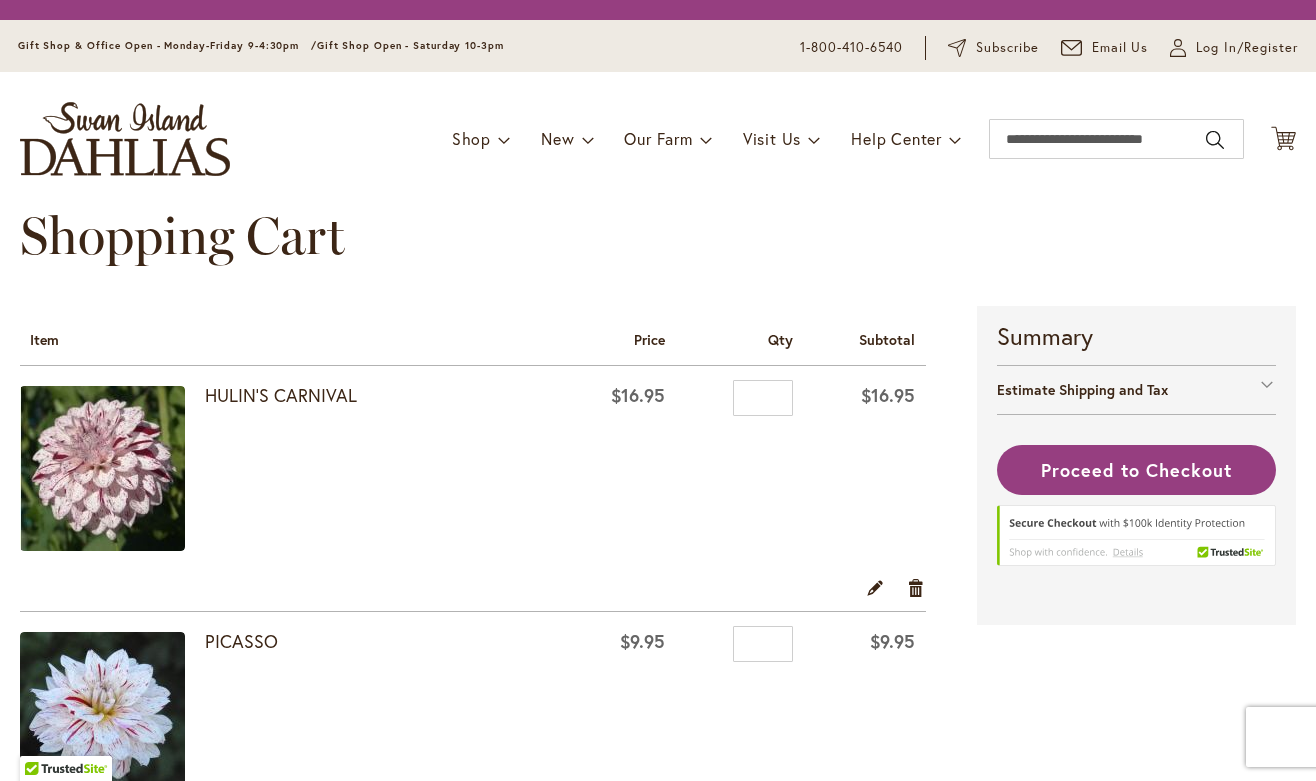 scroll, scrollTop: 0, scrollLeft: 0, axis: both 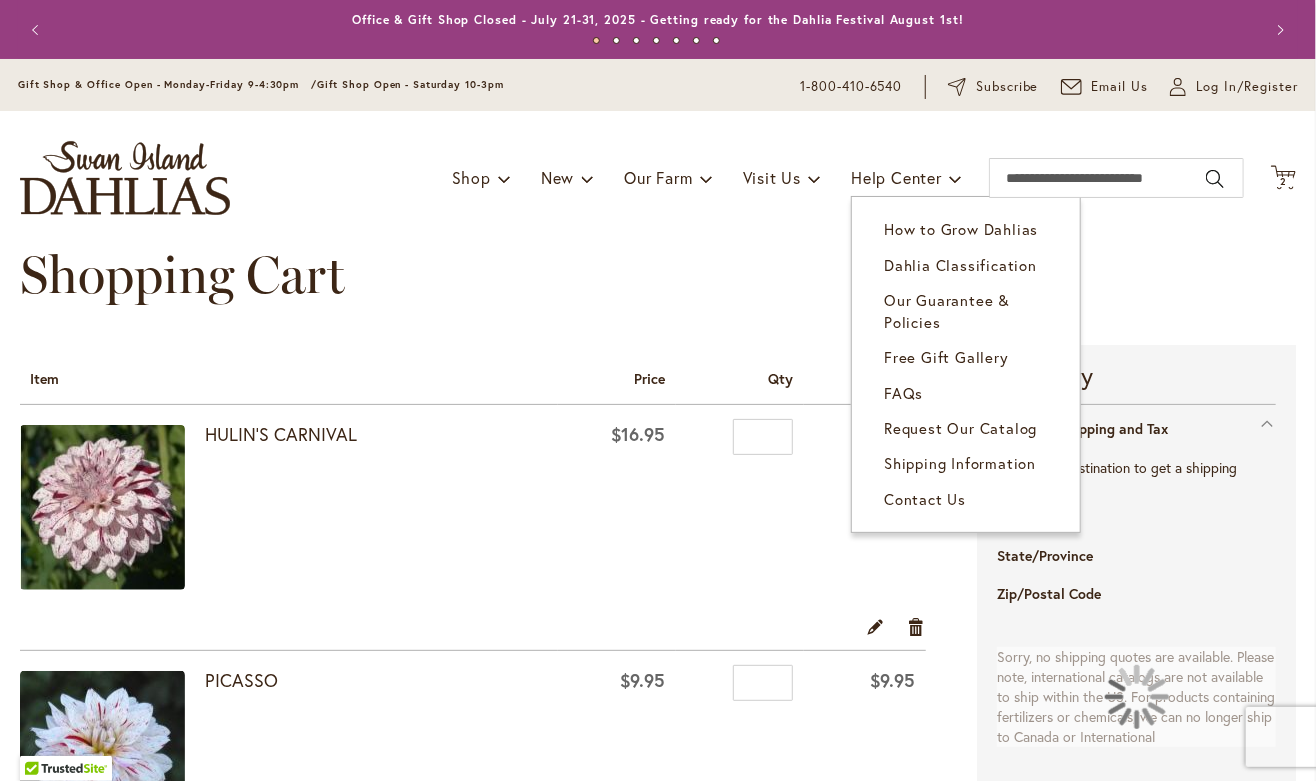 select on "**" 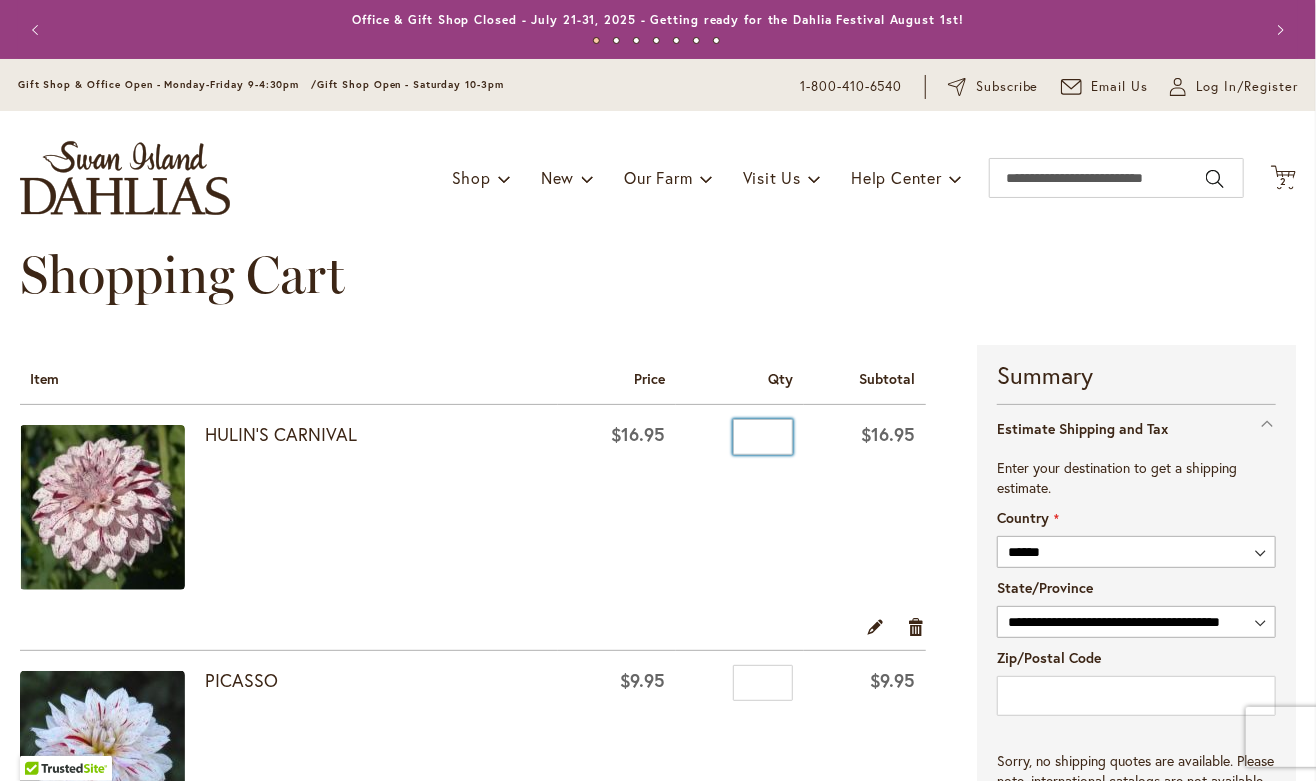 click on "*" at bounding box center [763, 437] 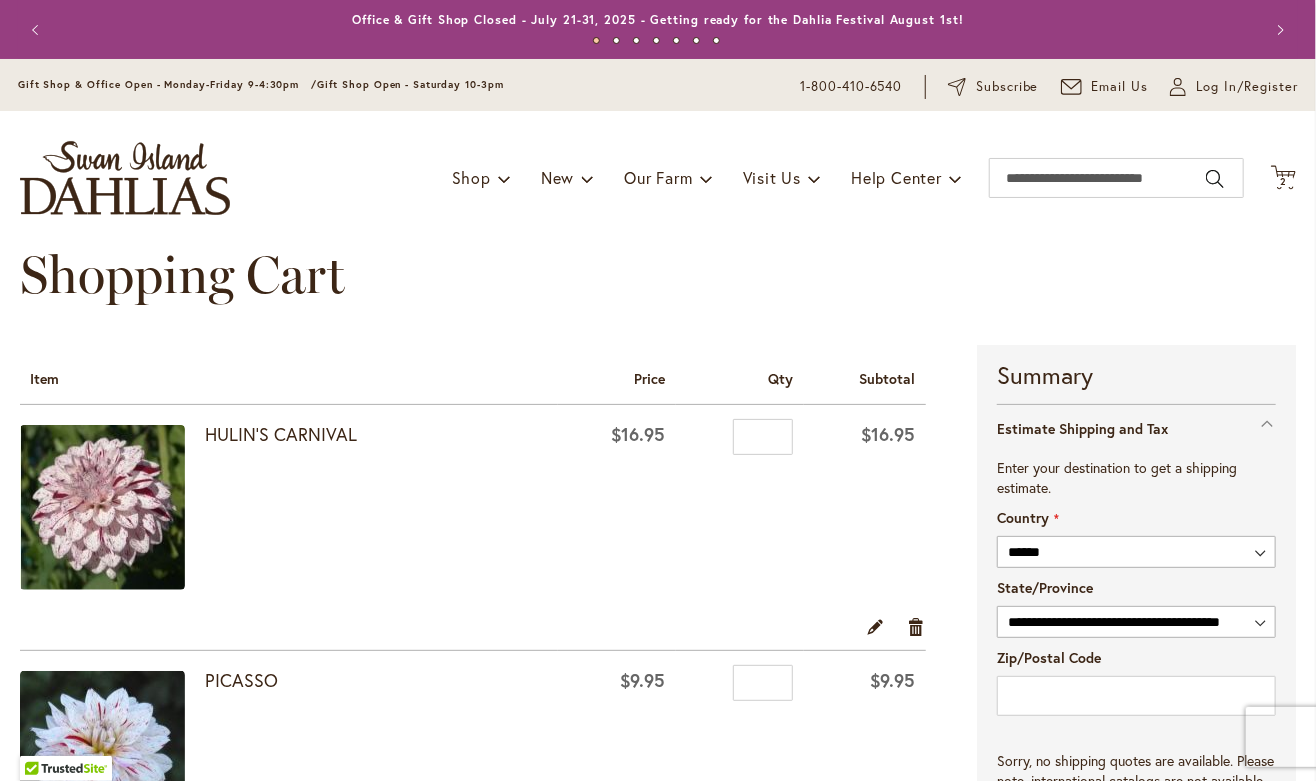 click on "Qty
*" at bounding box center (740, 510) 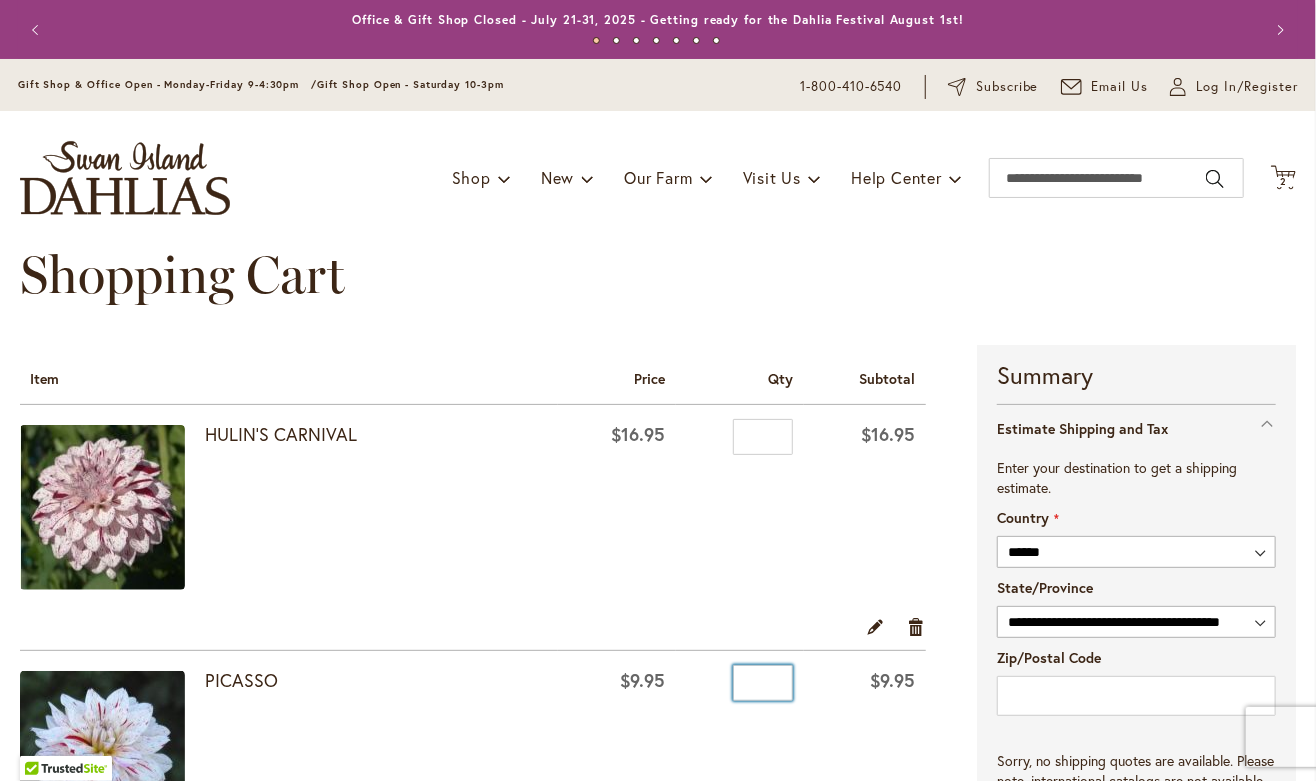 click on "*" at bounding box center (763, 683) 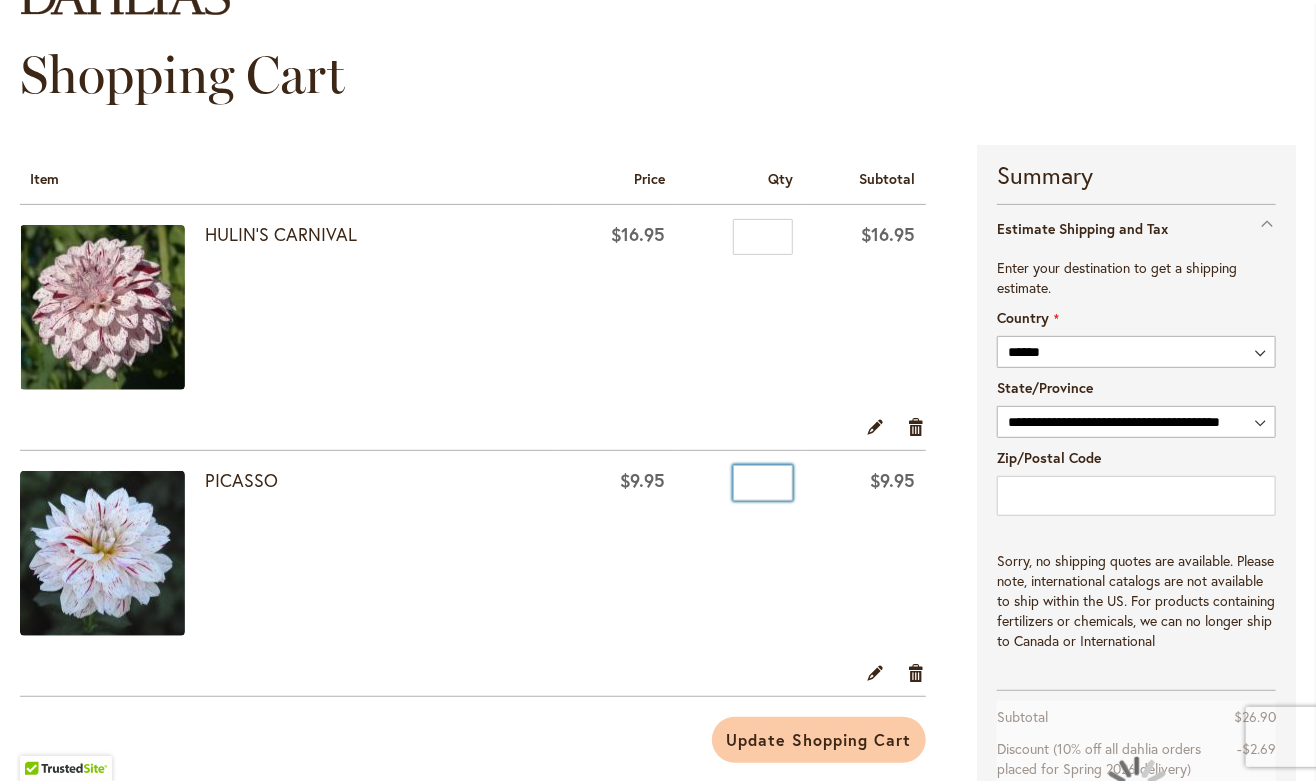 scroll, scrollTop: 301, scrollLeft: 0, axis: vertical 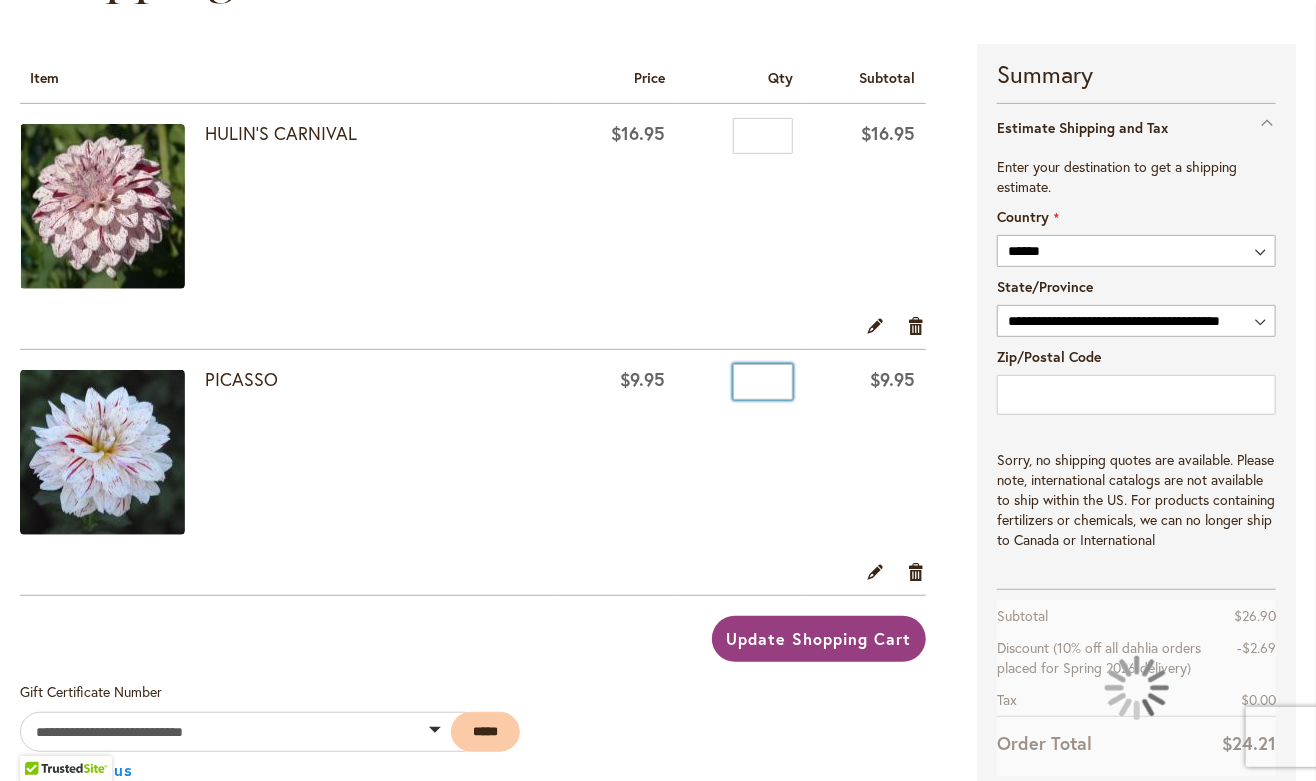 type on "*" 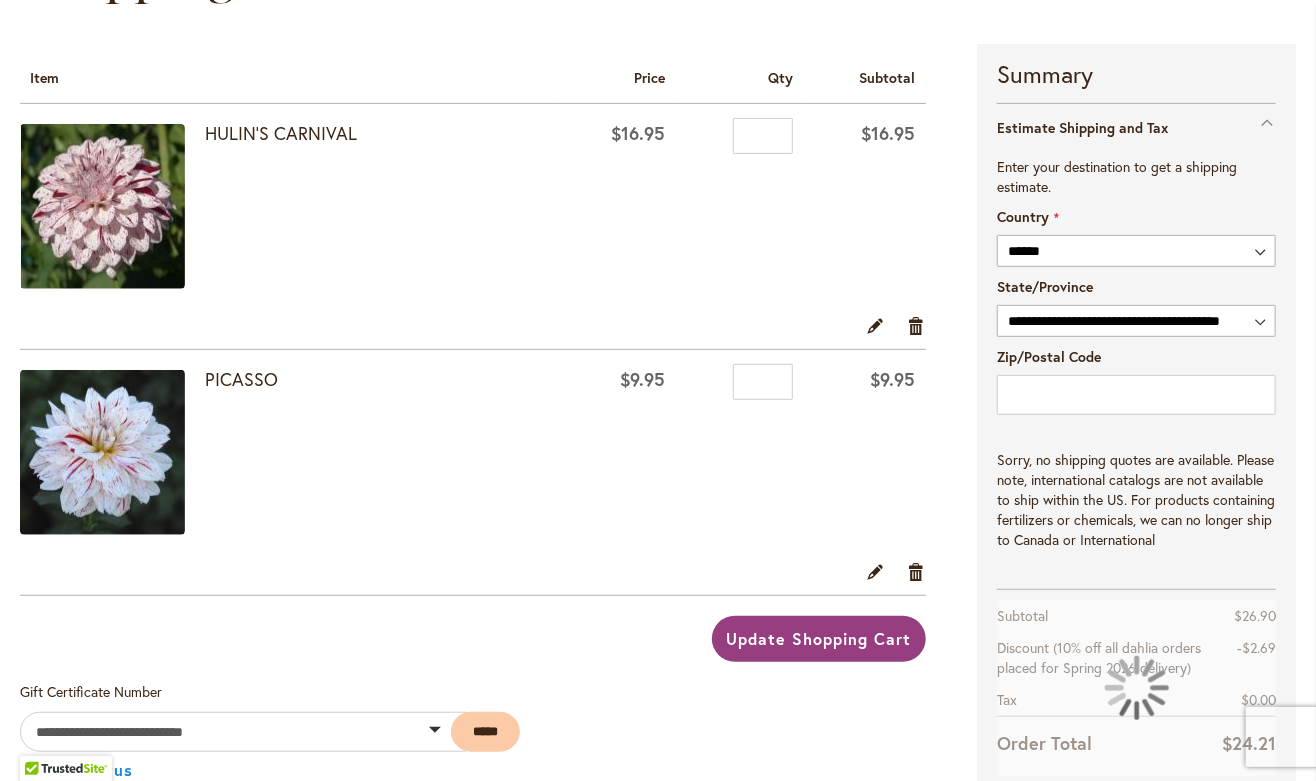 click on "Update Shopping Cart" at bounding box center (819, 638) 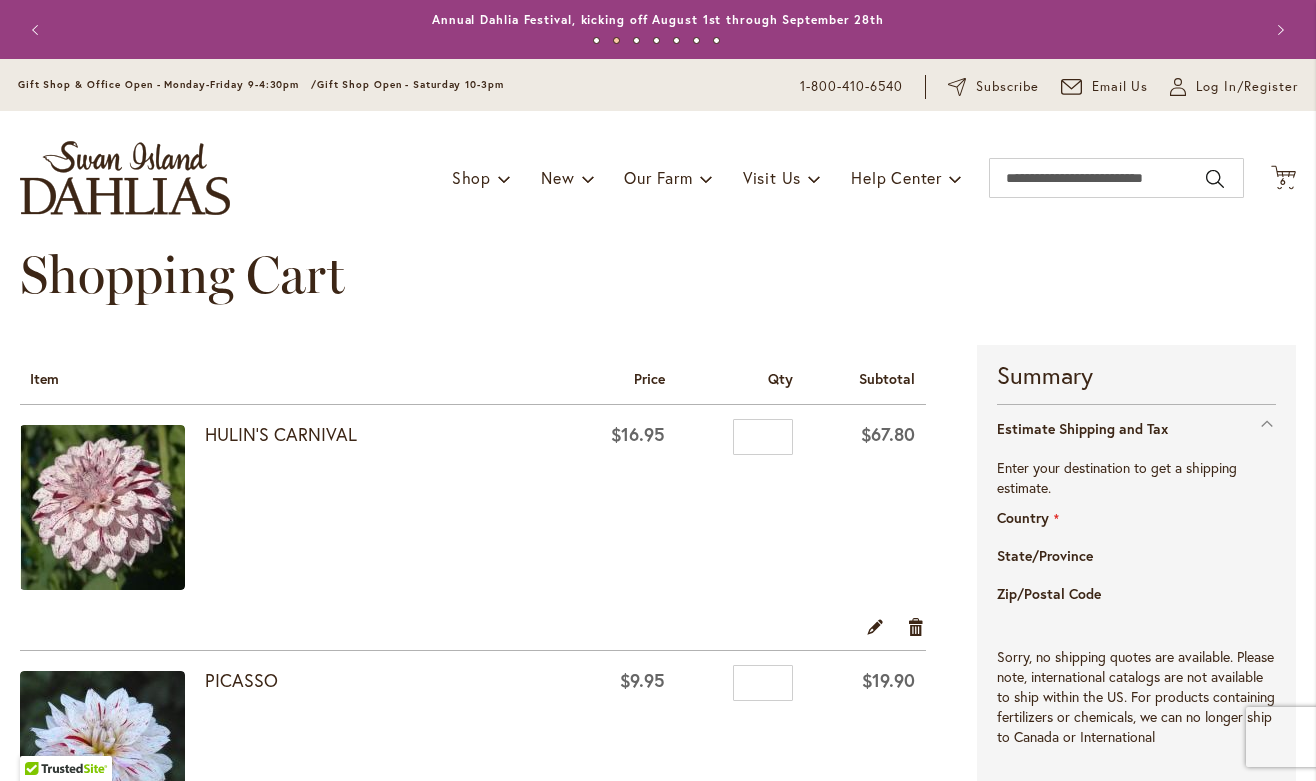 select on "**" 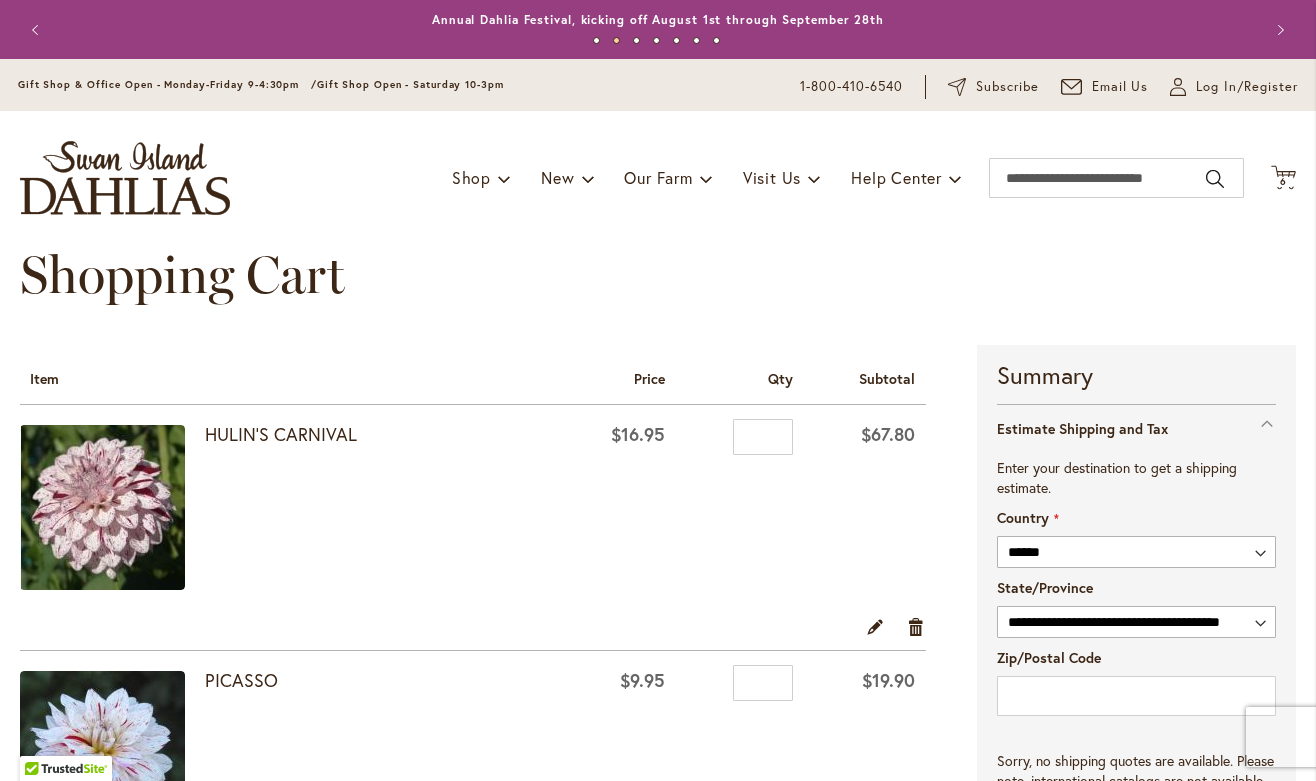 scroll, scrollTop: 0, scrollLeft: 0, axis: both 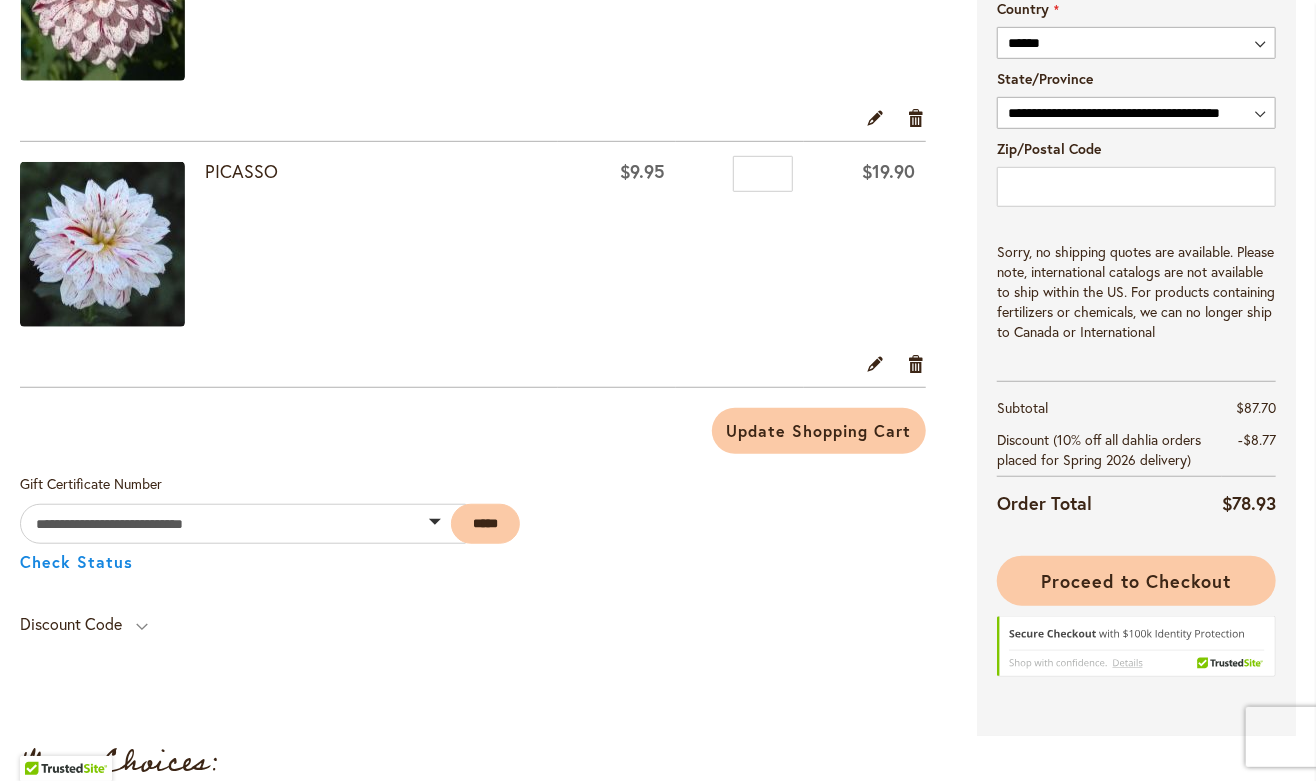click on "Proceed to Checkout" at bounding box center [1136, 581] 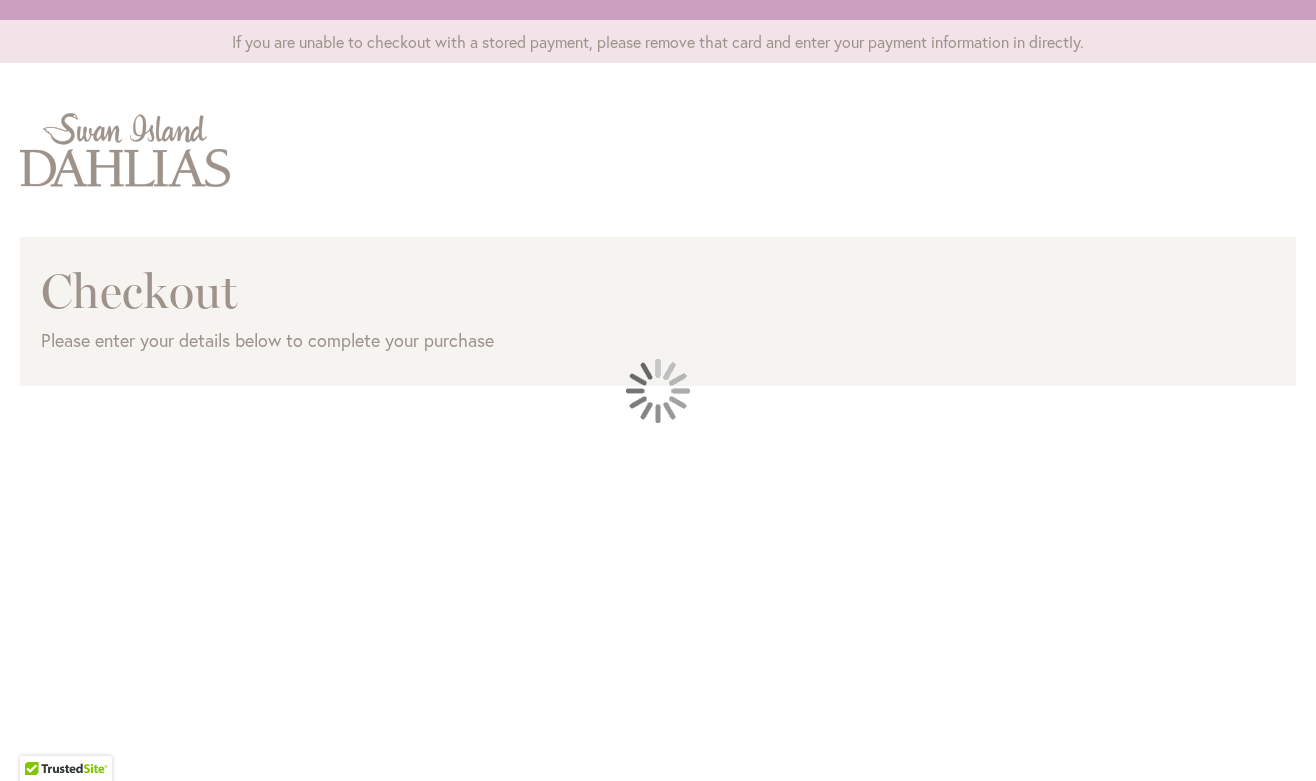 scroll, scrollTop: 0, scrollLeft: 0, axis: both 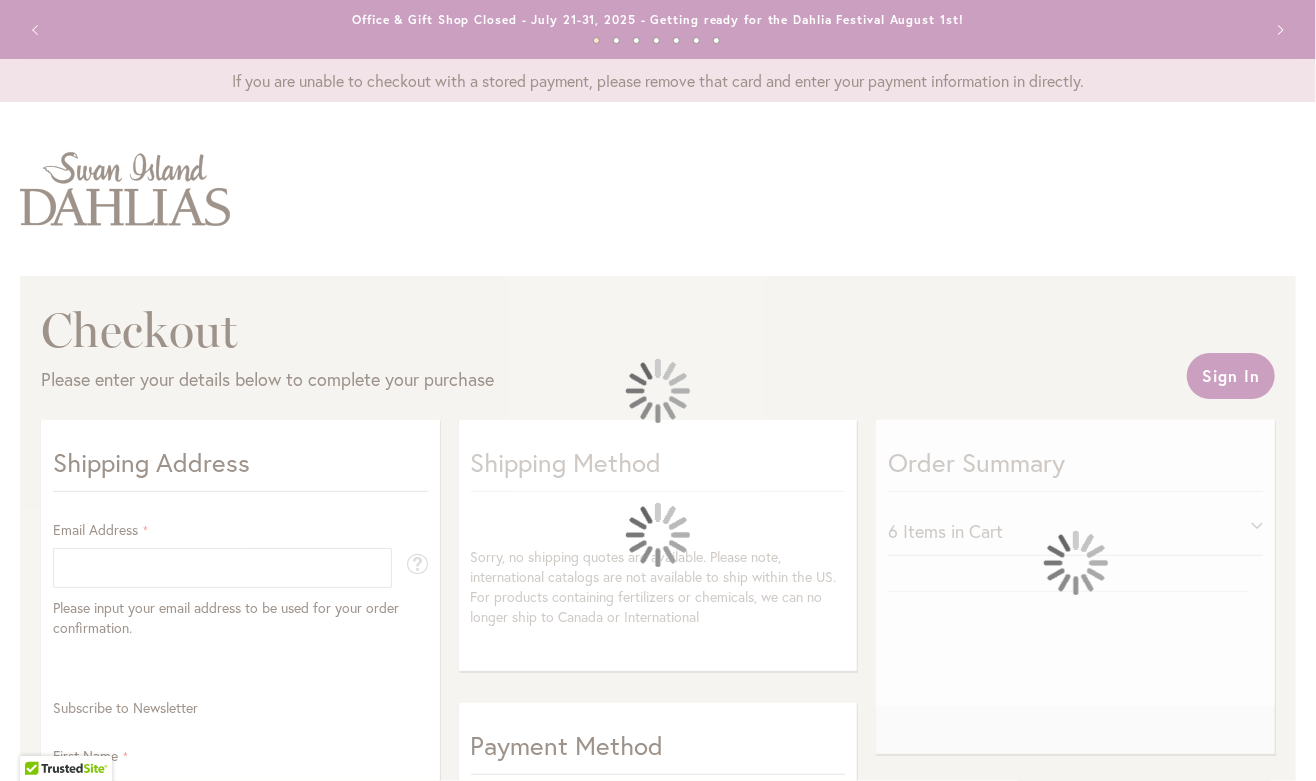 select on "**" 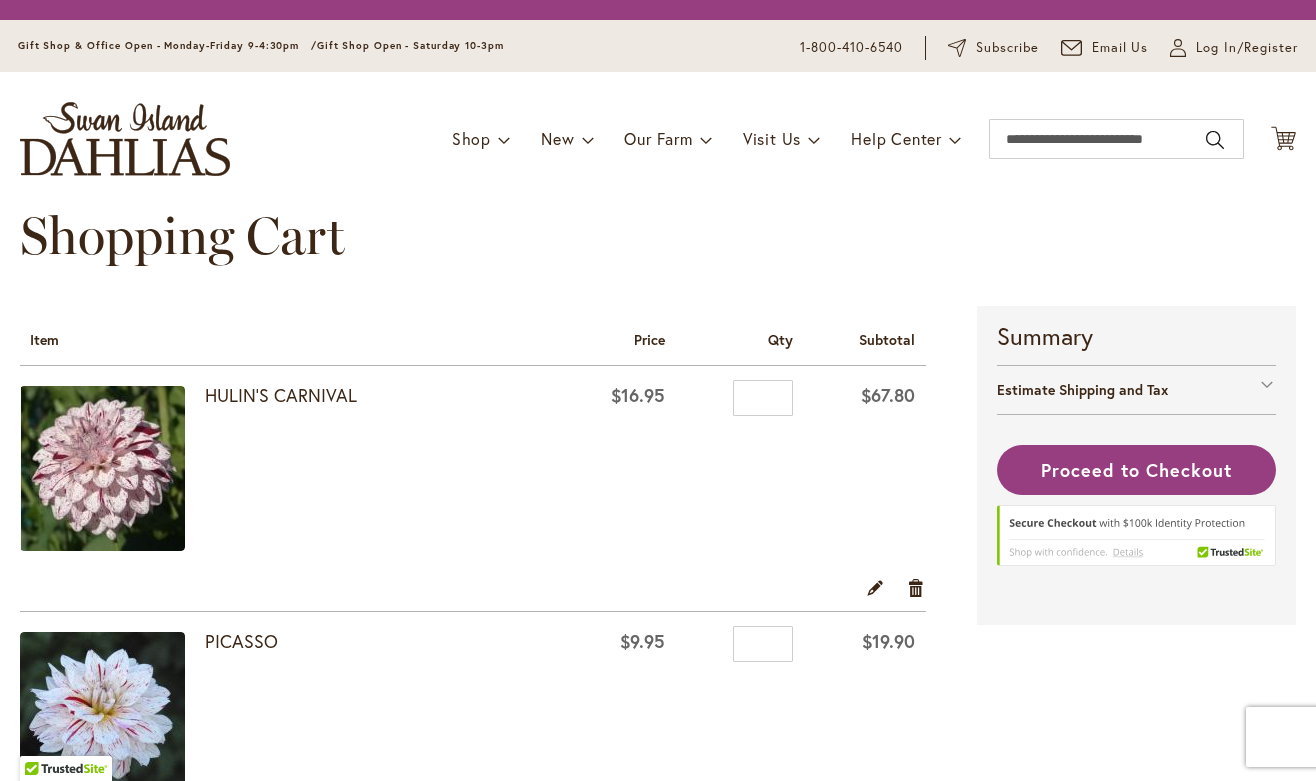 scroll, scrollTop: 0, scrollLeft: 0, axis: both 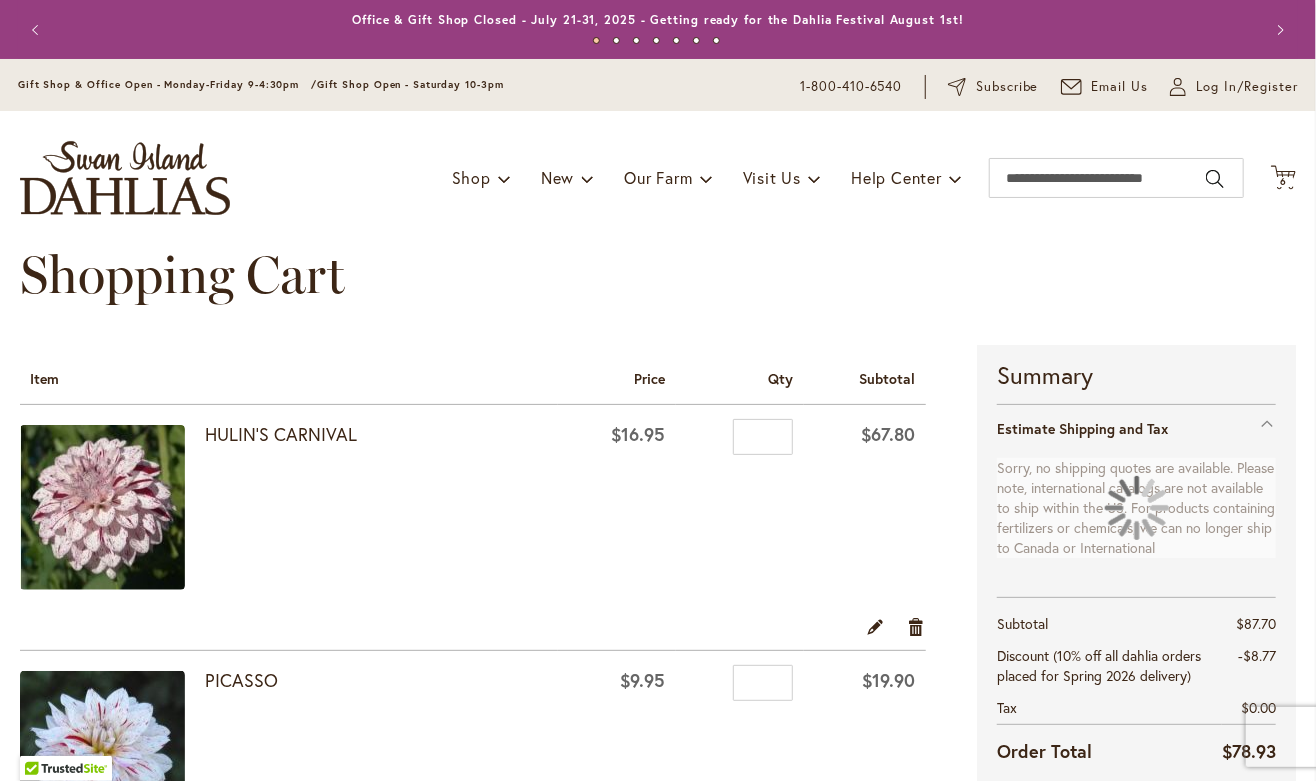 select on "**" 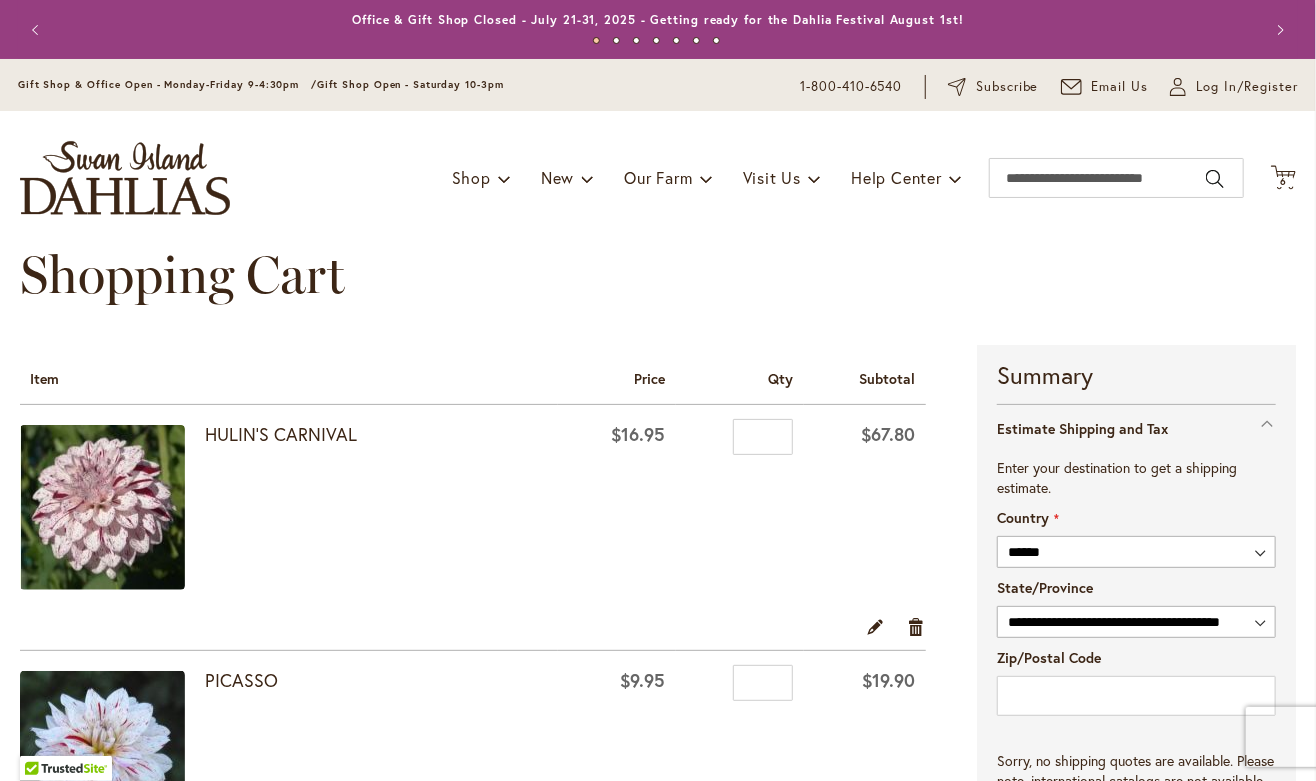 scroll, scrollTop: 52, scrollLeft: 0, axis: vertical 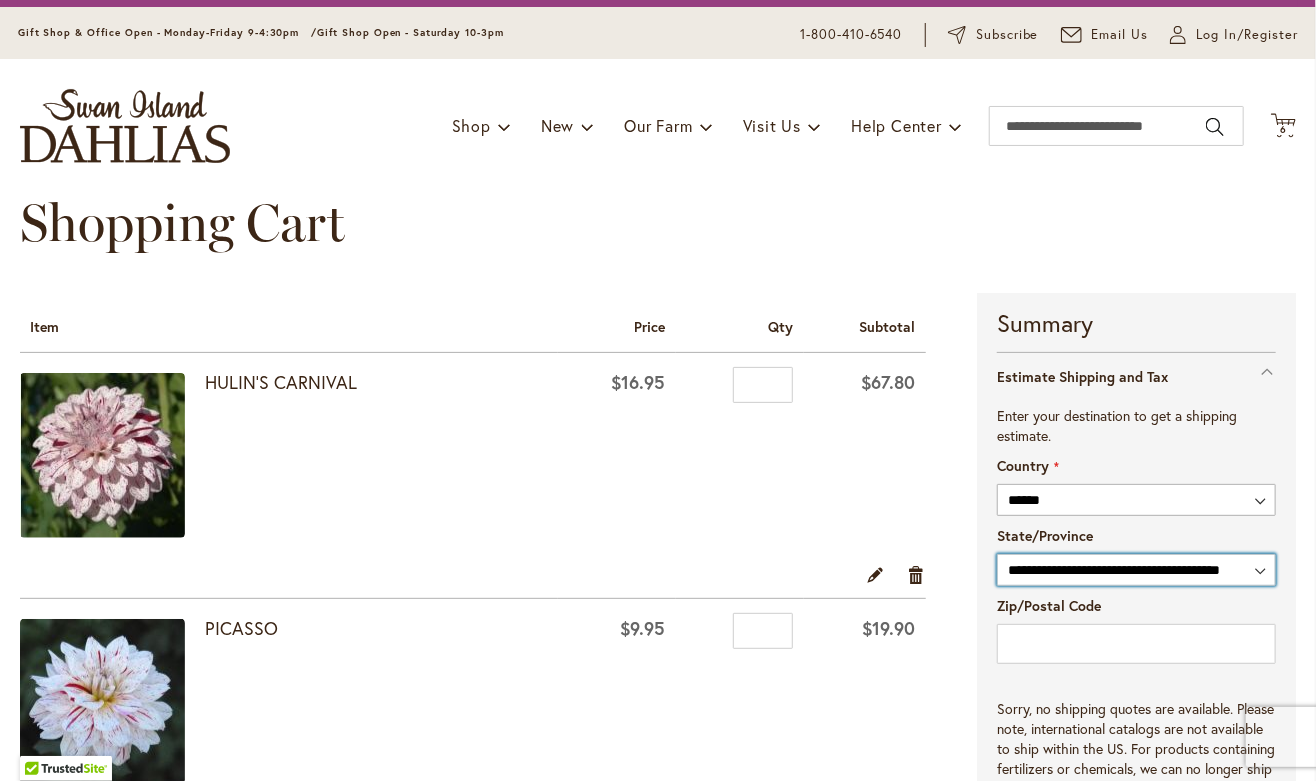 click on "**********" at bounding box center (1136, 570) 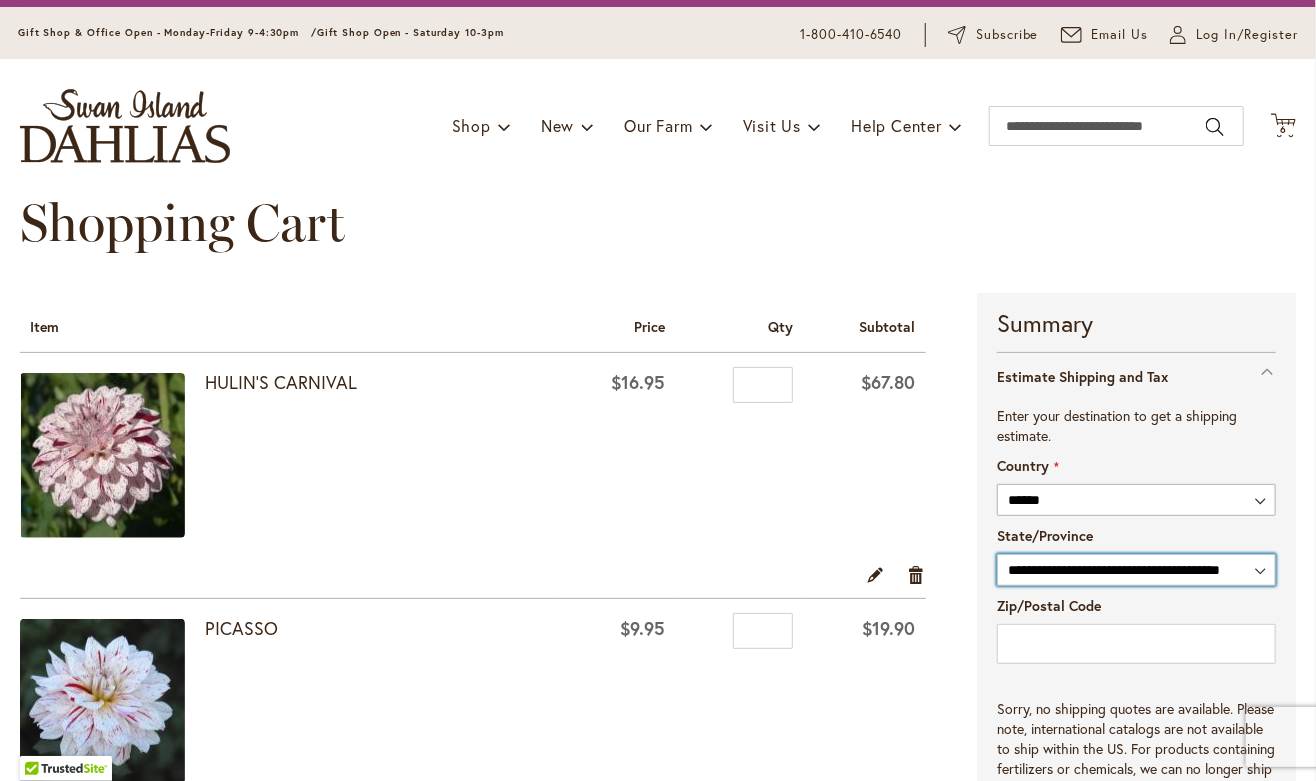 select on "**" 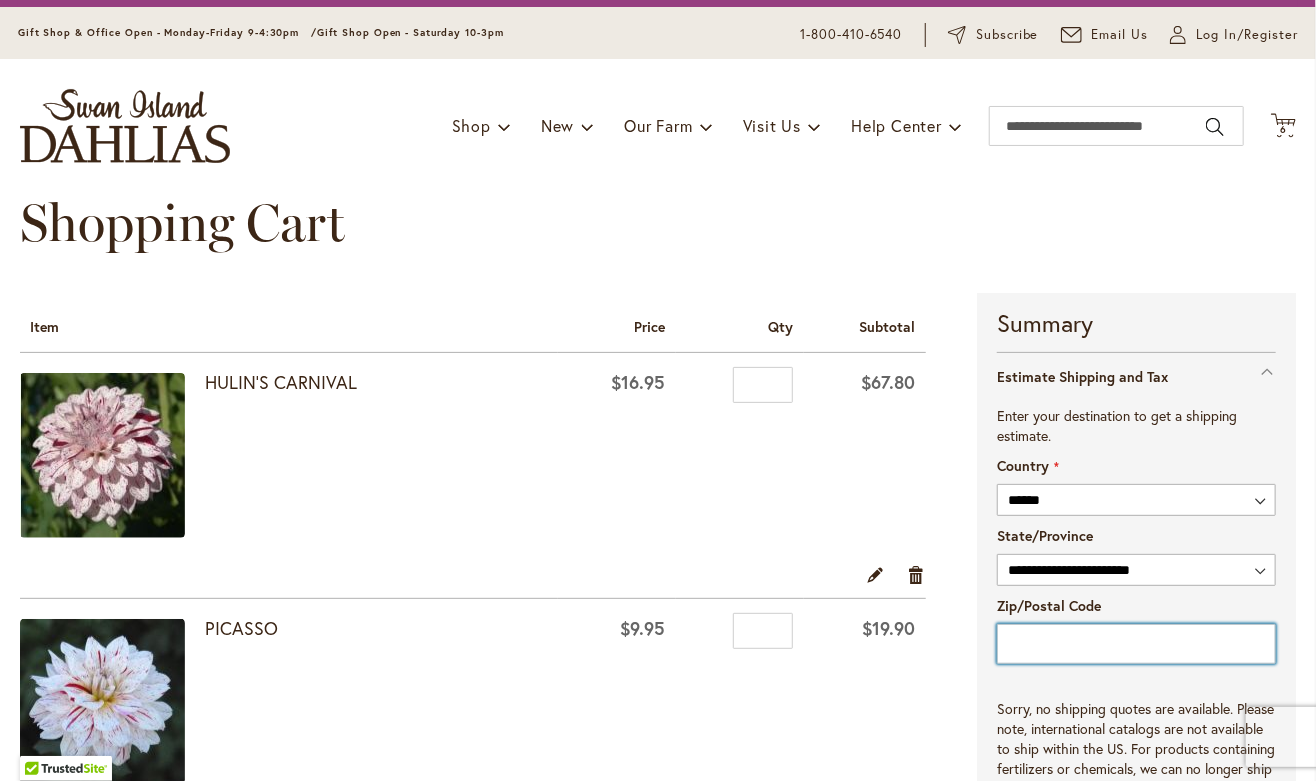 click on "Zip/Postal Code" at bounding box center [1136, 644] 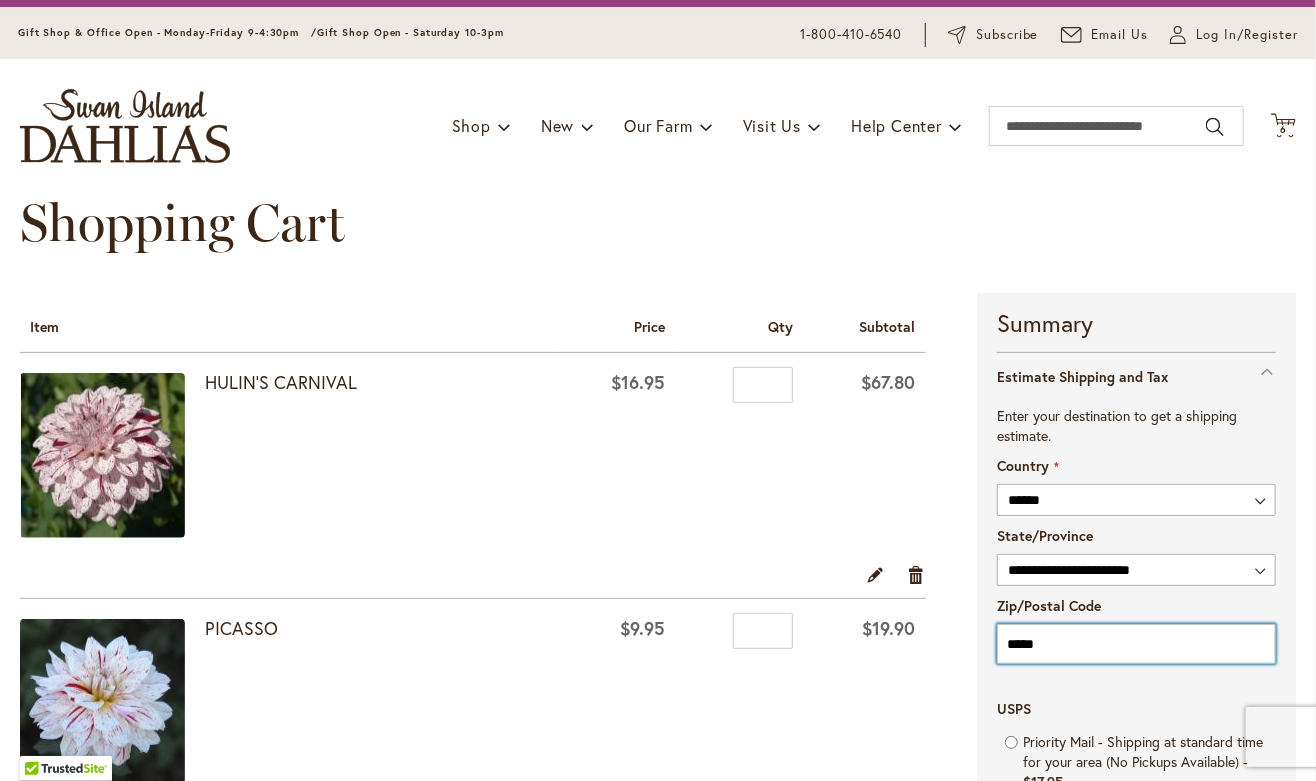 type on "*****" 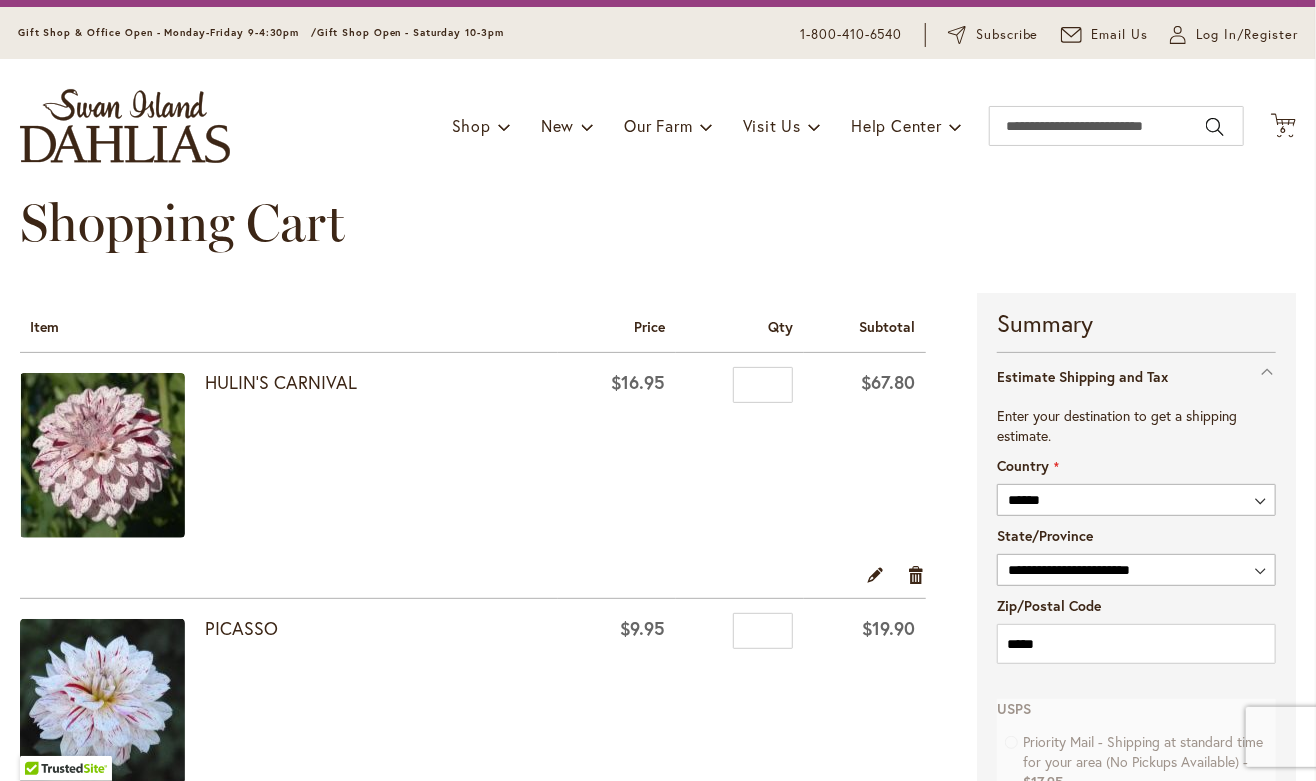 click on "Shopping Cart Items
Item
Price
Qty
Subtotal
HULIN'S CARNIVAL
$16.95
Qty
*
$67.80" at bounding box center [498, 602] 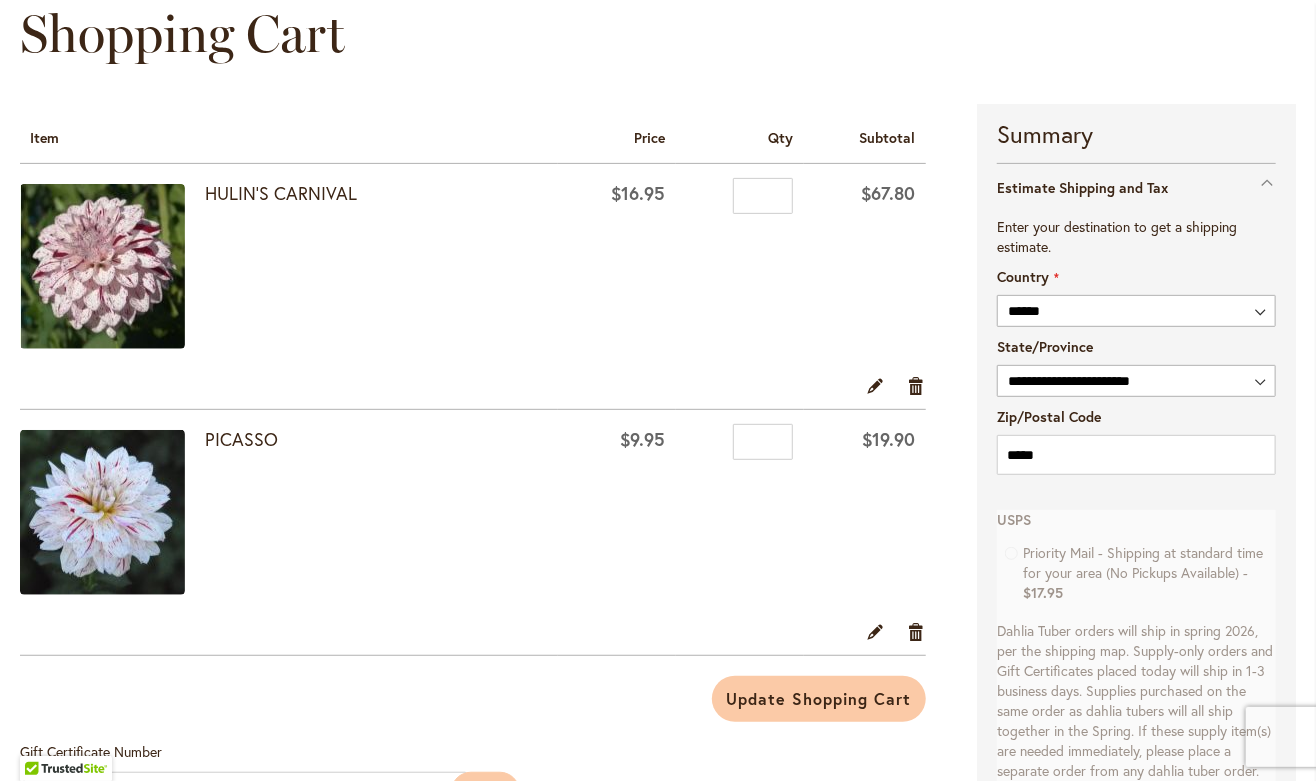scroll, scrollTop: 246, scrollLeft: 0, axis: vertical 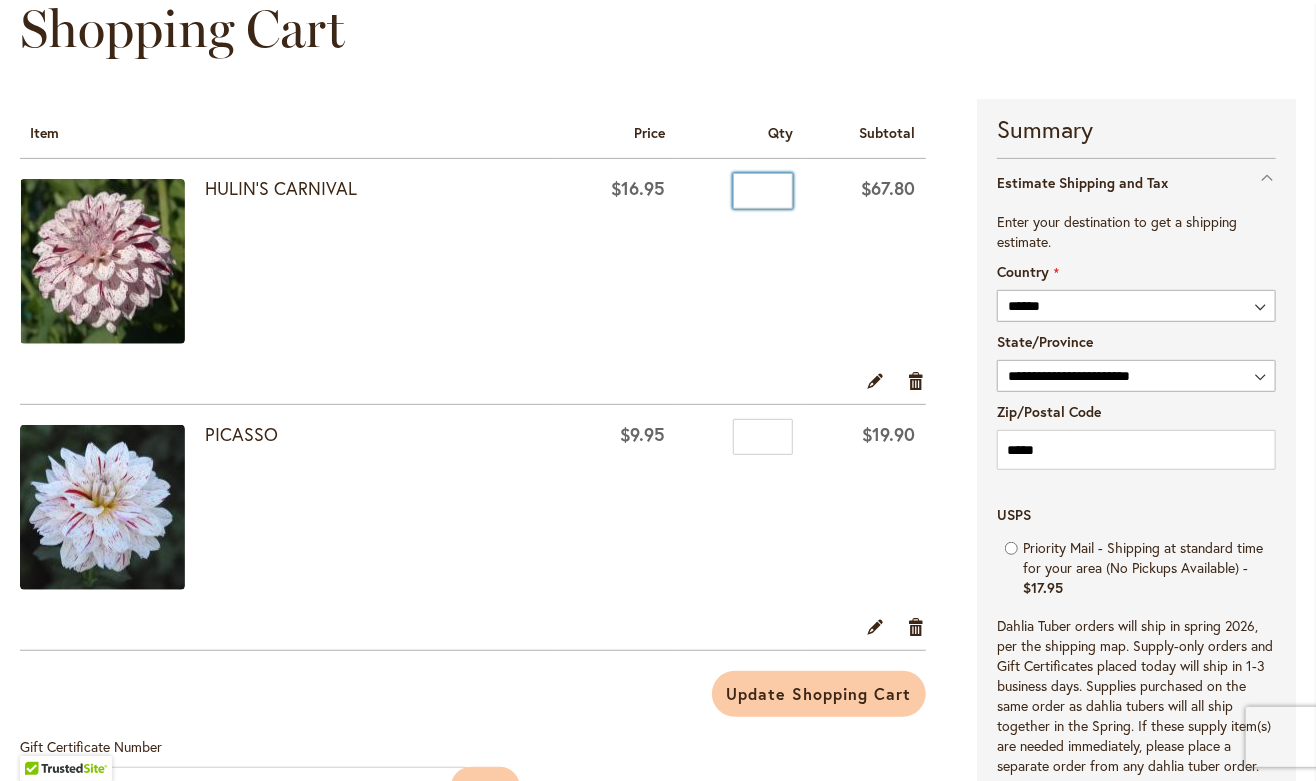 click on "*" at bounding box center (763, 191) 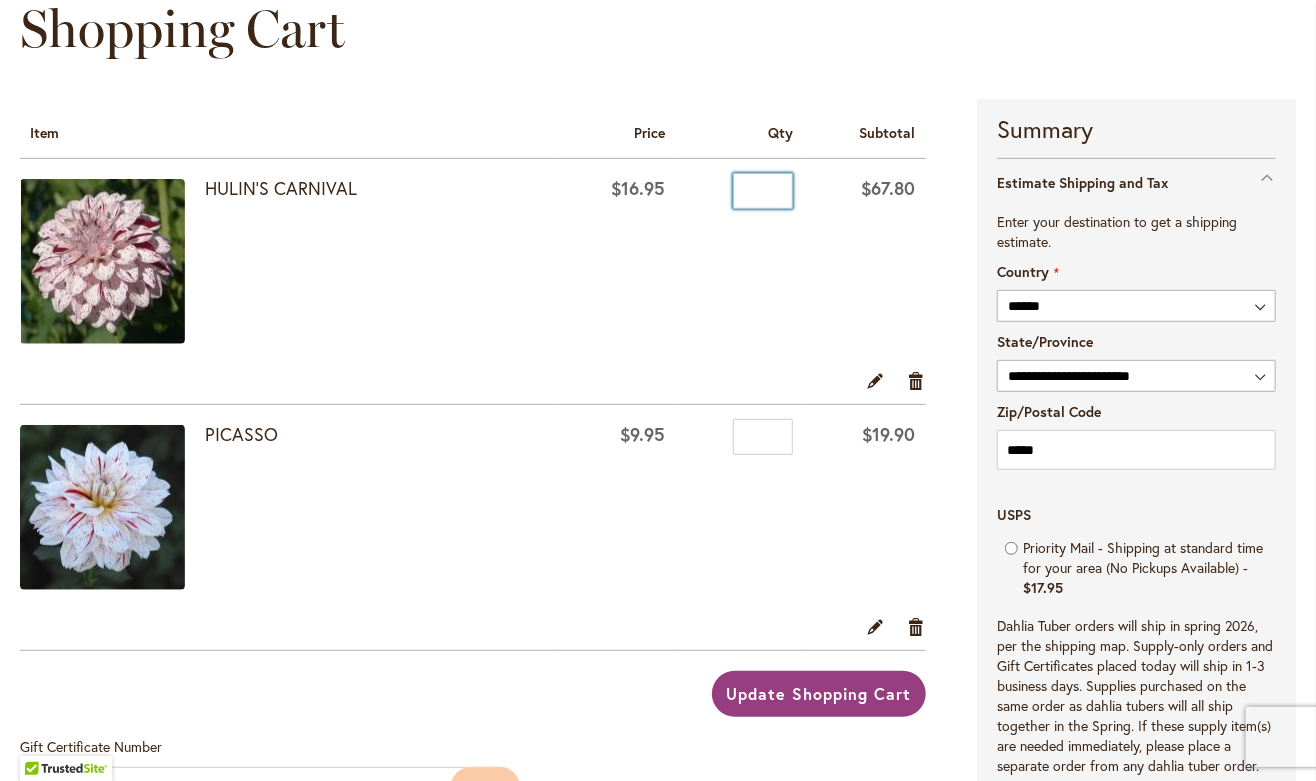 type on "*" 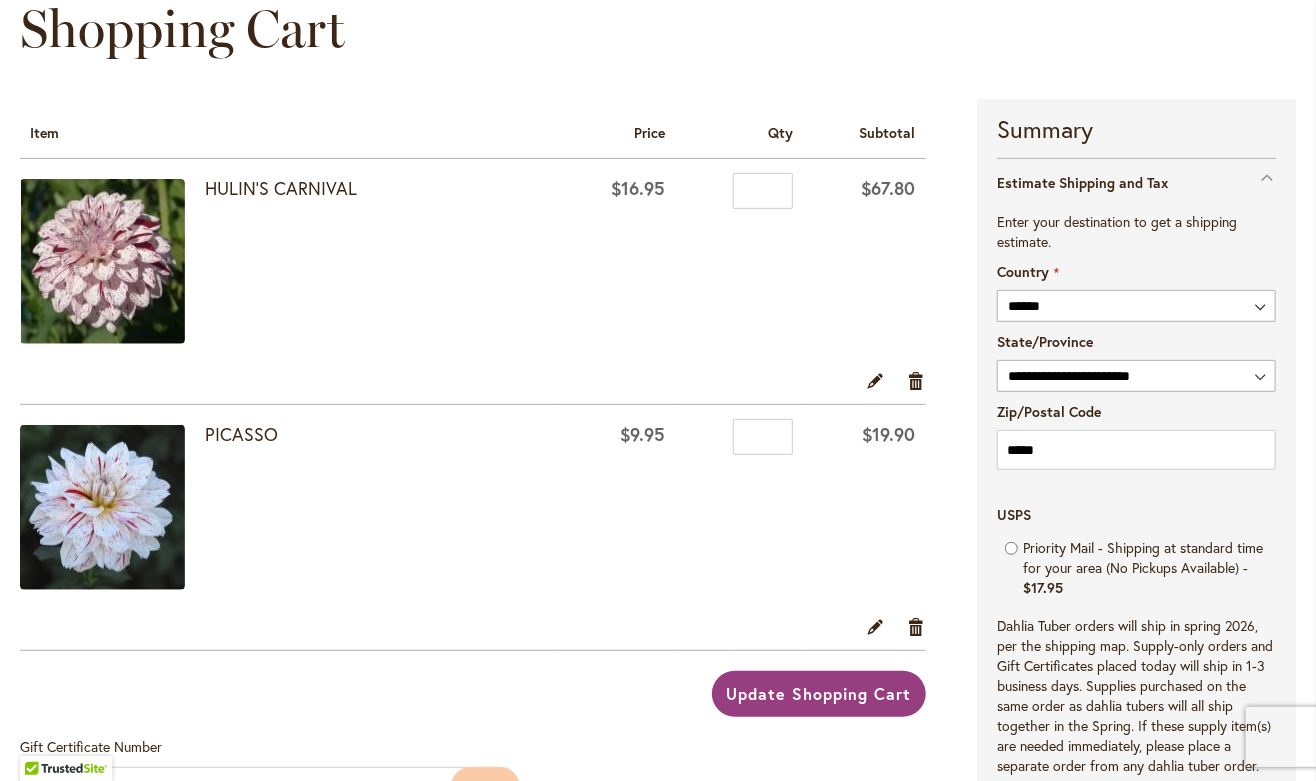 click on "Update Shopping Cart" at bounding box center [819, 693] 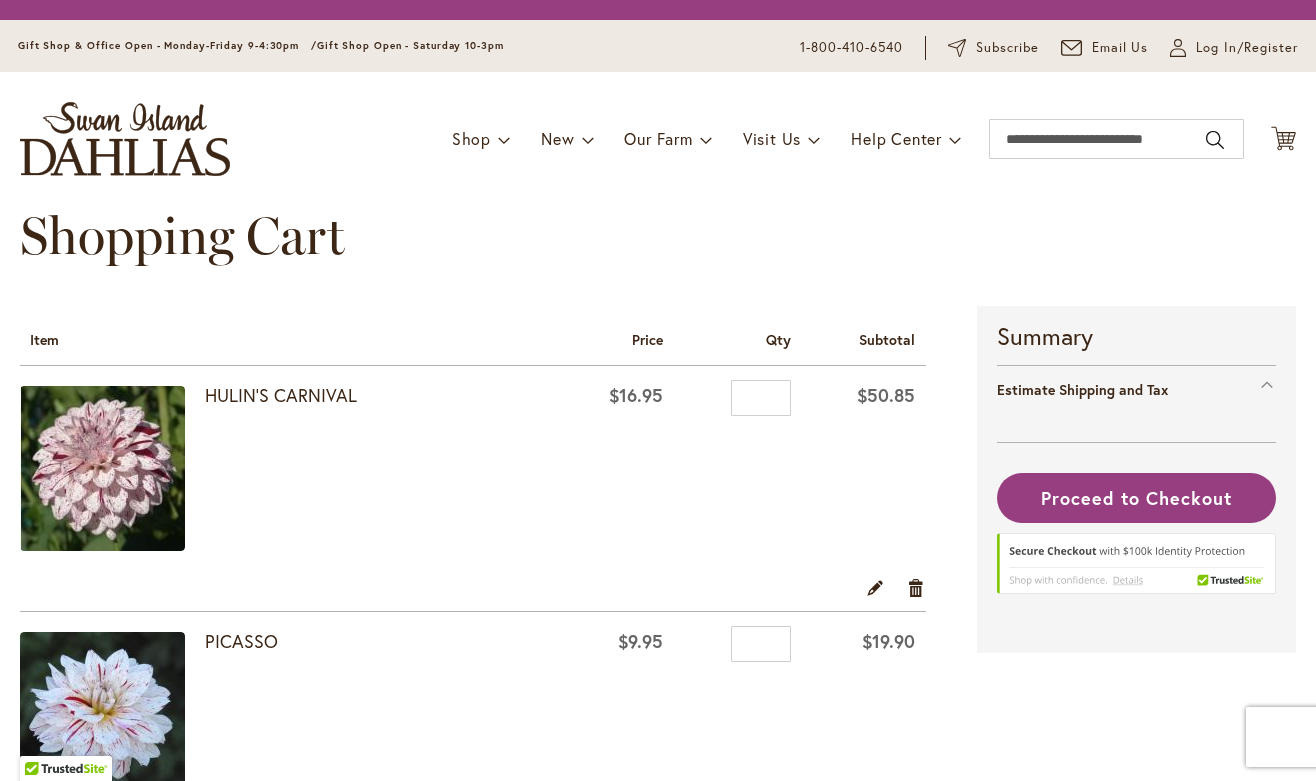 scroll, scrollTop: 0, scrollLeft: 0, axis: both 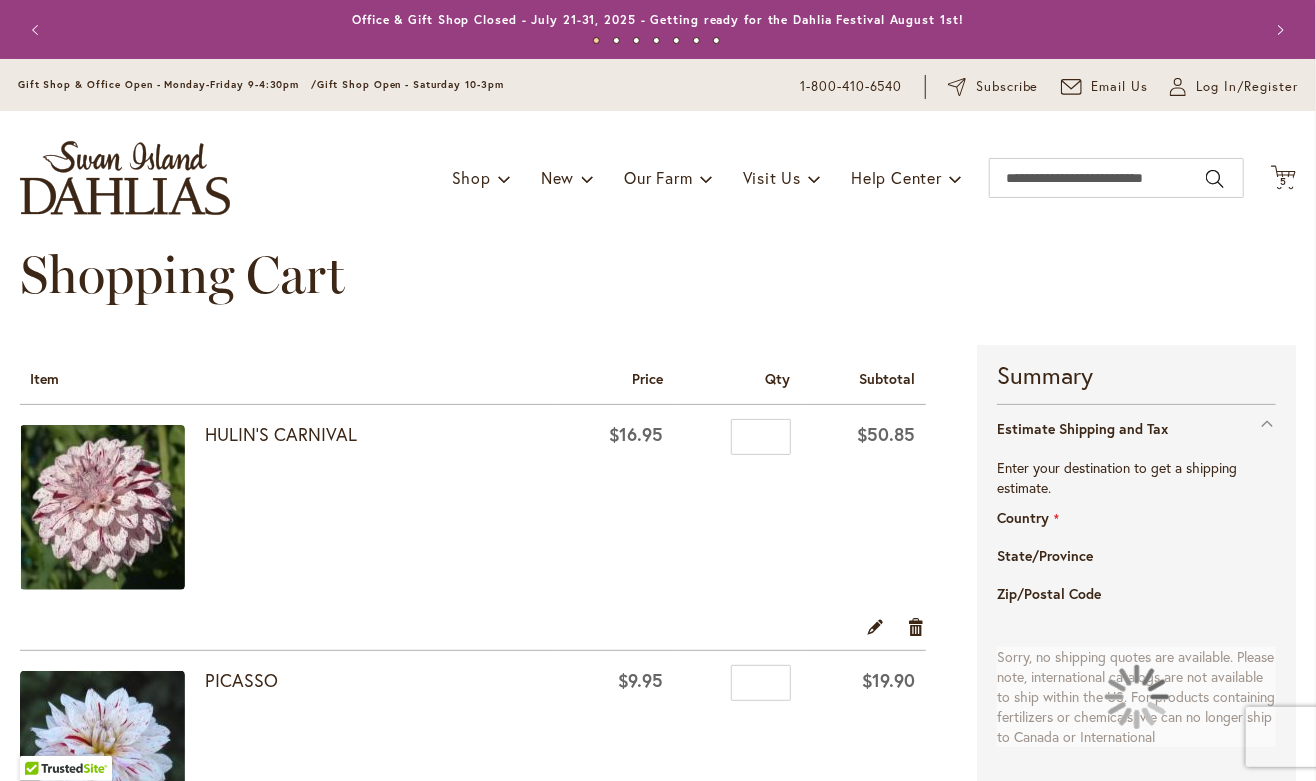 select on "**" 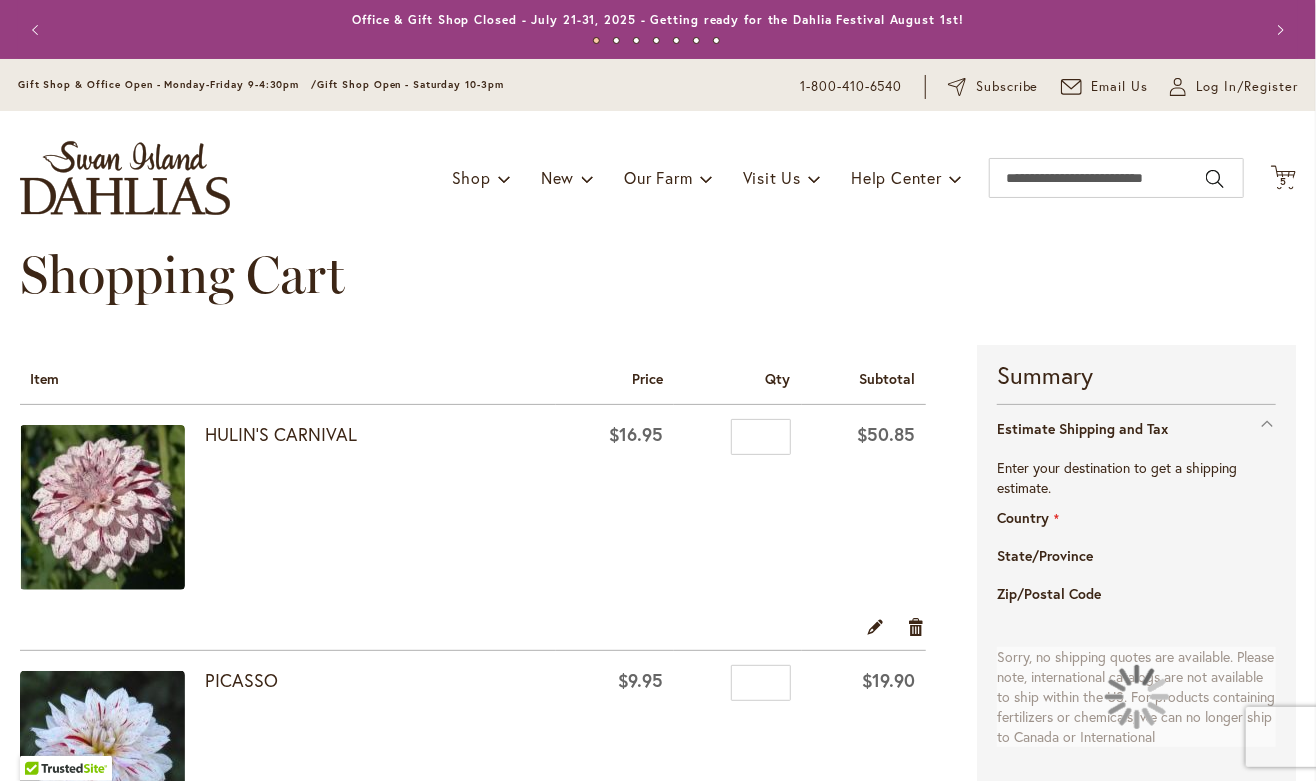 select on "**" 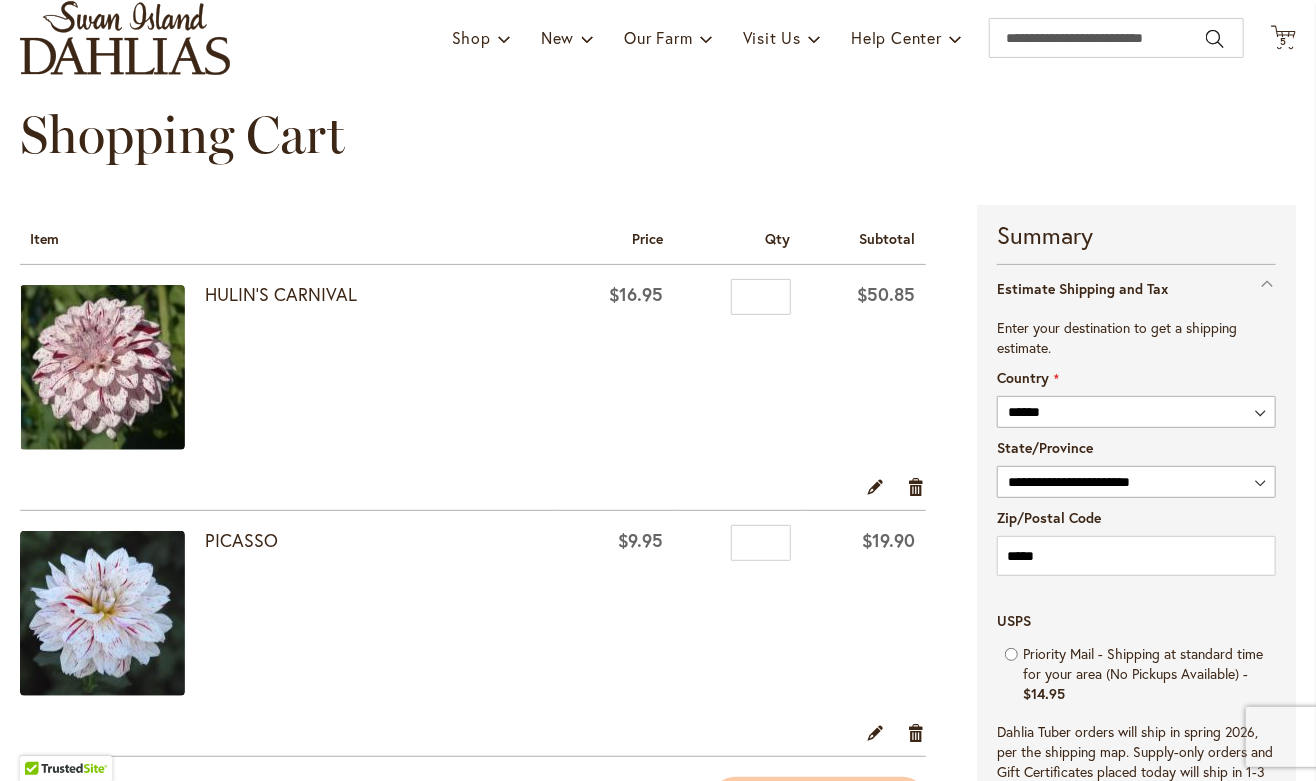 scroll, scrollTop: 98, scrollLeft: 0, axis: vertical 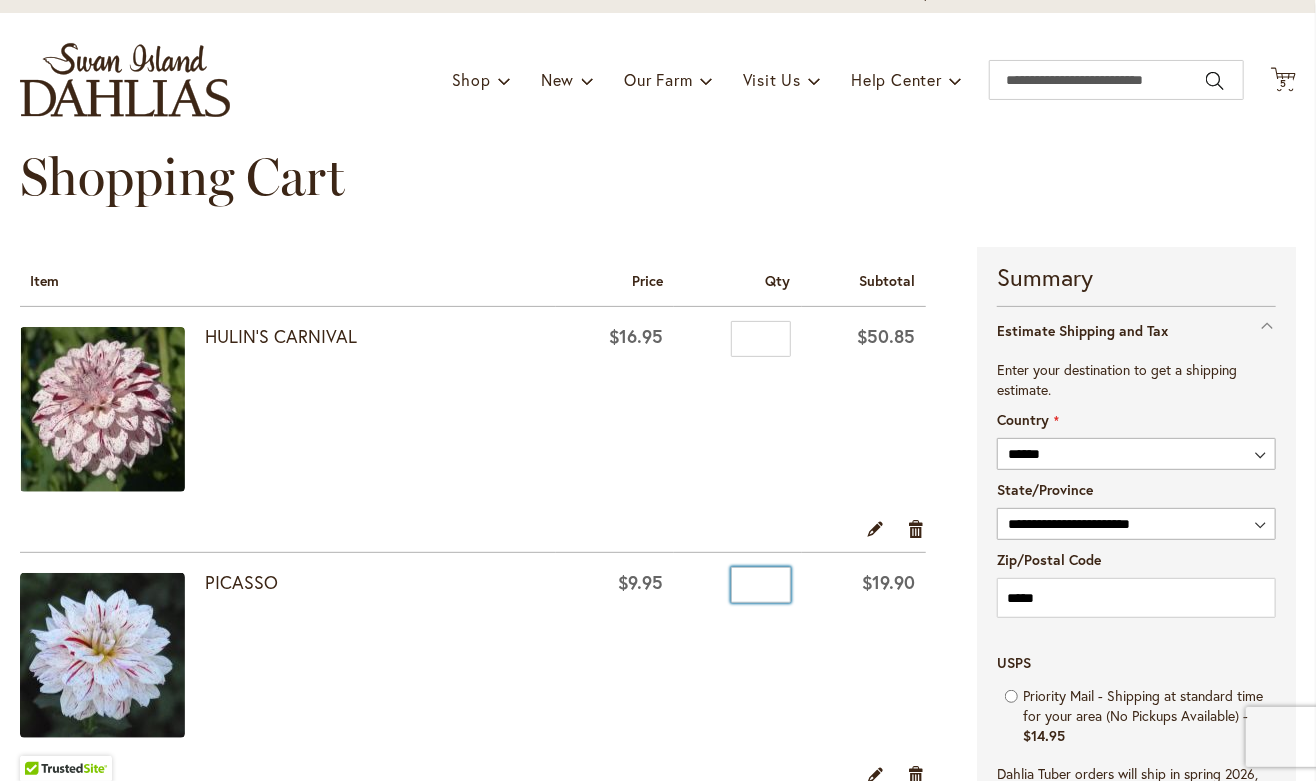 click on "*" at bounding box center (761, 585) 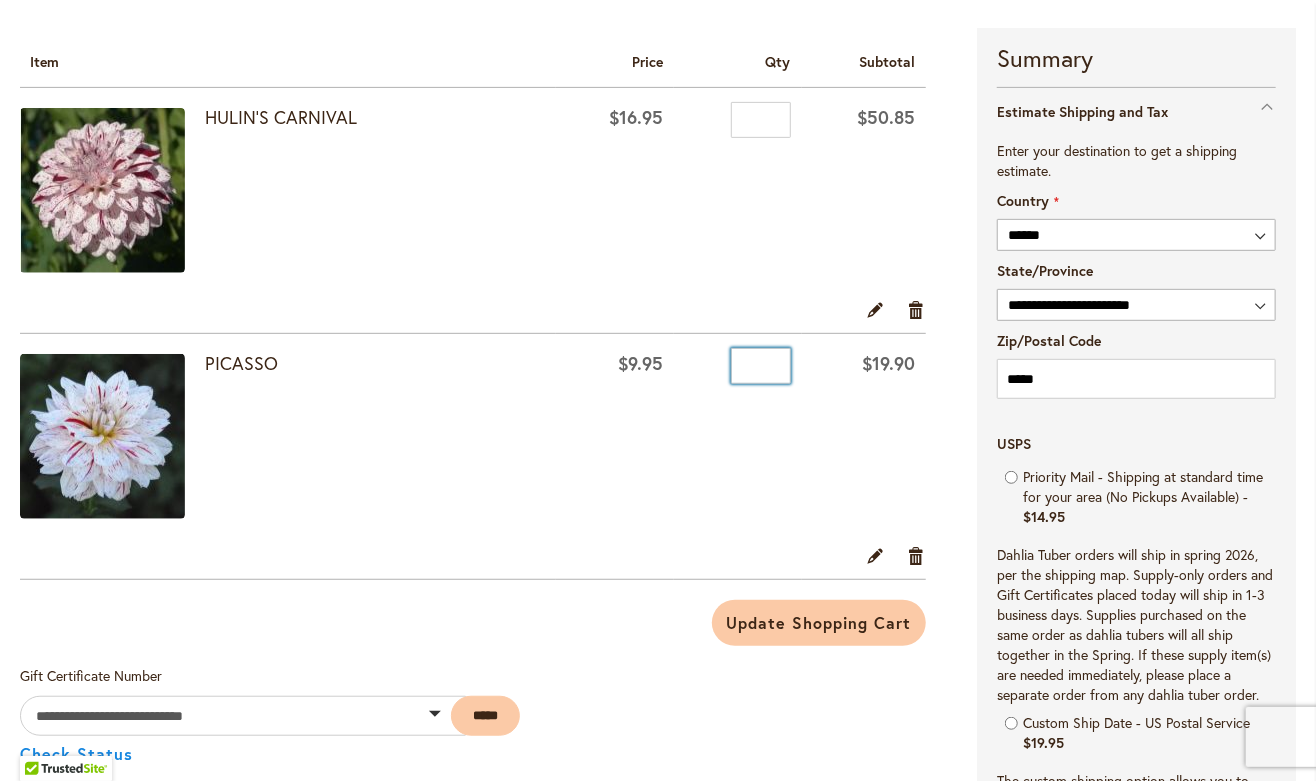 scroll, scrollTop: 322, scrollLeft: 0, axis: vertical 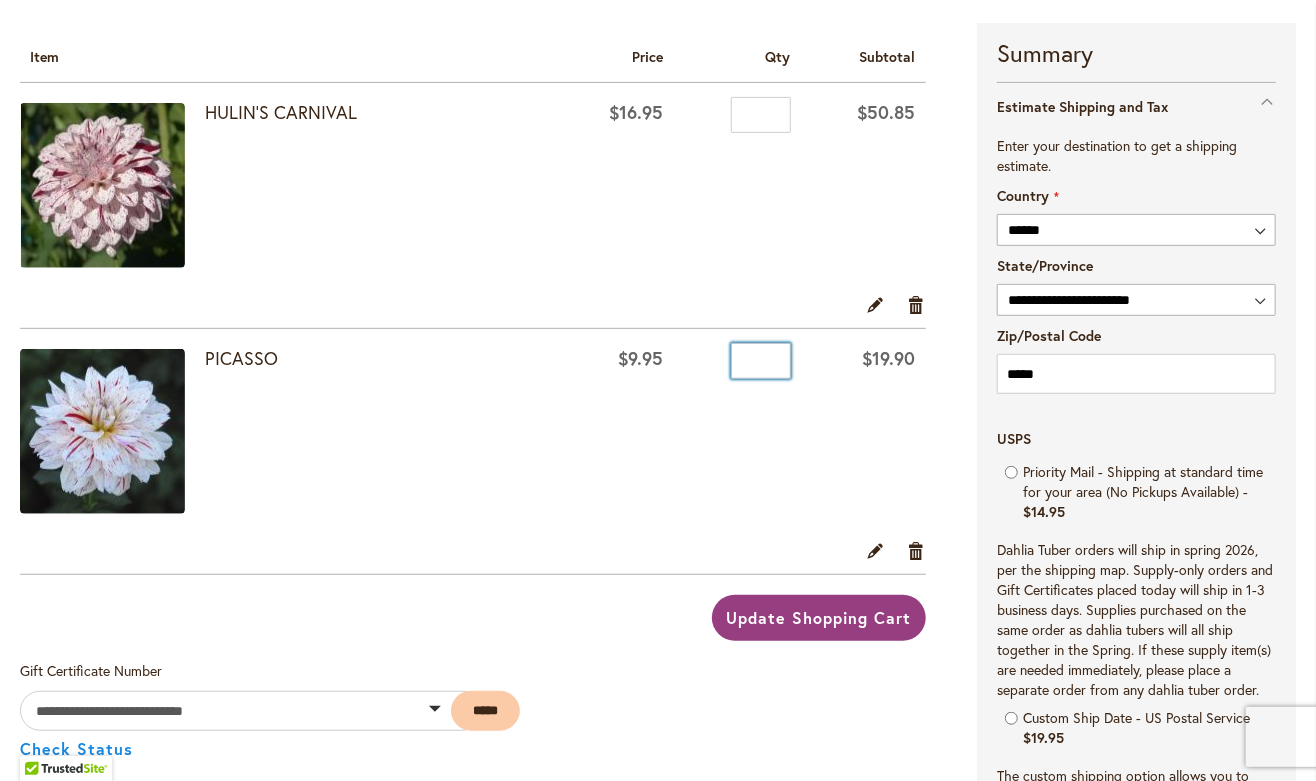type on "*" 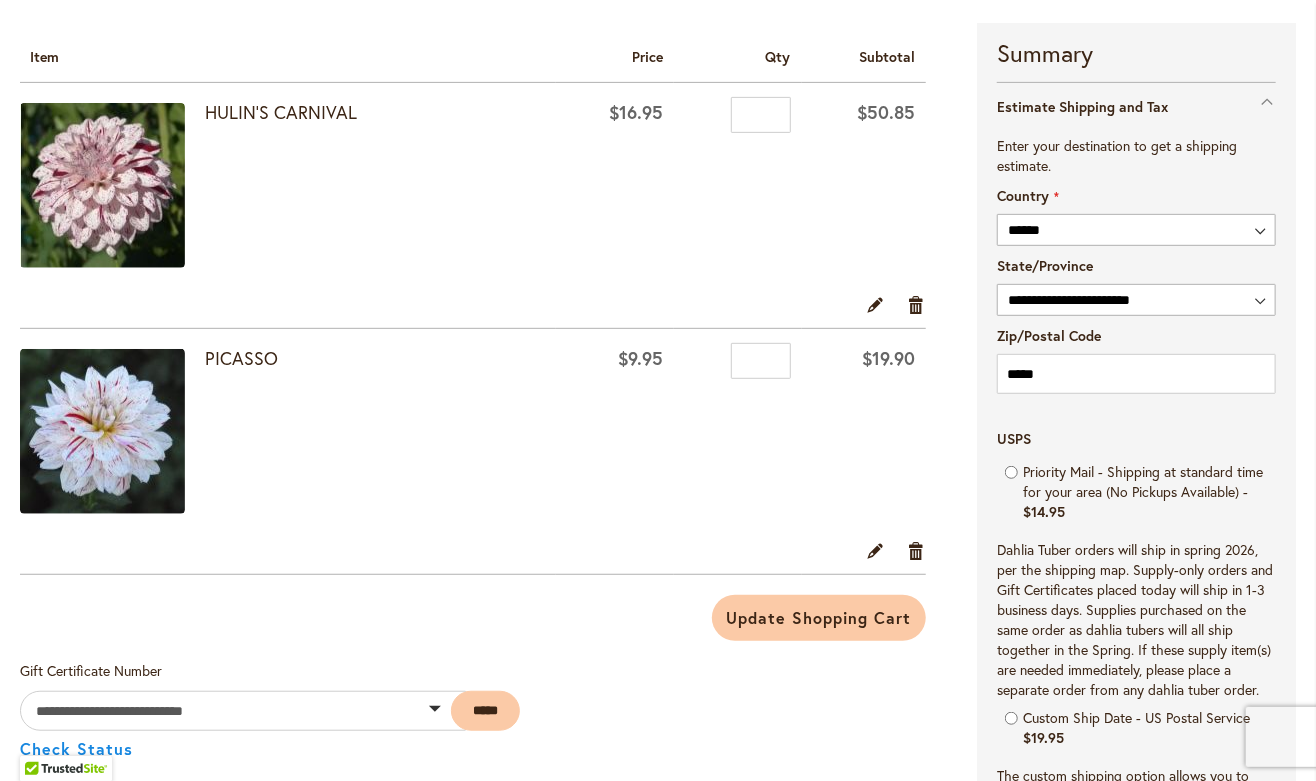click on "Qty
*" at bounding box center [737, 434] 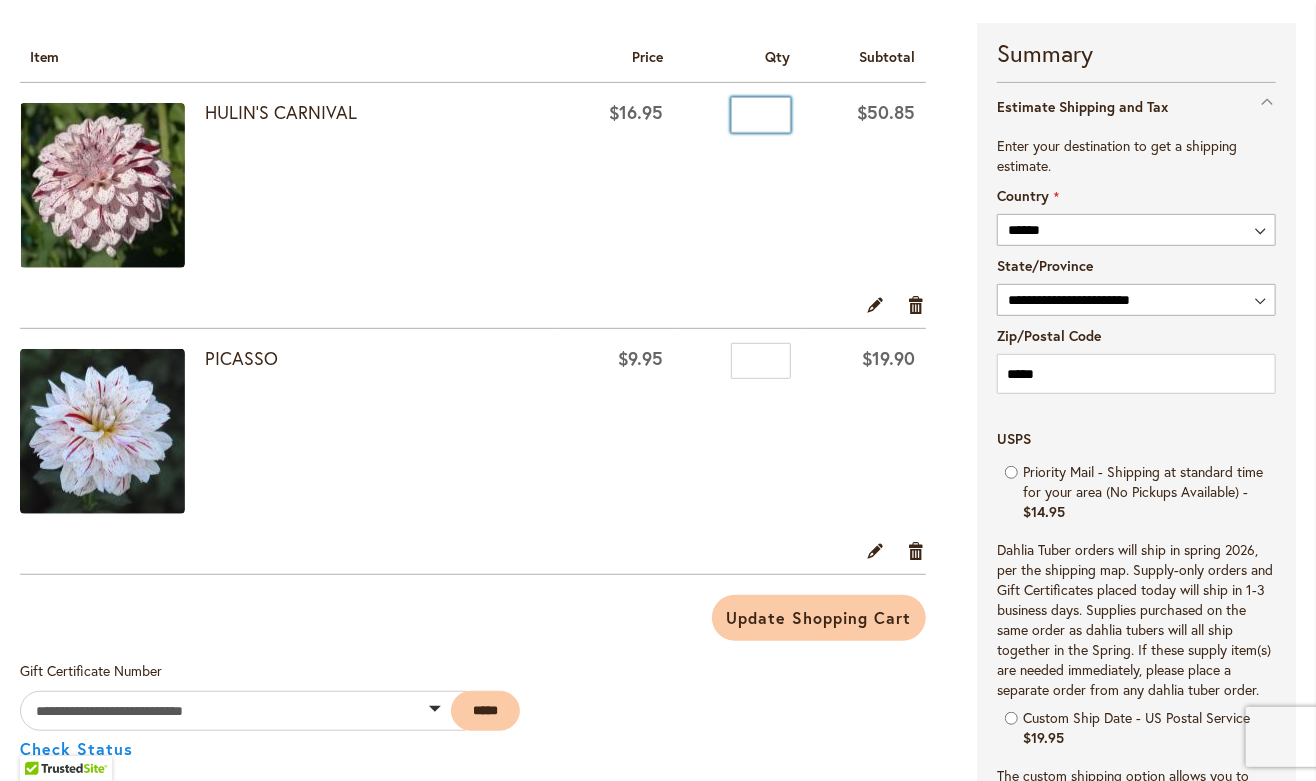 click on "*" at bounding box center [761, 115] 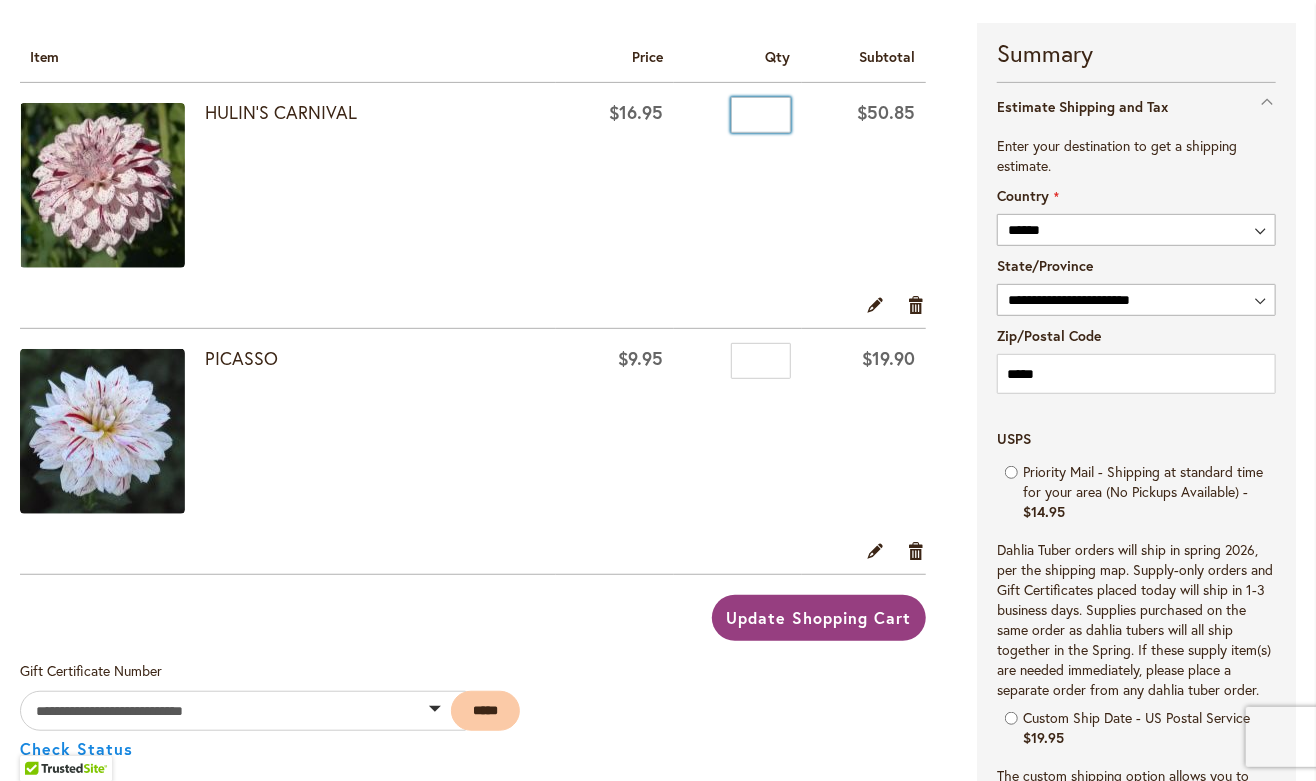 type on "*" 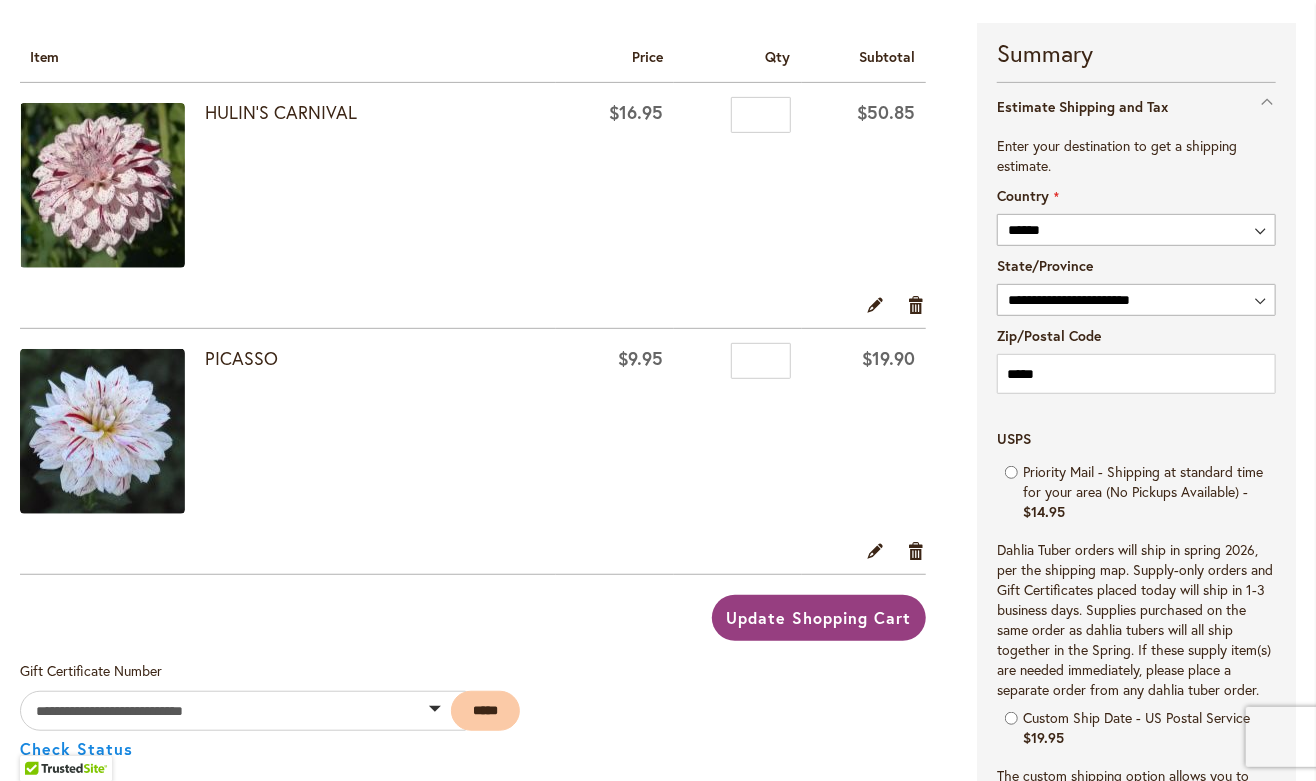 click on "Update Shopping Cart" at bounding box center [819, 617] 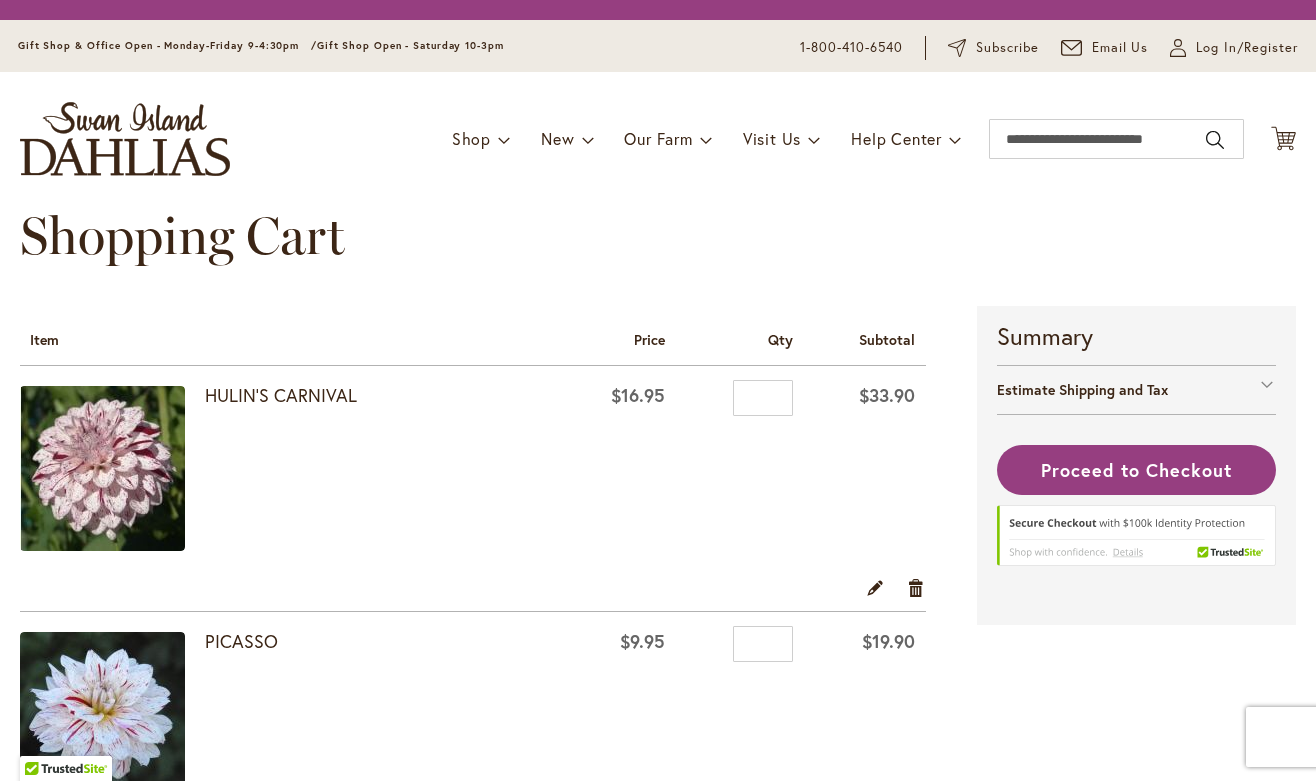 scroll, scrollTop: 0, scrollLeft: 0, axis: both 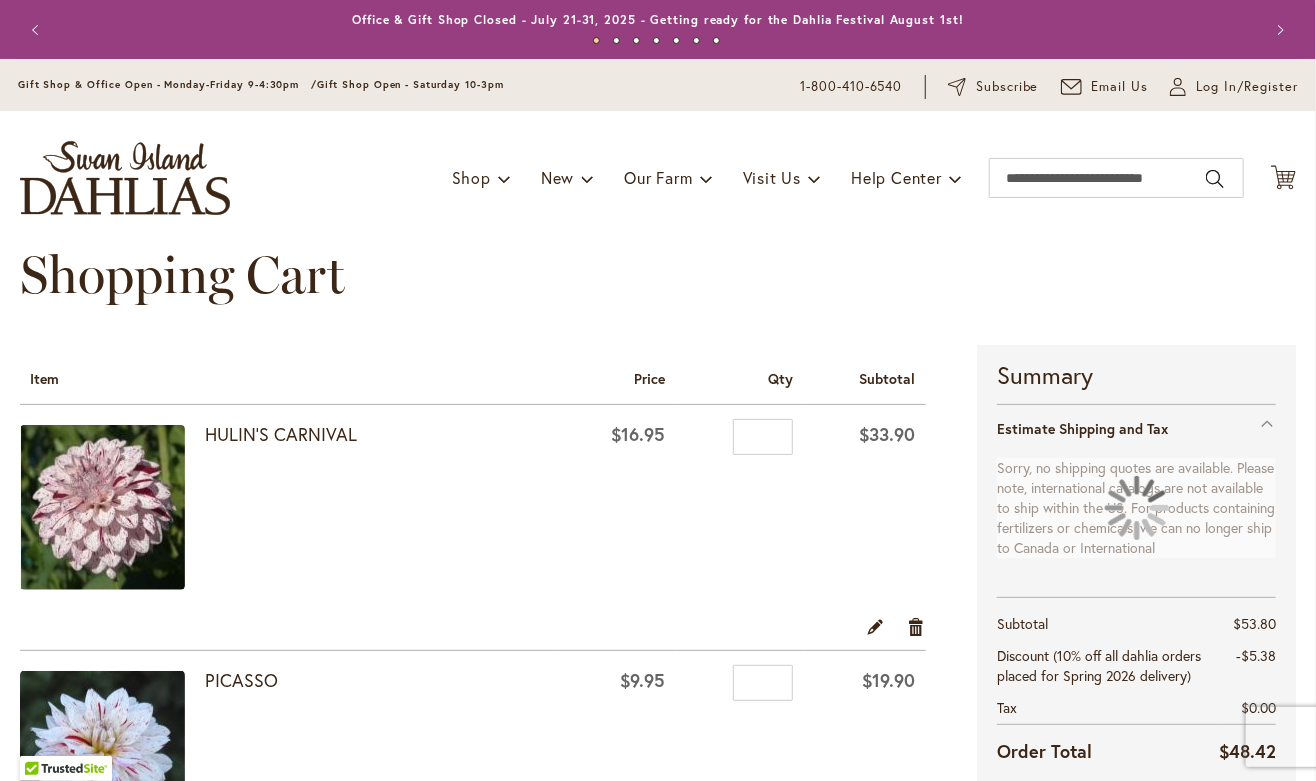 select on "**" 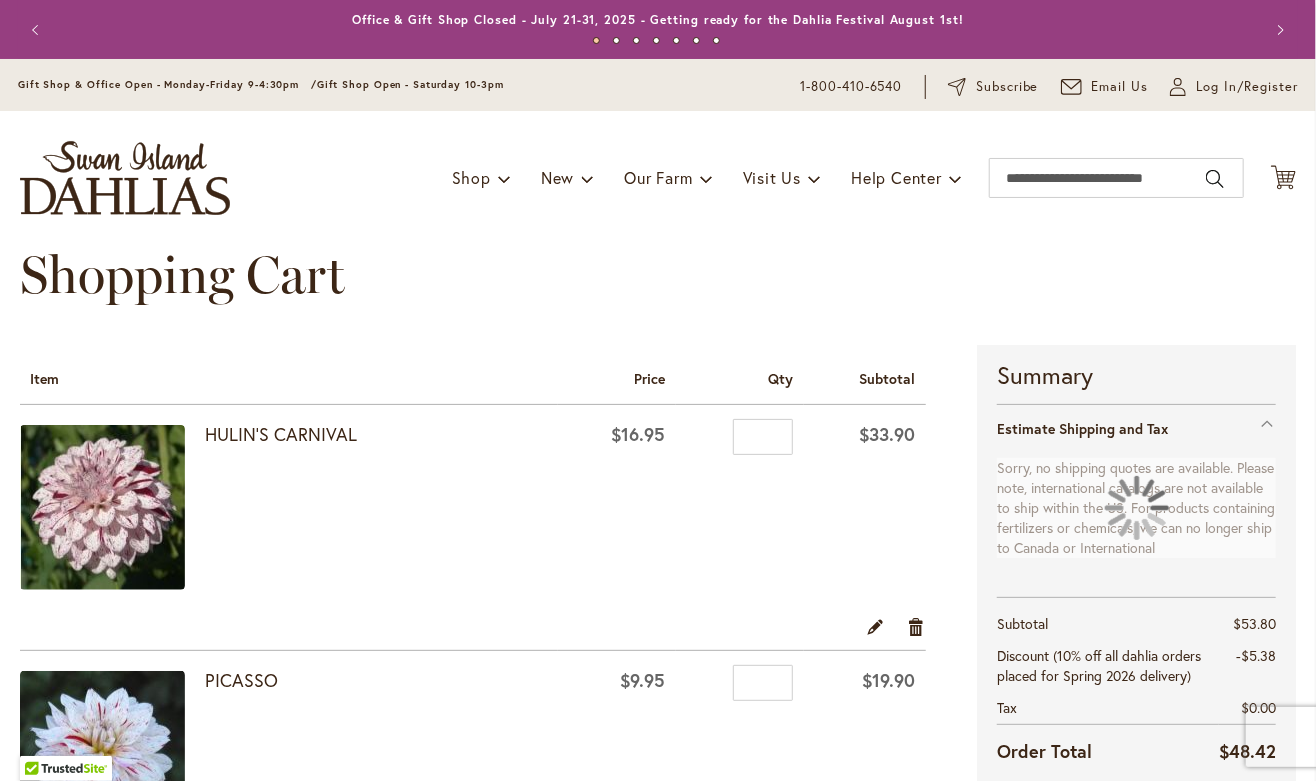 select on "**" 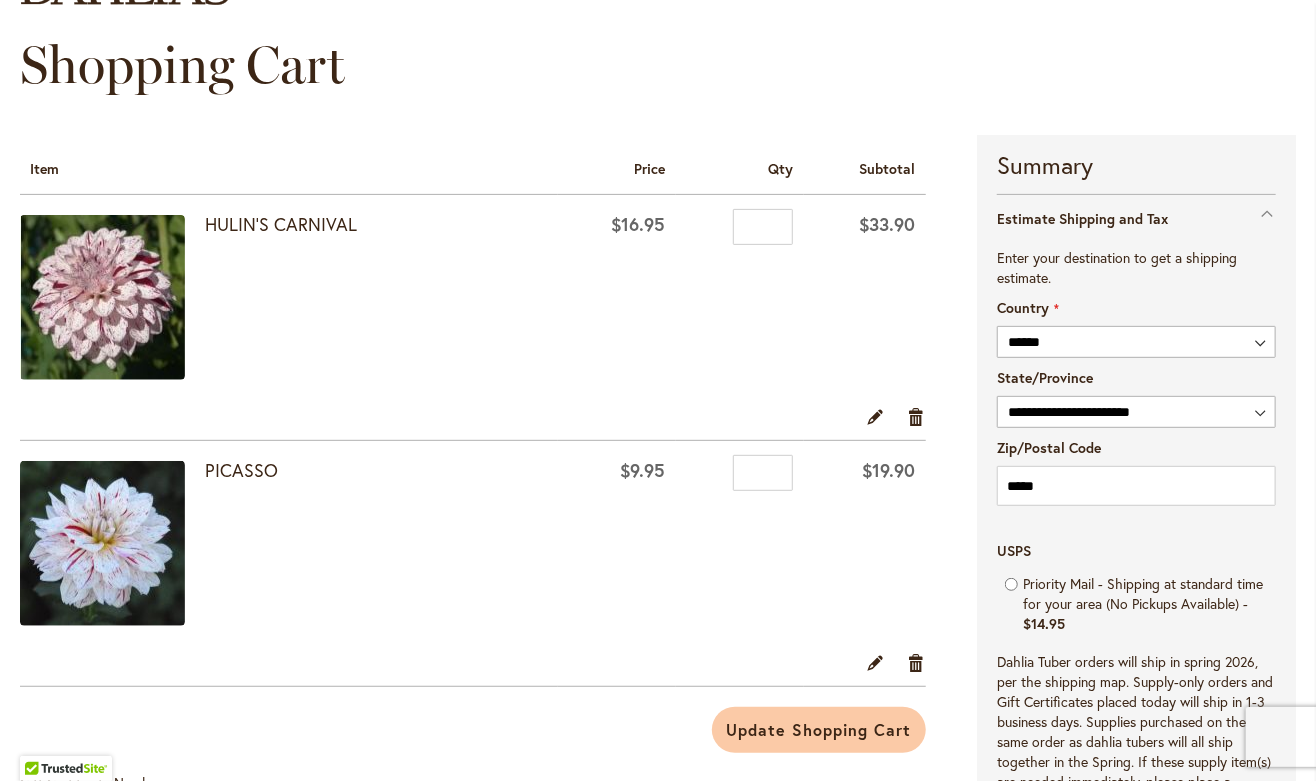 scroll, scrollTop: 210, scrollLeft: 0, axis: vertical 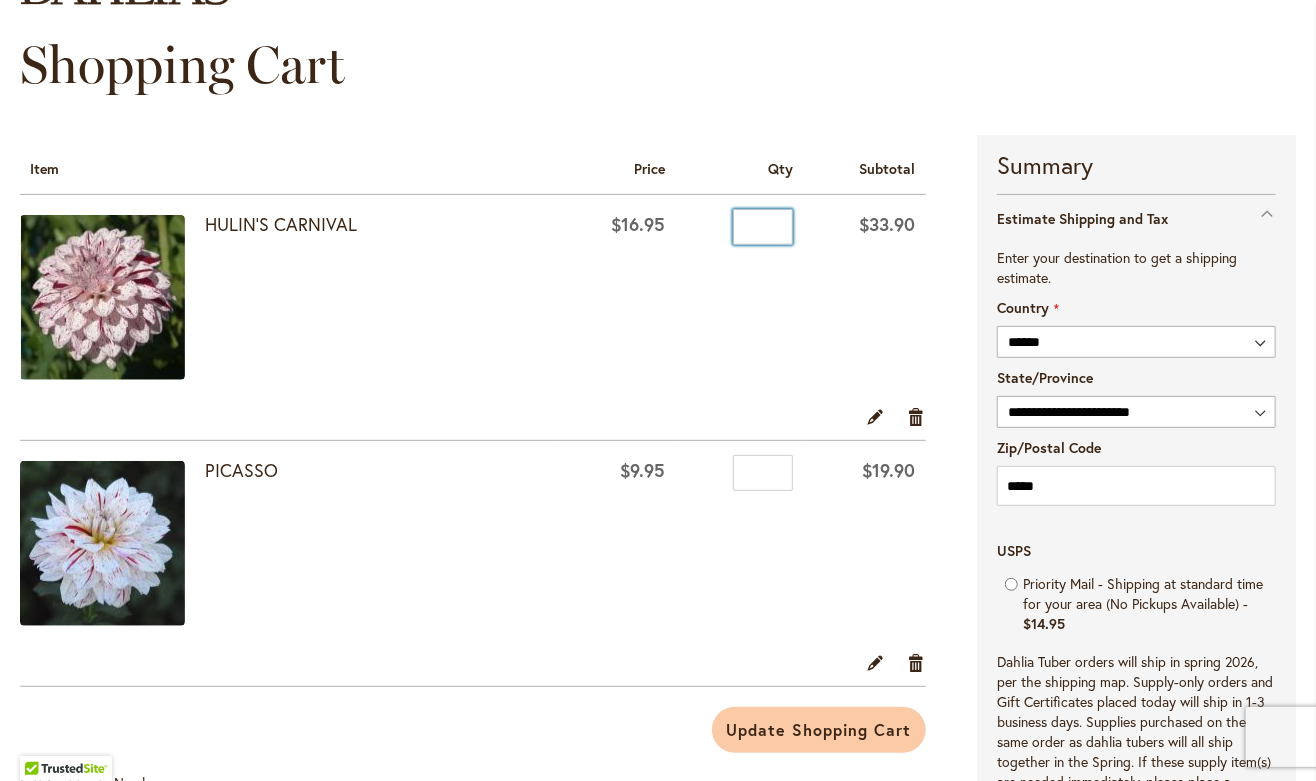 click on "*" at bounding box center [763, 227] 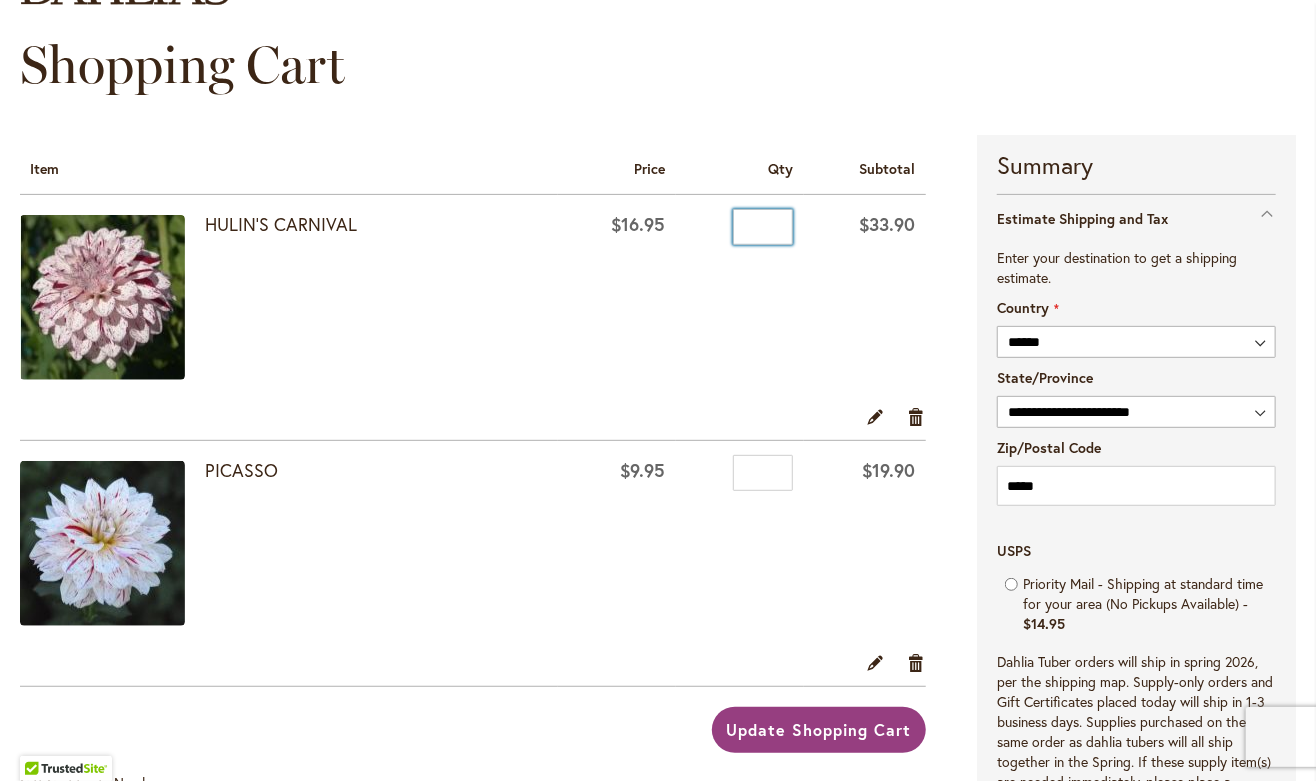 type on "*" 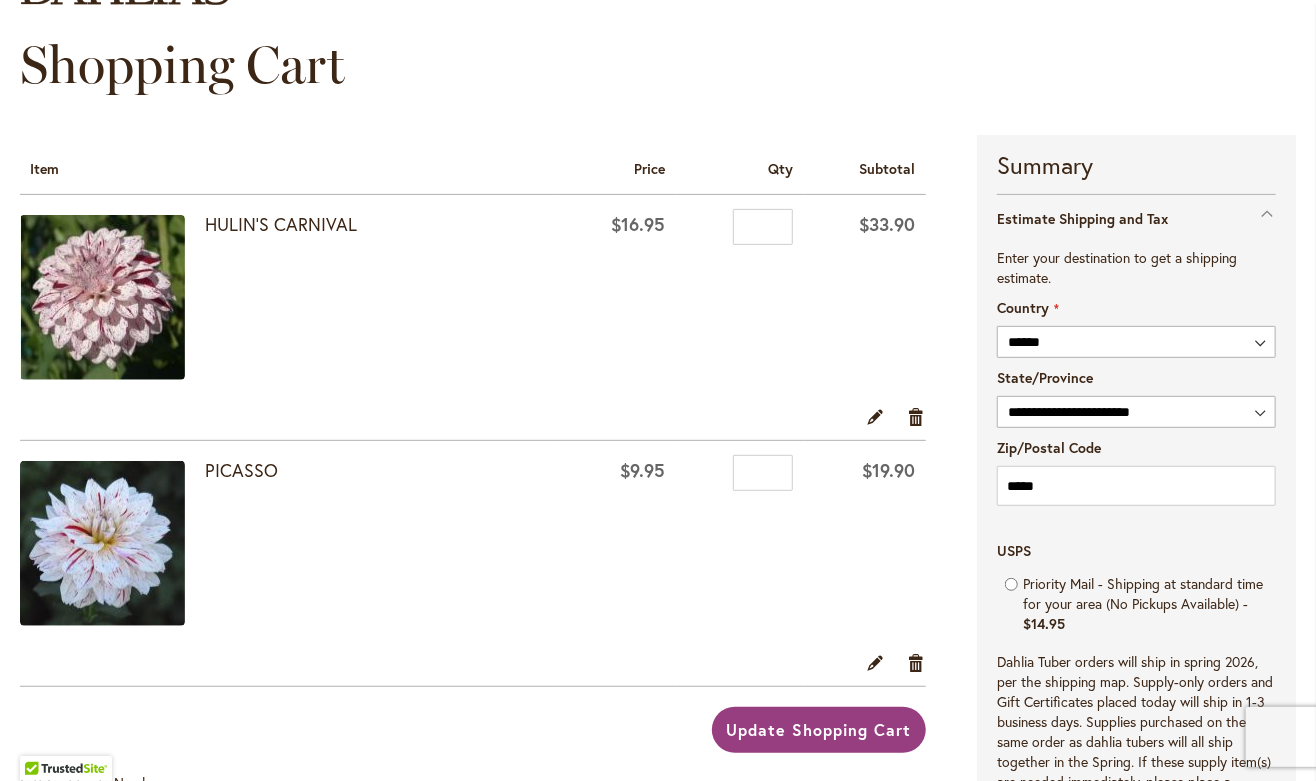 click on "Update Shopping Cart" at bounding box center (819, 729) 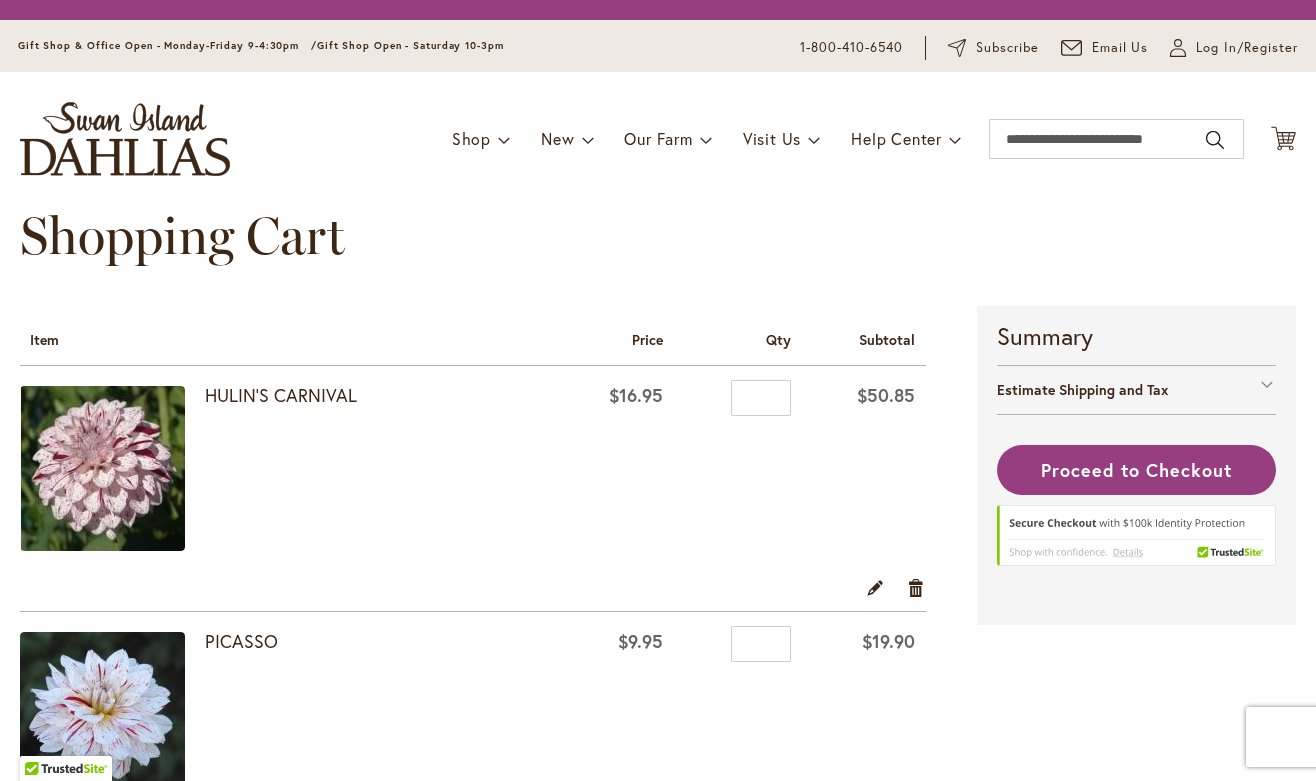 scroll, scrollTop: 0, scrollLeft: 0, axis: both 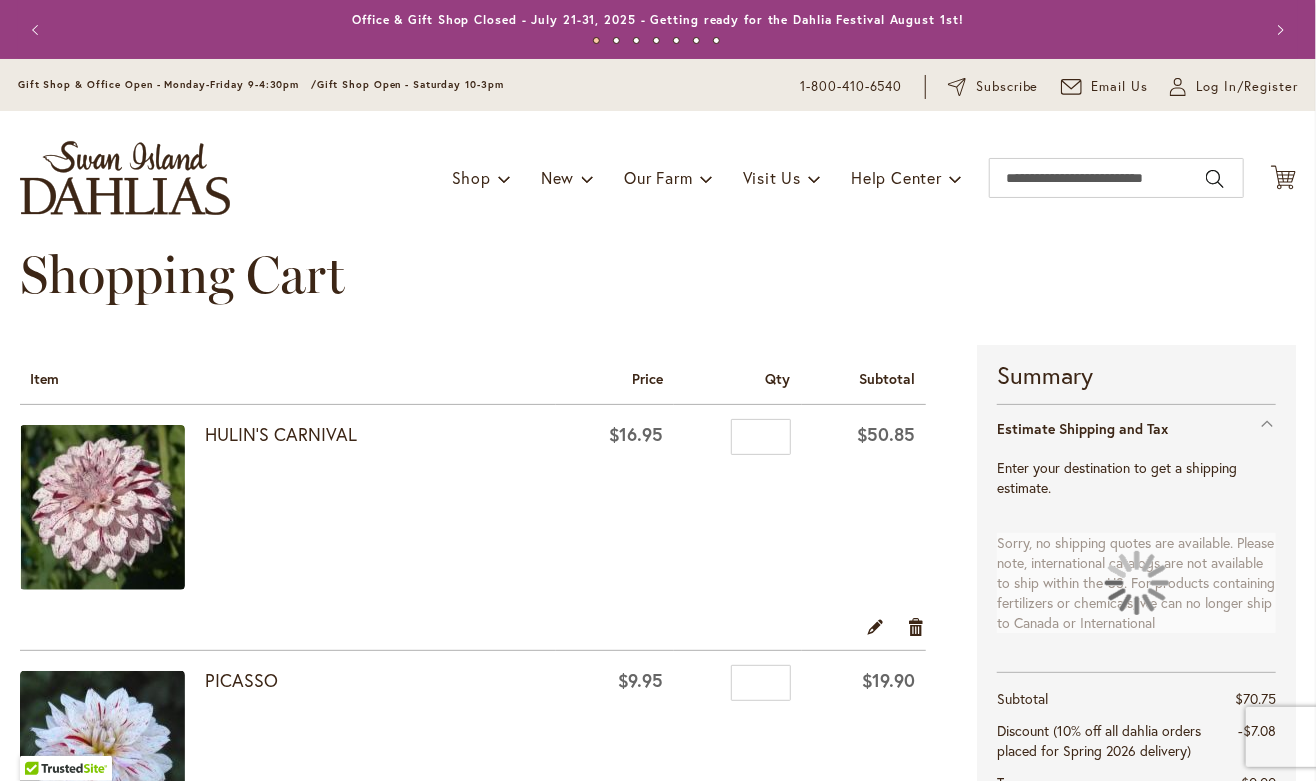 select on "**" 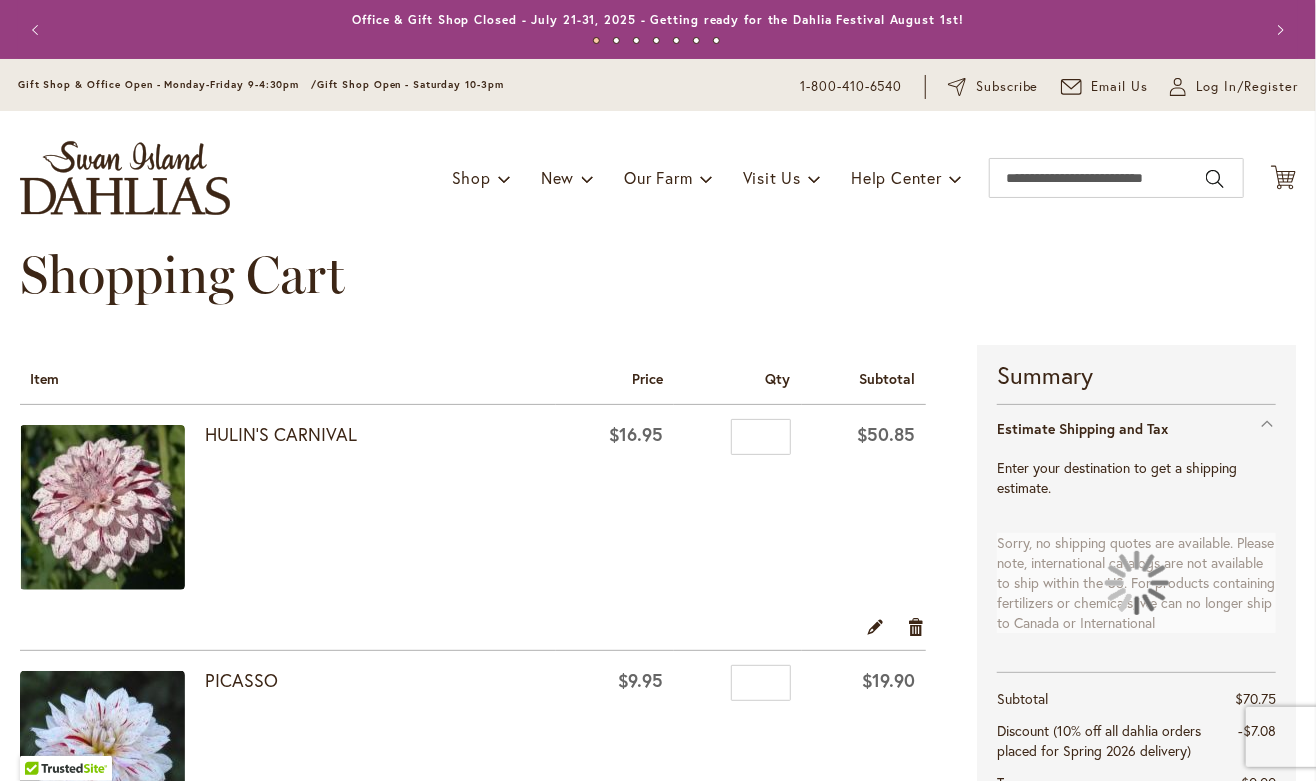 select on "**" 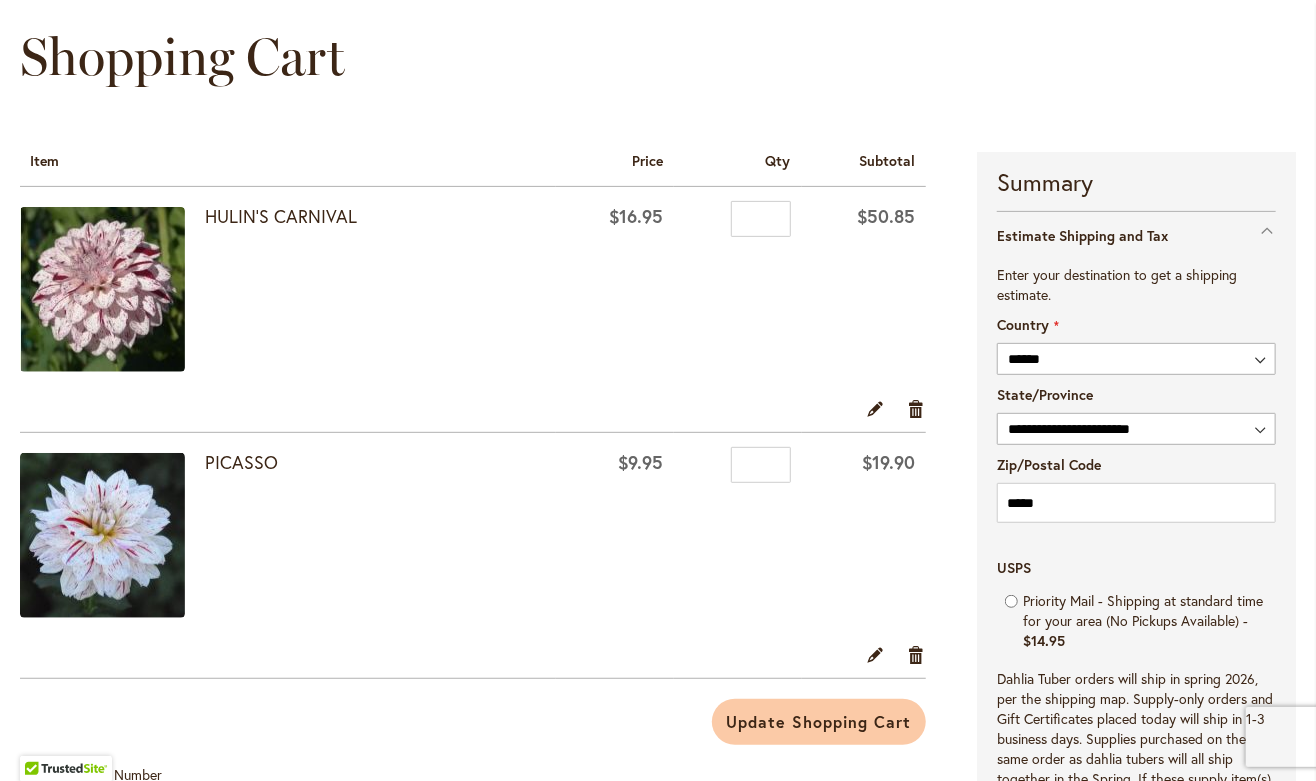 scroll, scrollTop: 155, scrollLeft: 0, axis: vertical 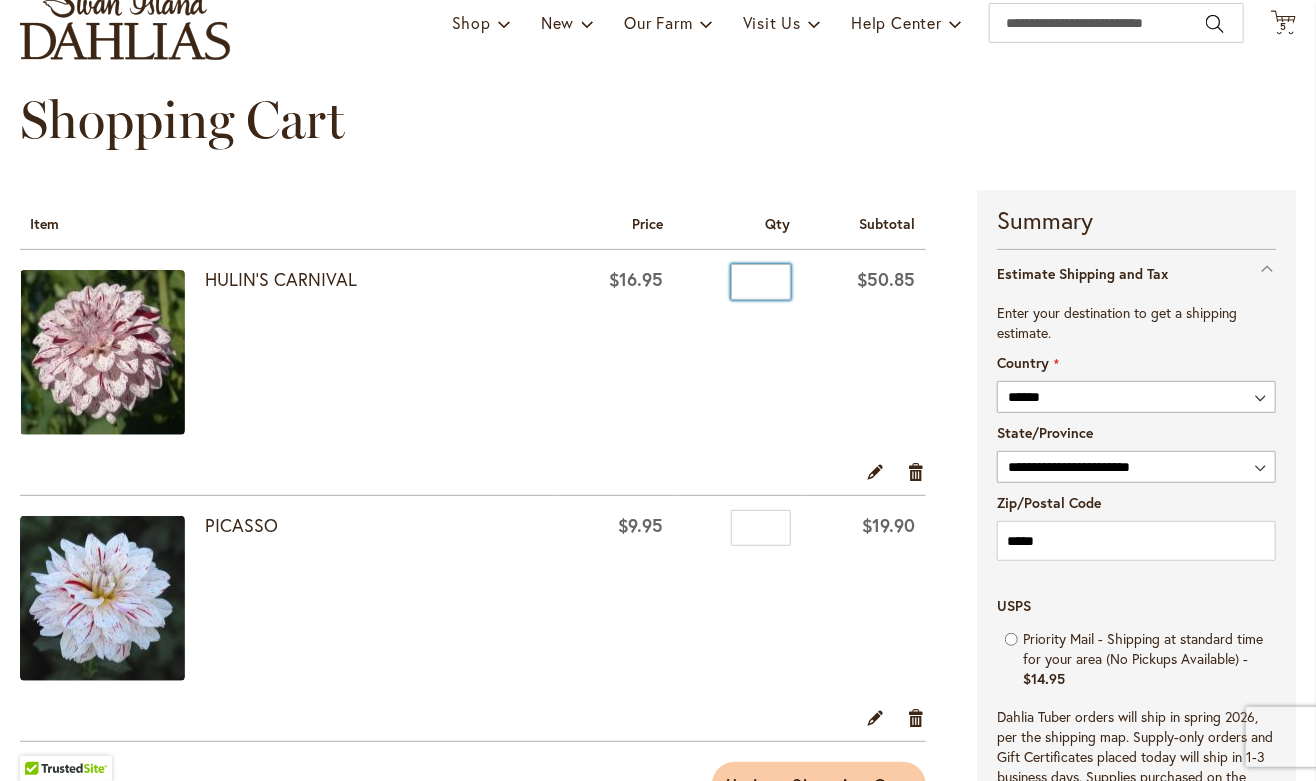 click on "*" at bounding box center [761, 282] 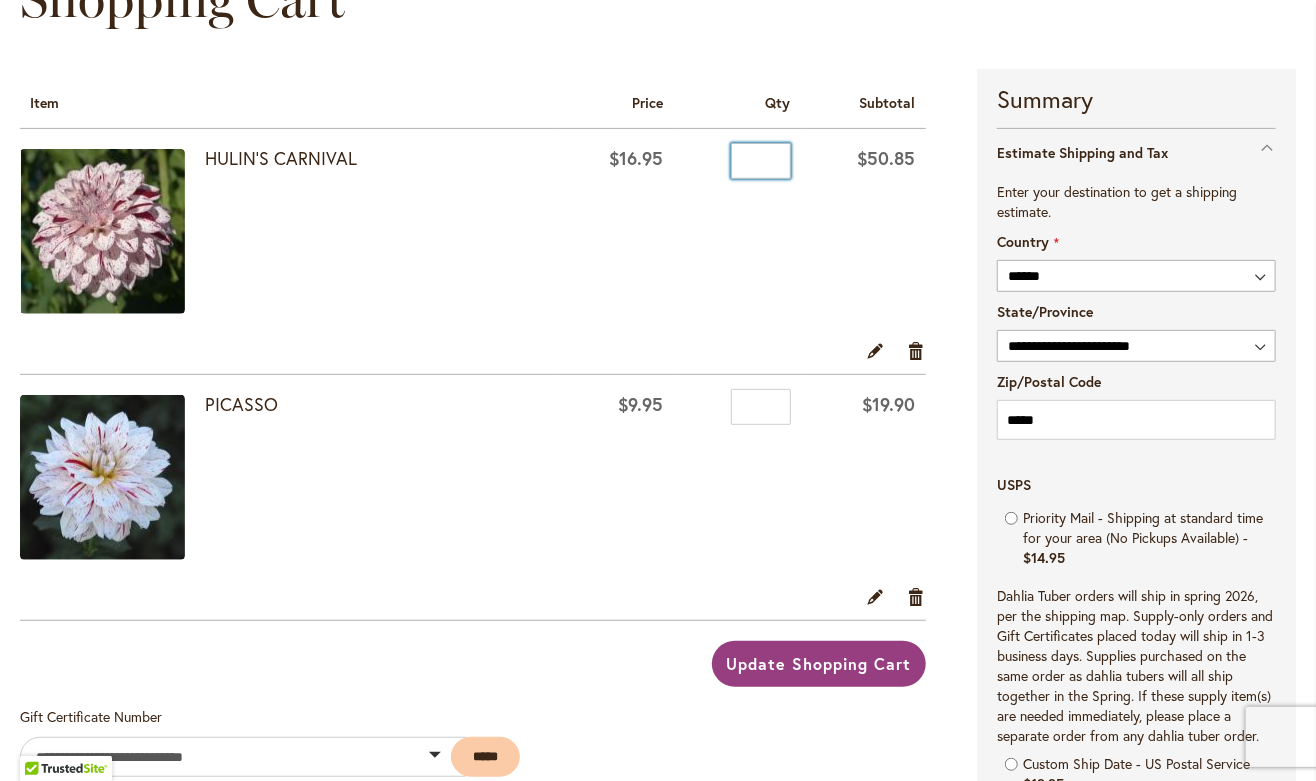 scroll, scrollTop: 275, scrollLeft: 0, axis: vertical 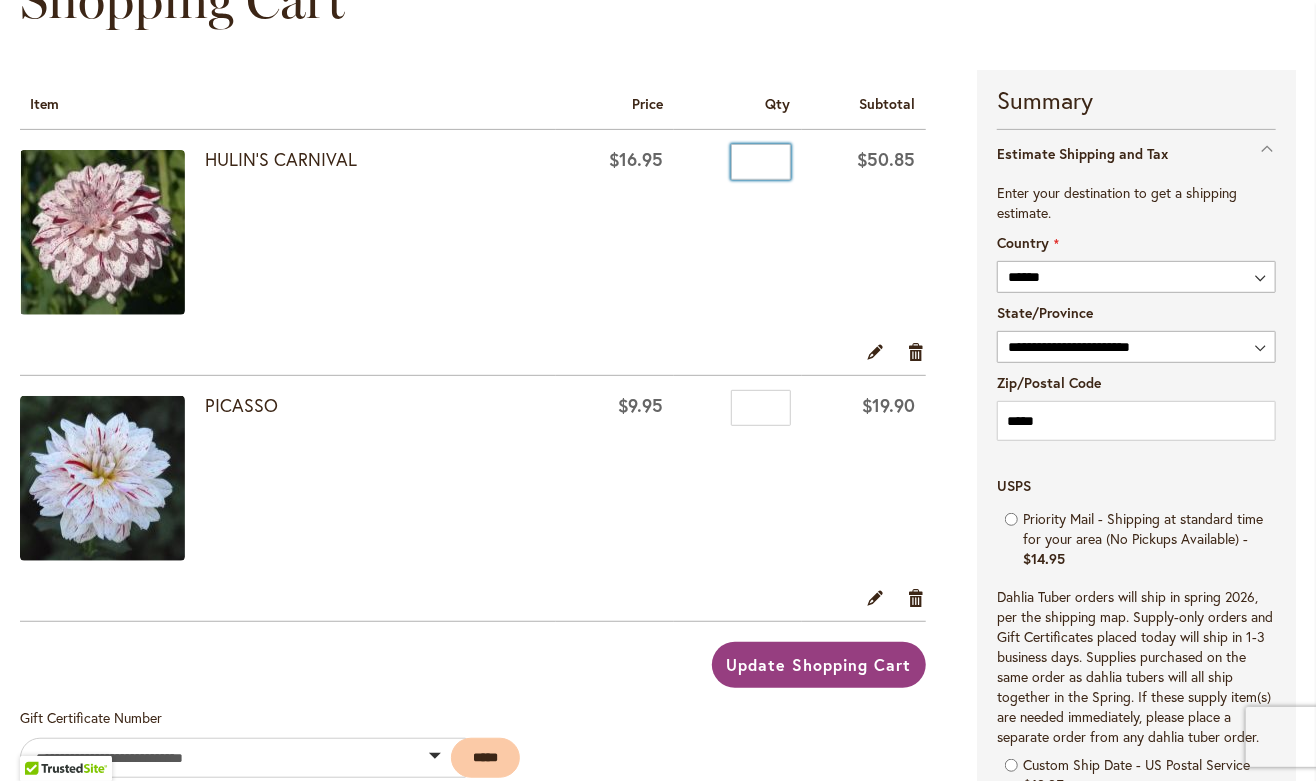 type on "*" 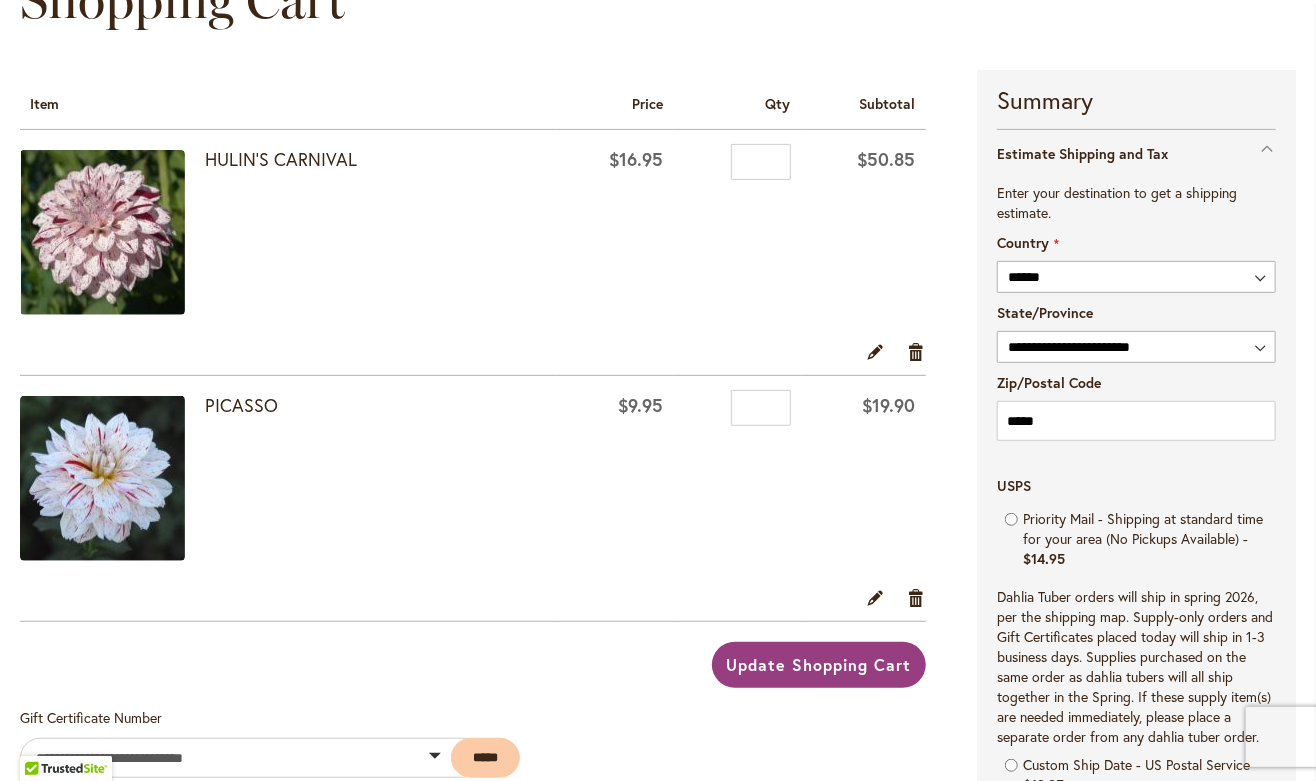 click on "Update Shopping Cart" at bounding box center (819, 664) 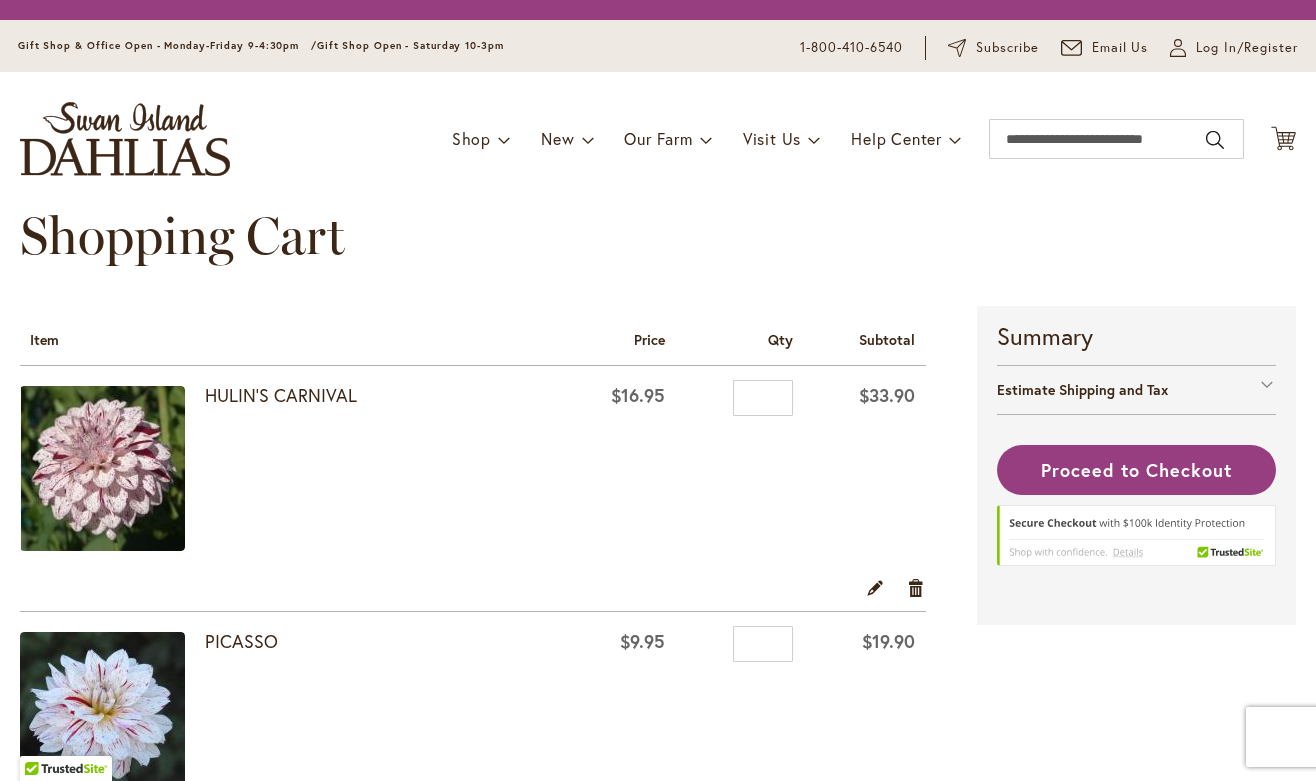 scroll, scrollTop: 0, scrollLeft: 0, axis: both 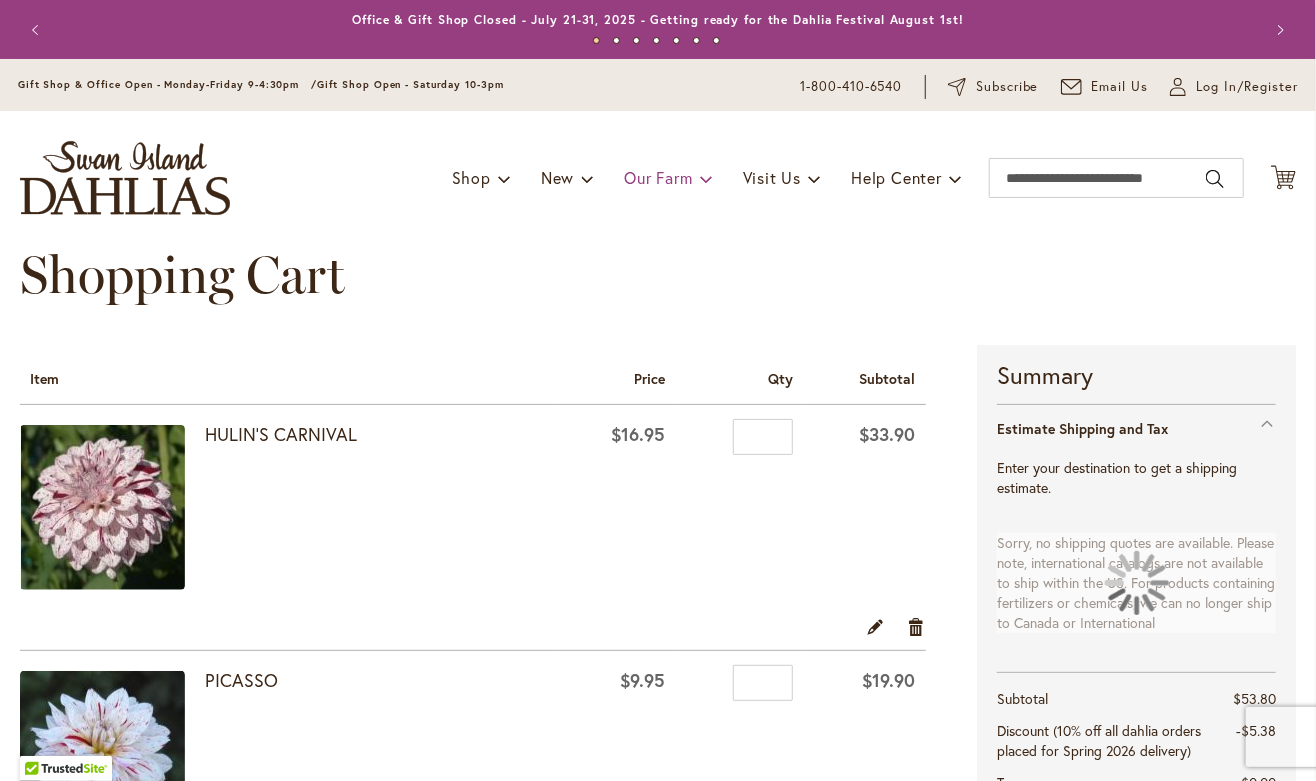 select on "**" 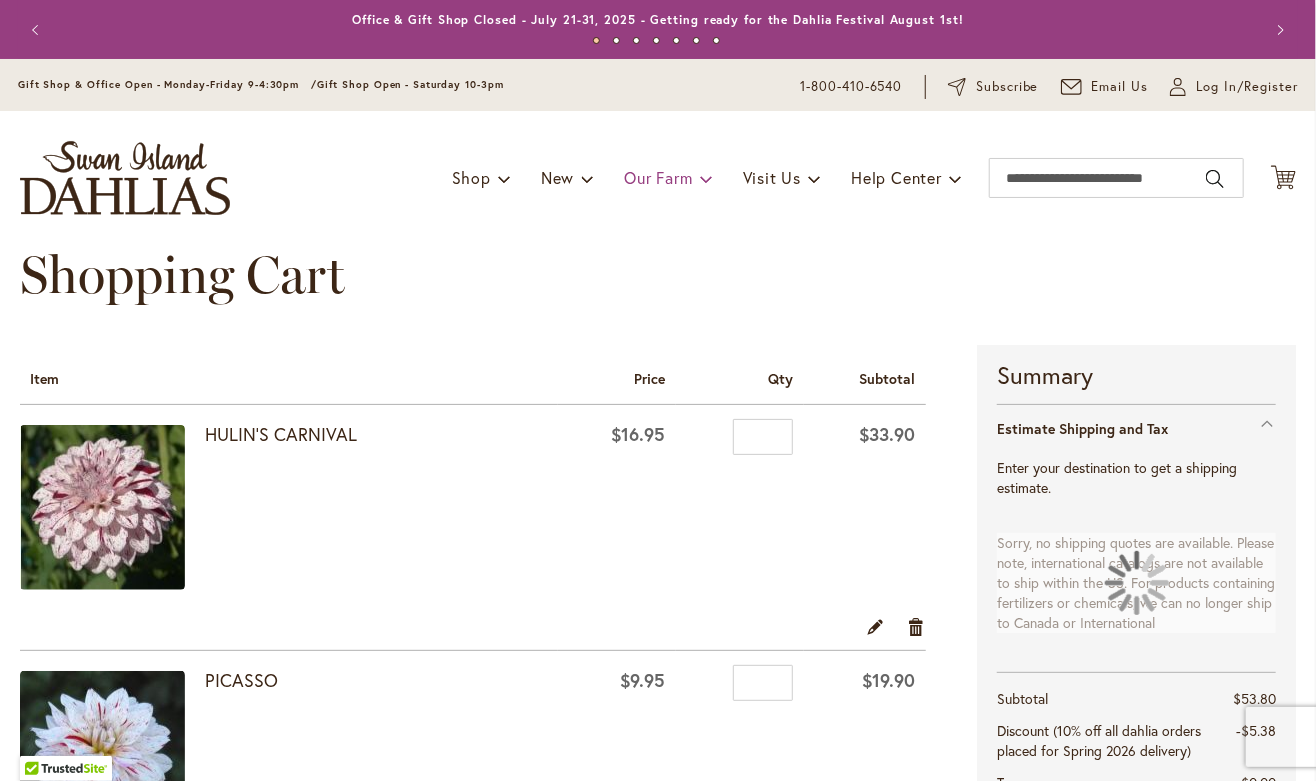 select on "**" 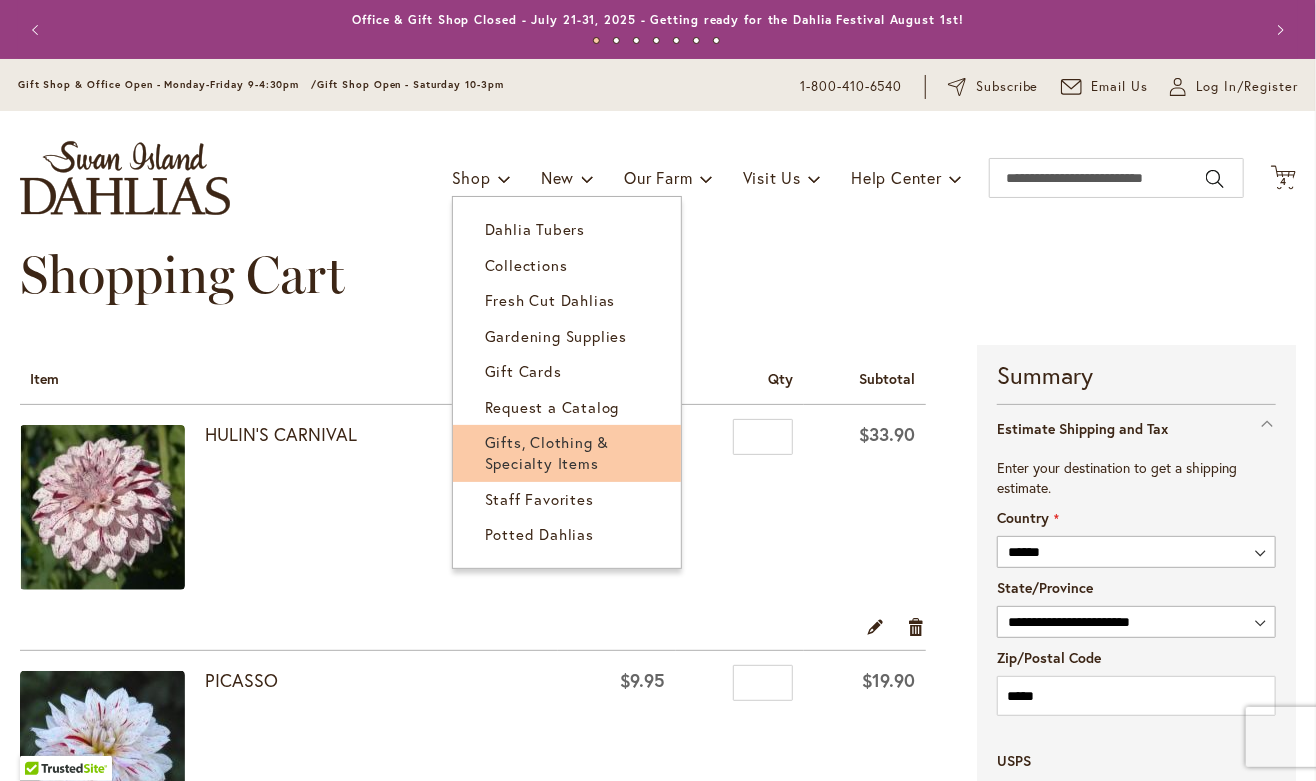 click on "Gifts, Clothing & Specialty Items" at bounding box center (547, 452) 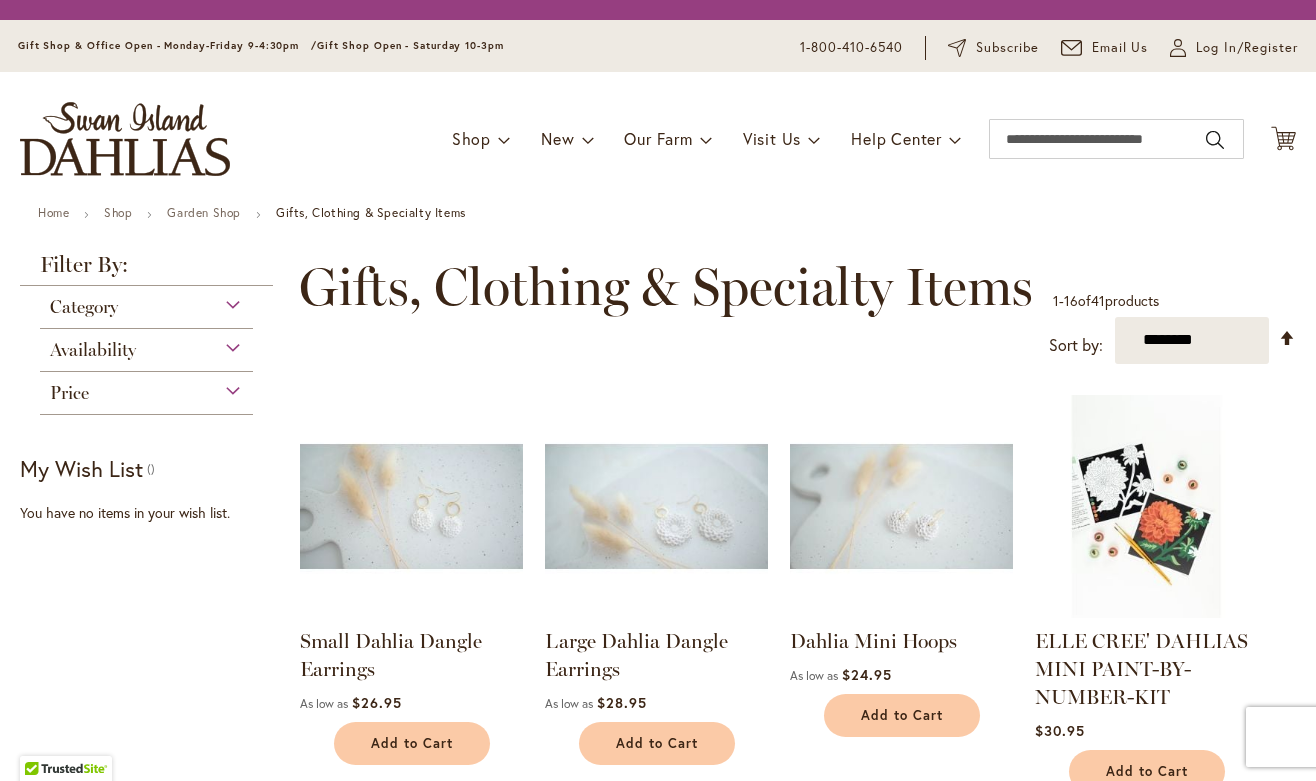 scroll, scrollTop: 0, scrollLeft: 0, axis: both 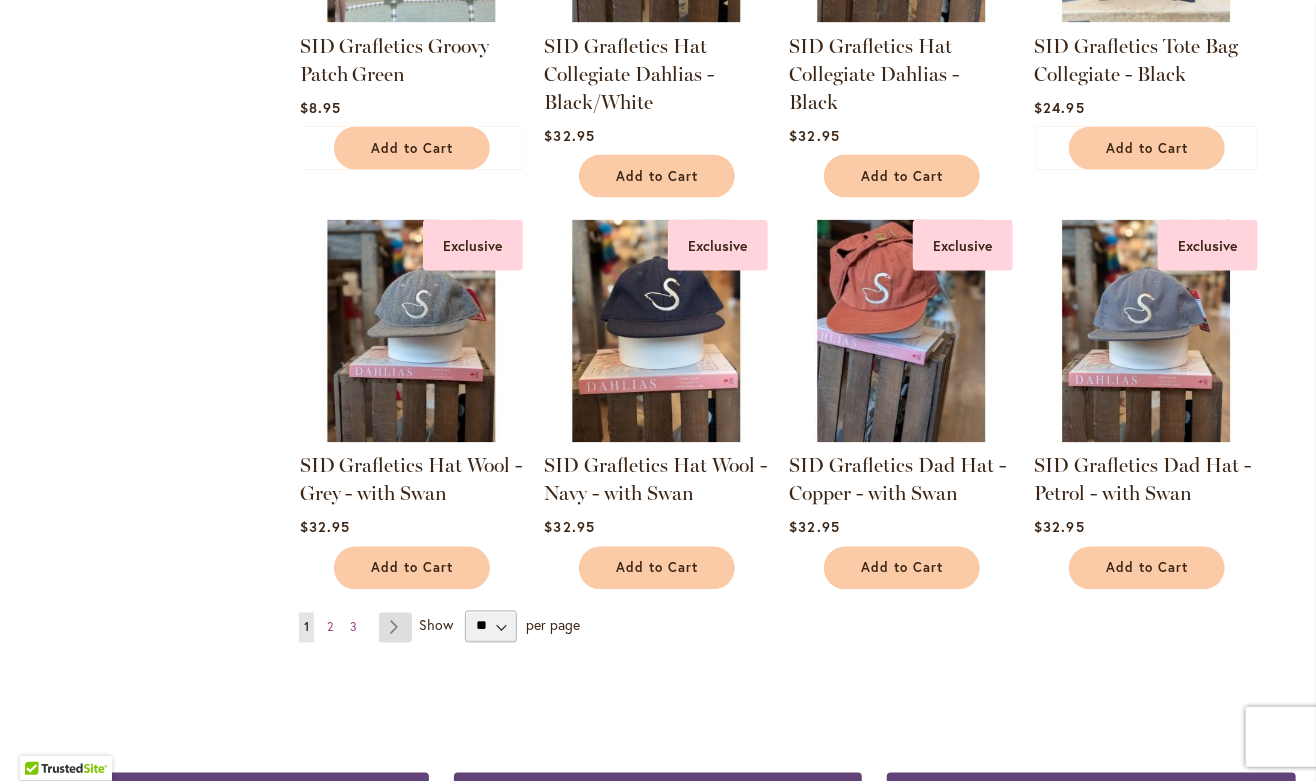 click on "Page
Next" at bounding box center [395, 628] 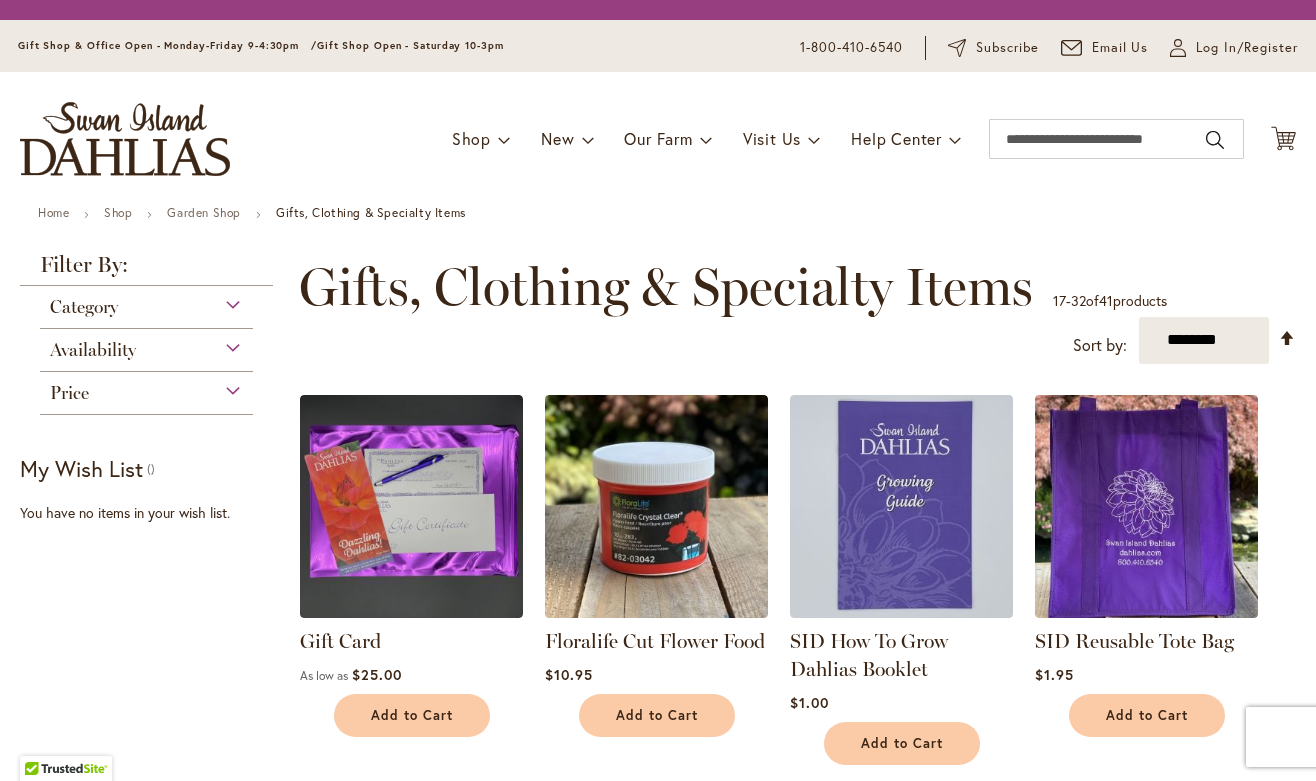 scroll, scrollTop: 0, scrollLeft: 0, axis: both 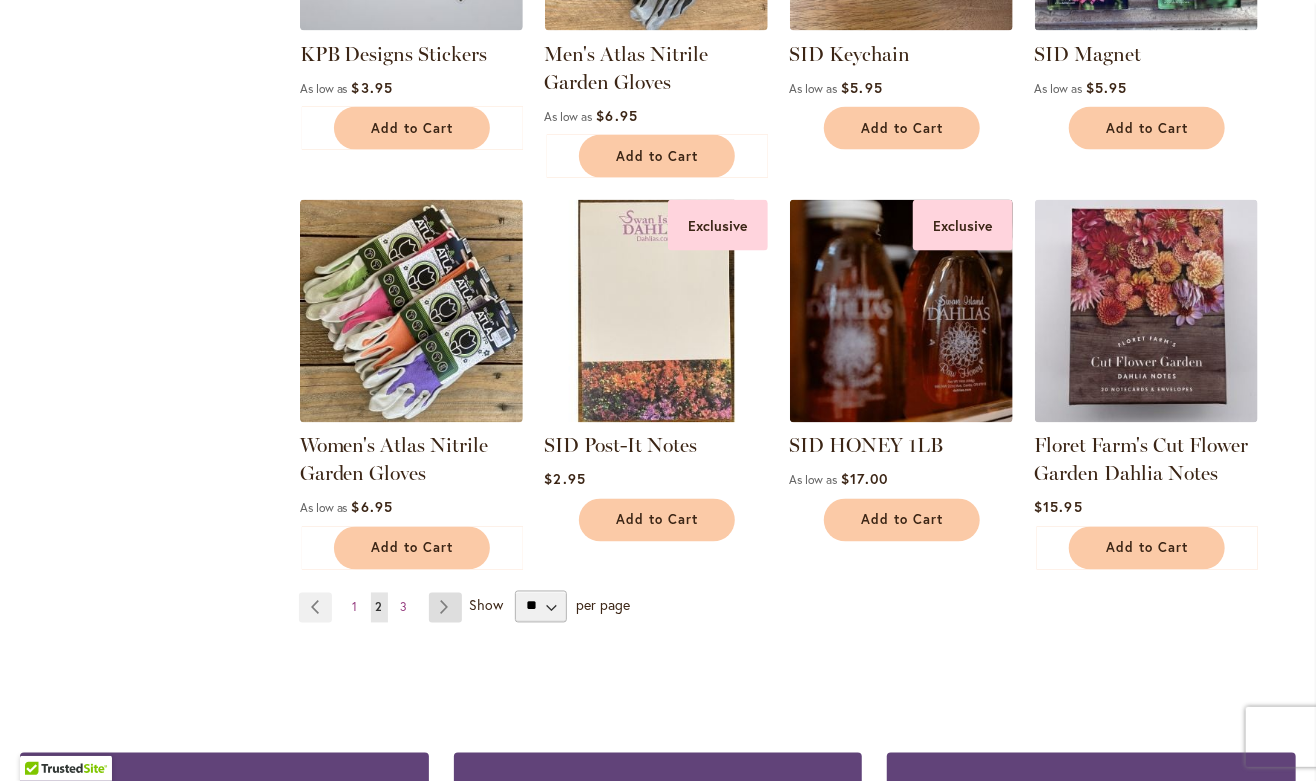 click on "Page
Next" at bounding box center [445, 608] 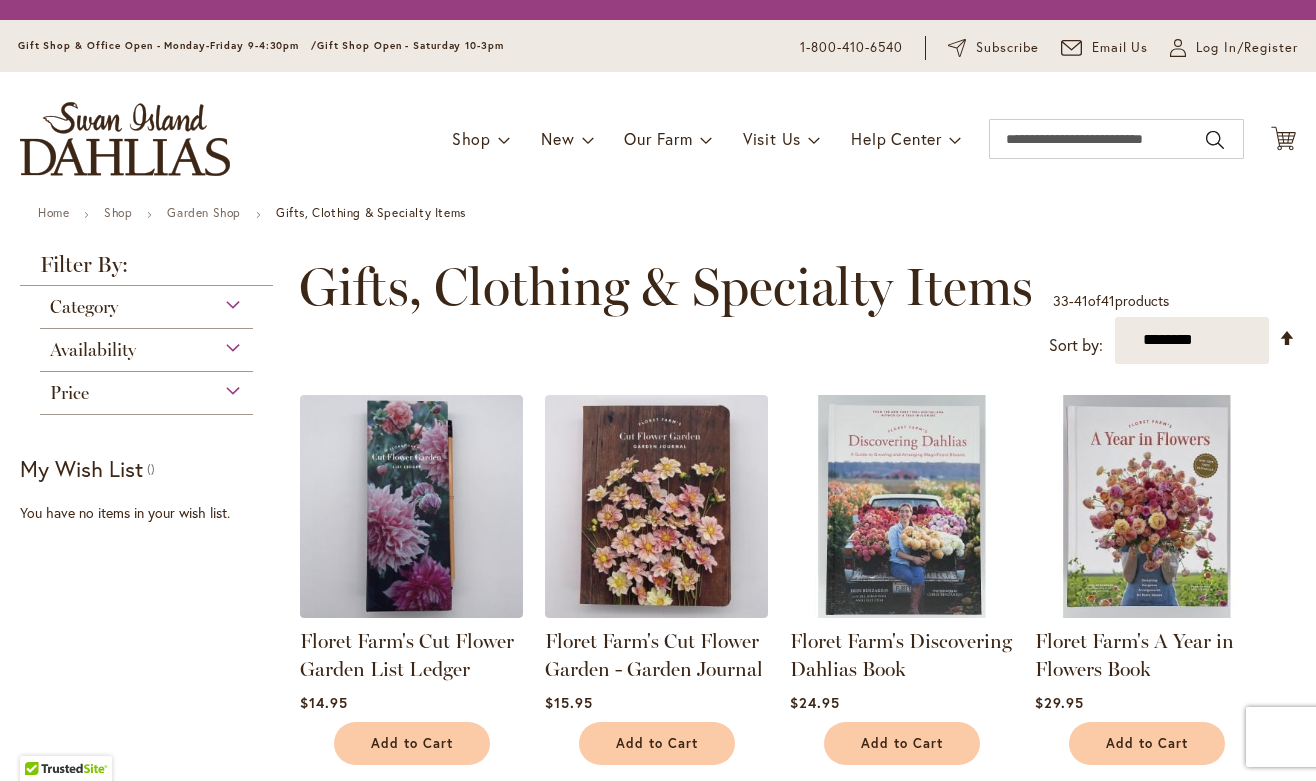 scroll, scrollTop: 0, scrollLeft: 0, axis: both 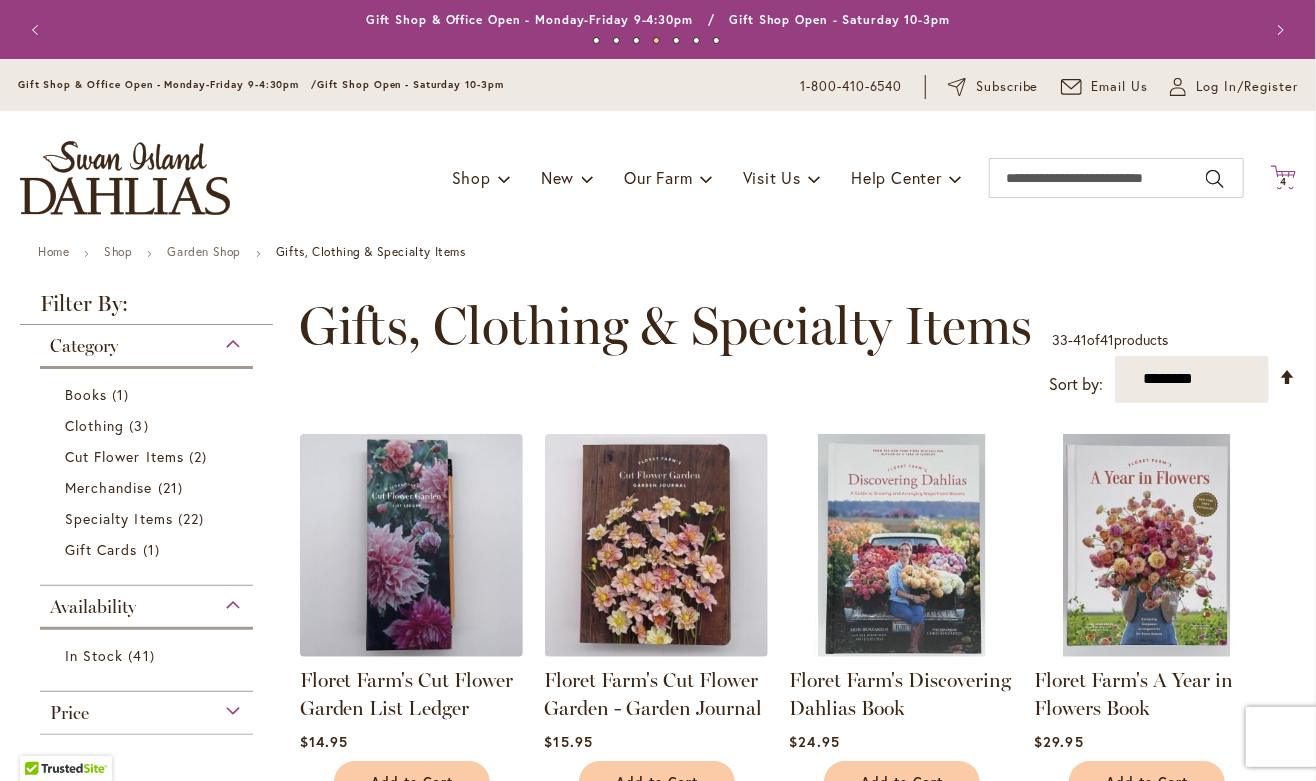 click on "Cart
.cls-1 {
fill: #231f20;
}" 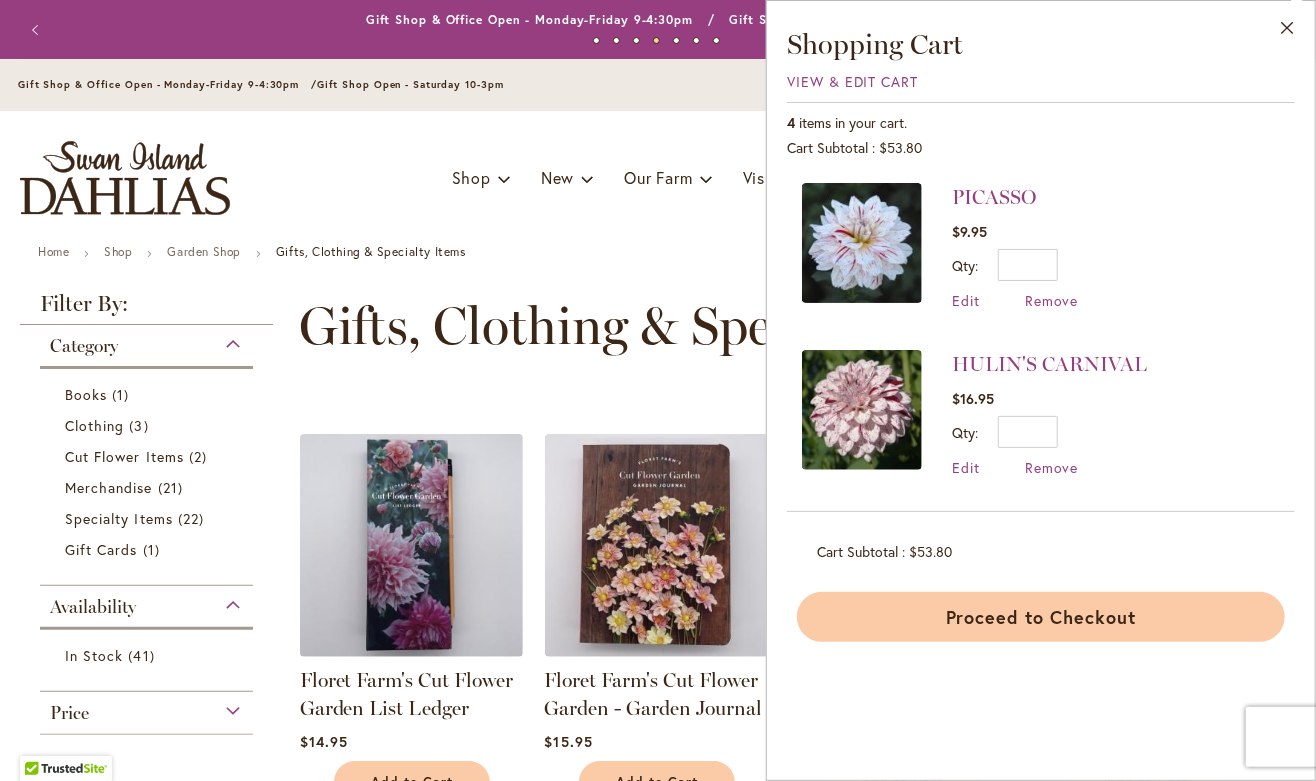 click on "Proceed to Checkout" at bounding box center (1041, 617) 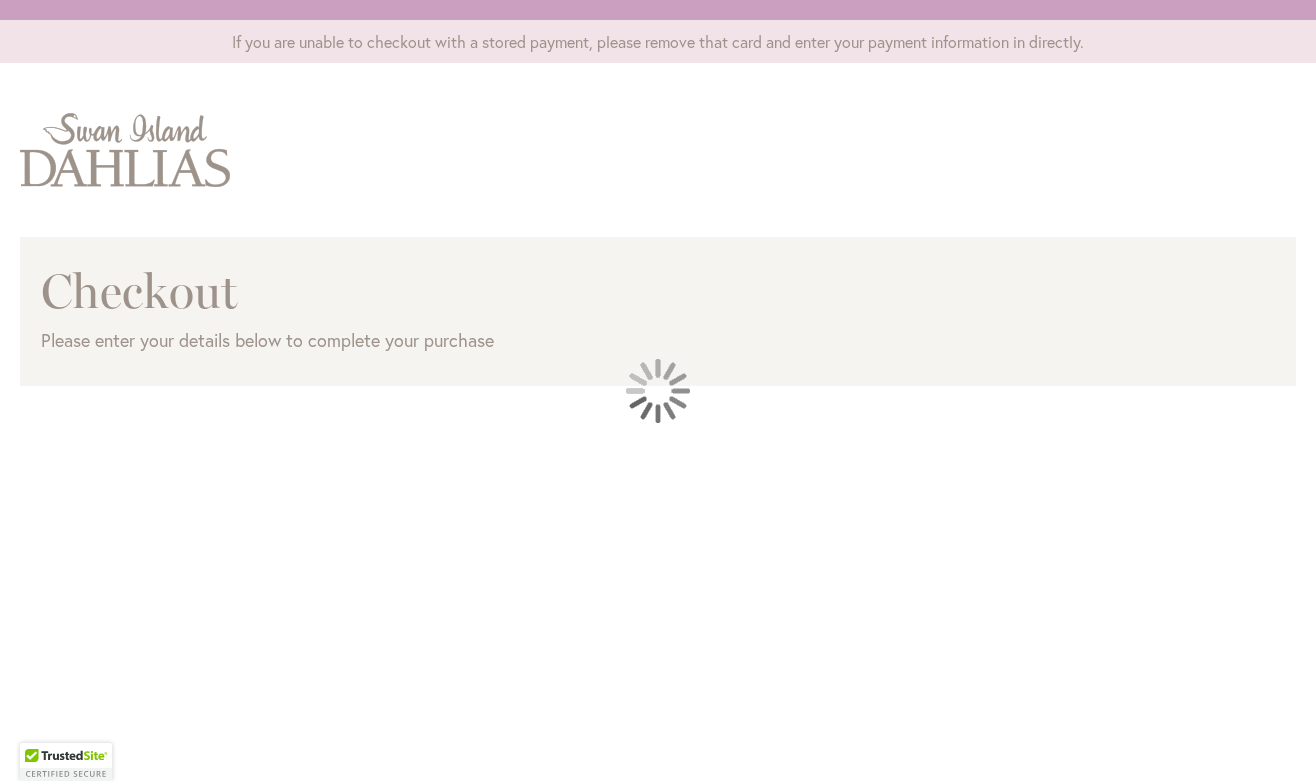 scroll, scrollTop: 0, scrollLeft: 0, axis: both 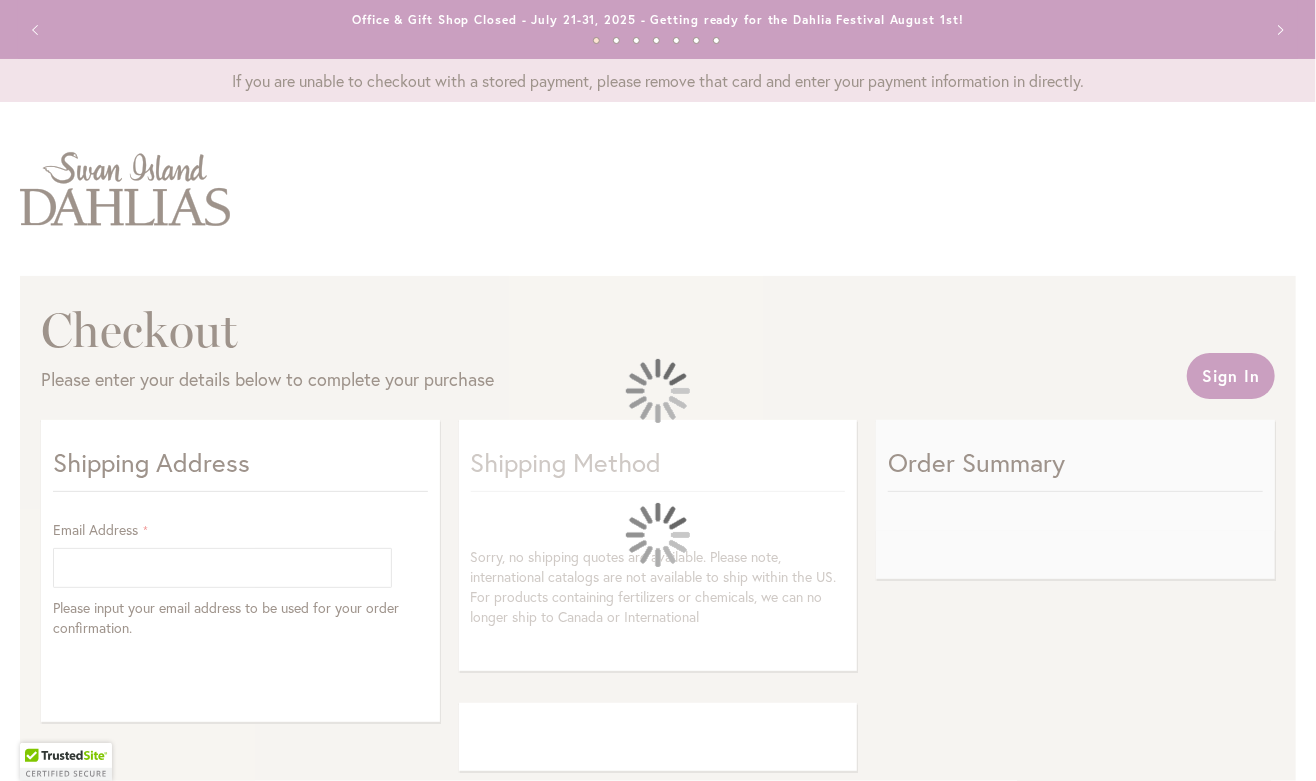select on "**" 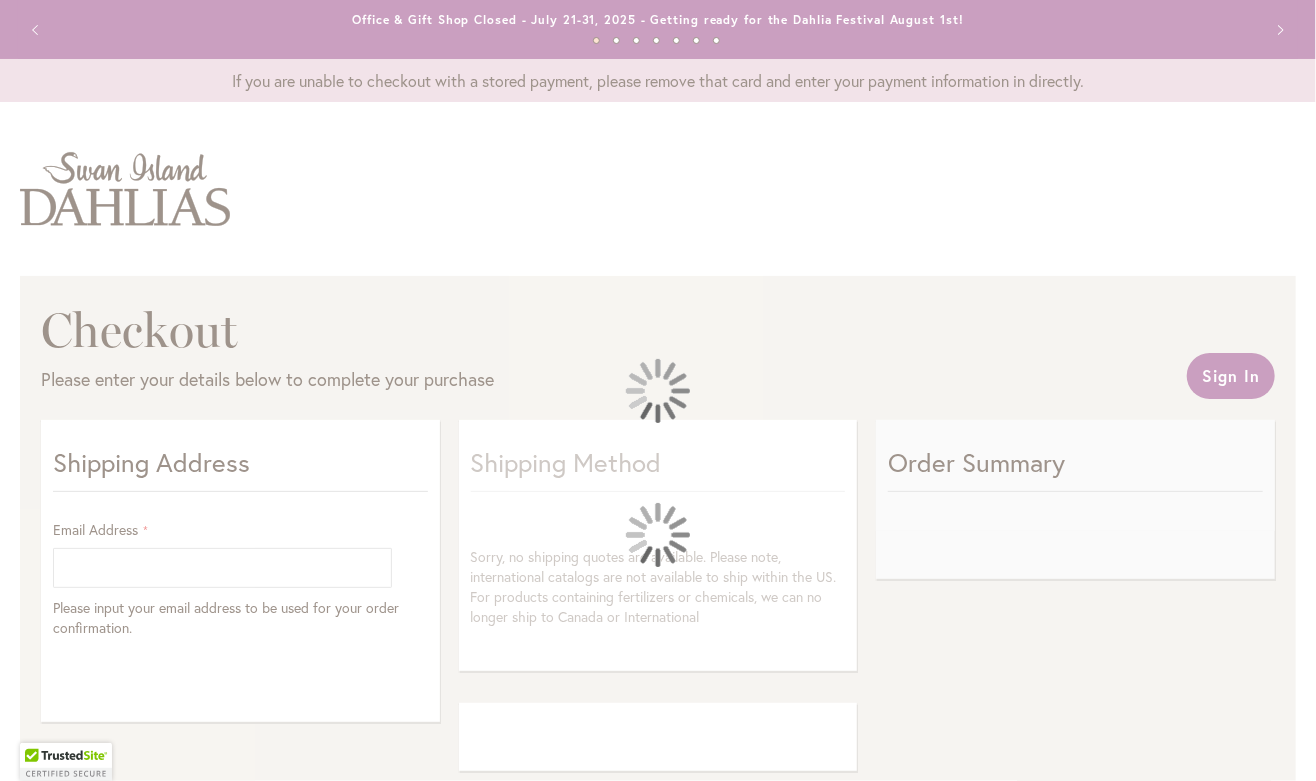 select on "**" 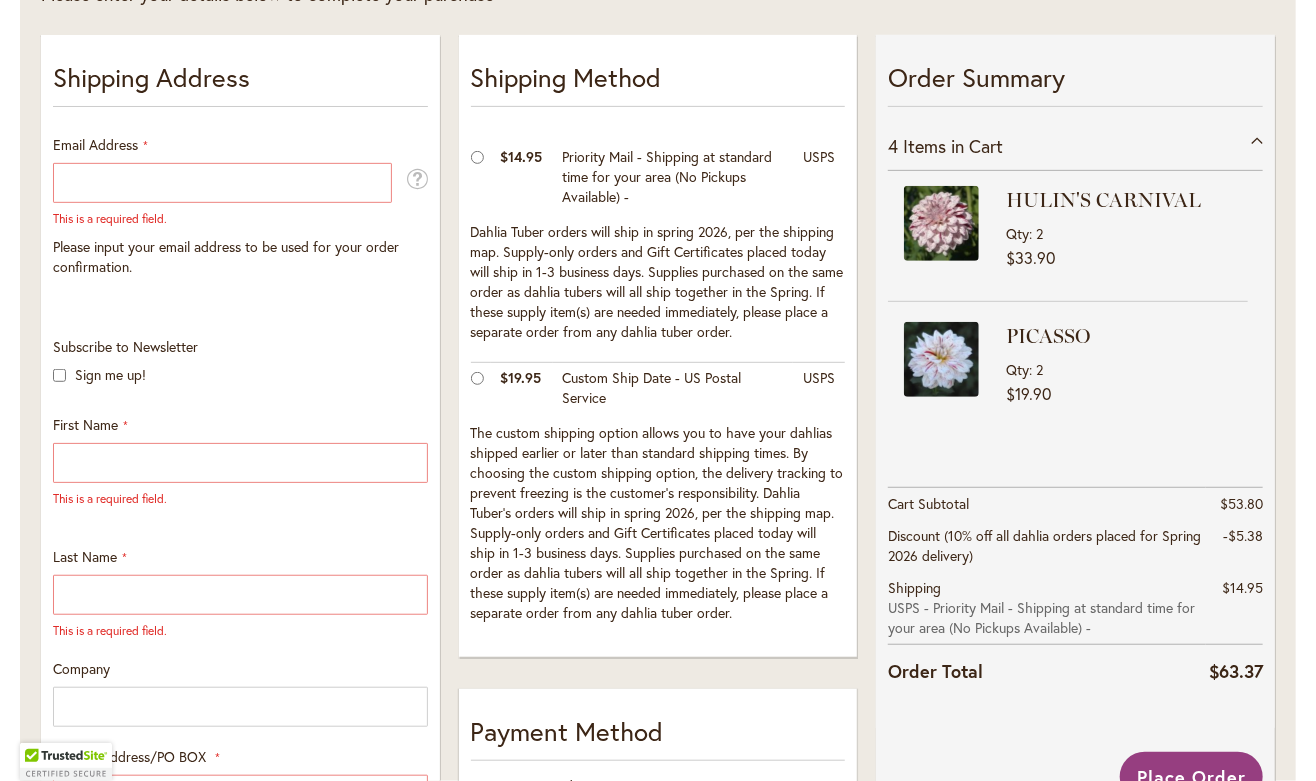 scroll, scrollTop: 386, scrollLeft: 0, axis: vertical 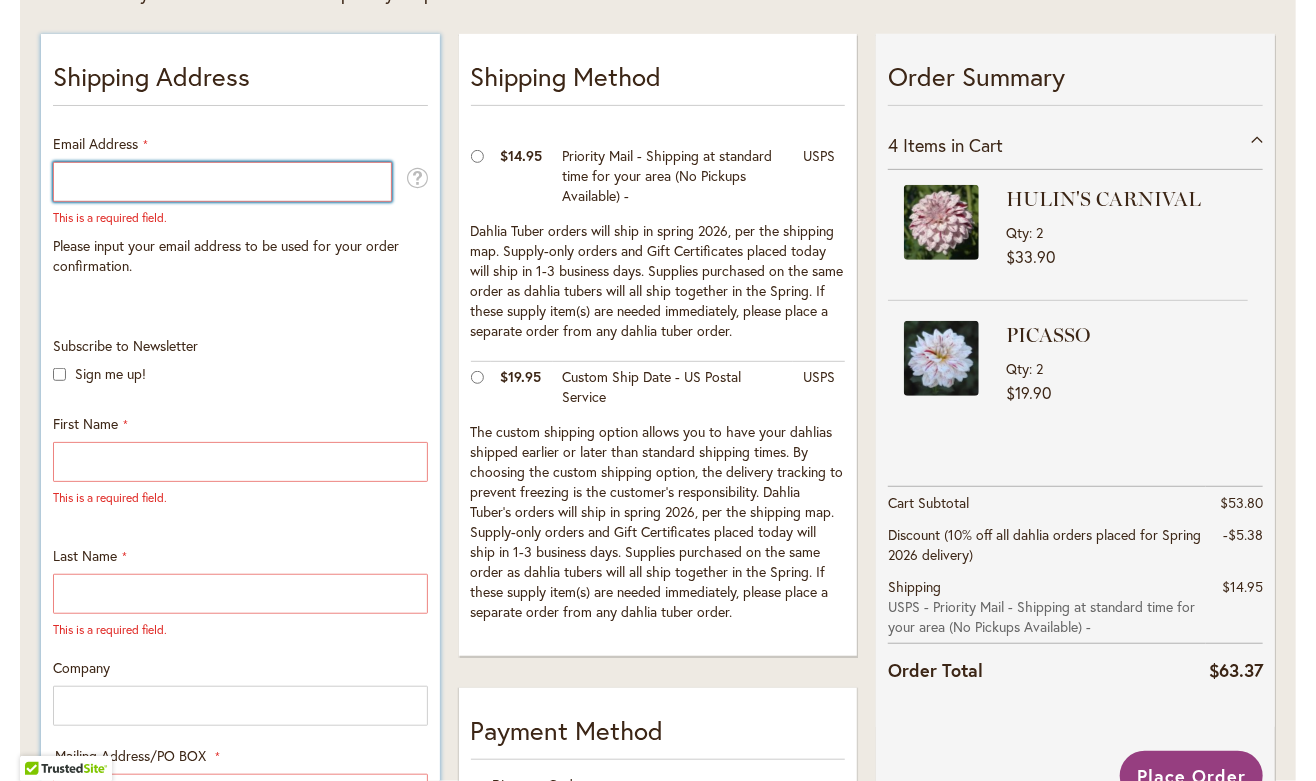 click on "Email Address" at bounding box center (222, 182) 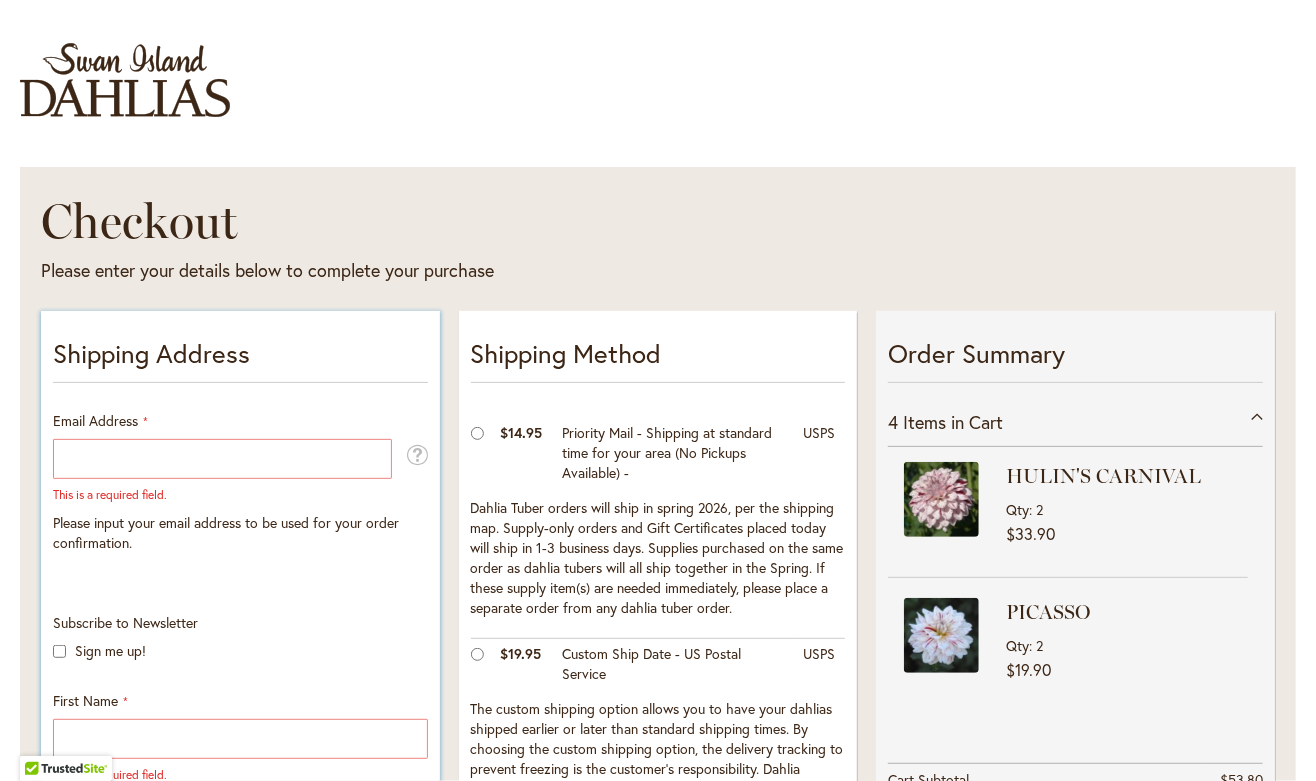 scroll, scrollTop: 104, scrollLeft: 0, axis: vertical 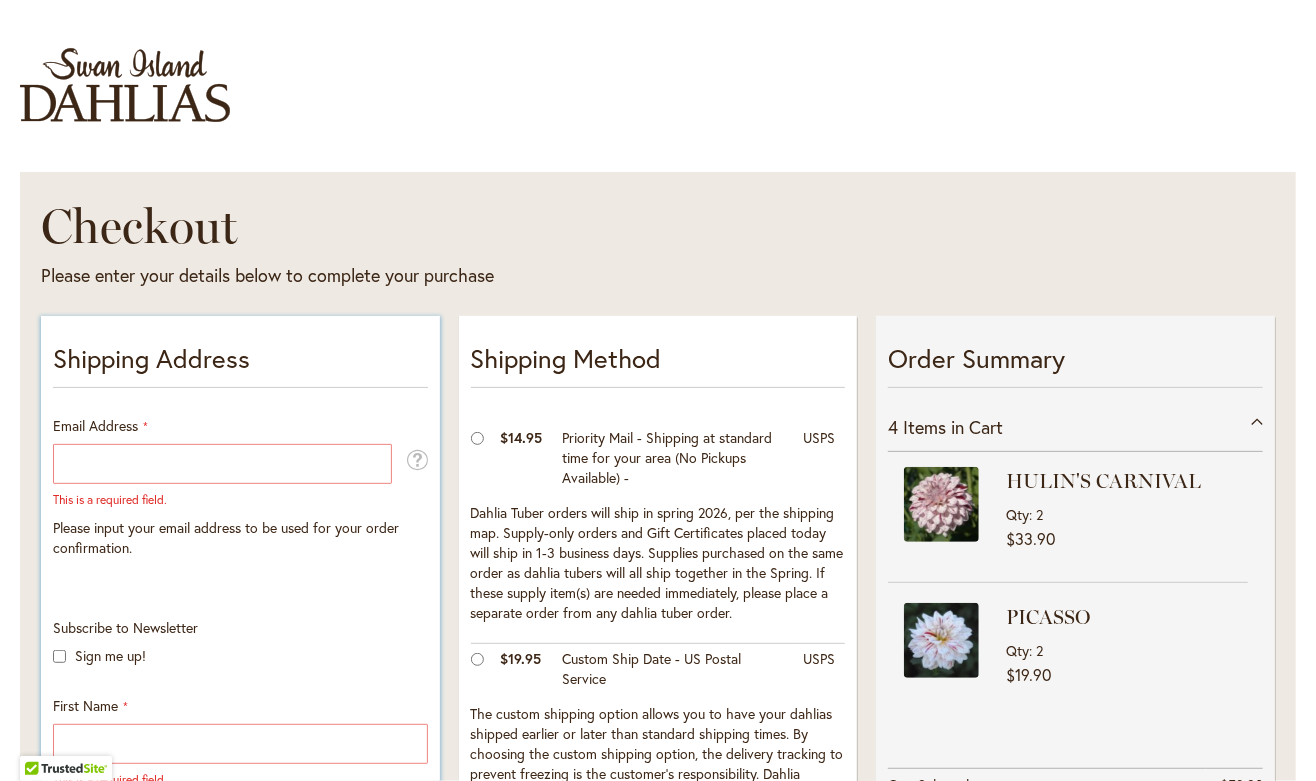 click on "Email Address" at bounding box center (222, 464) 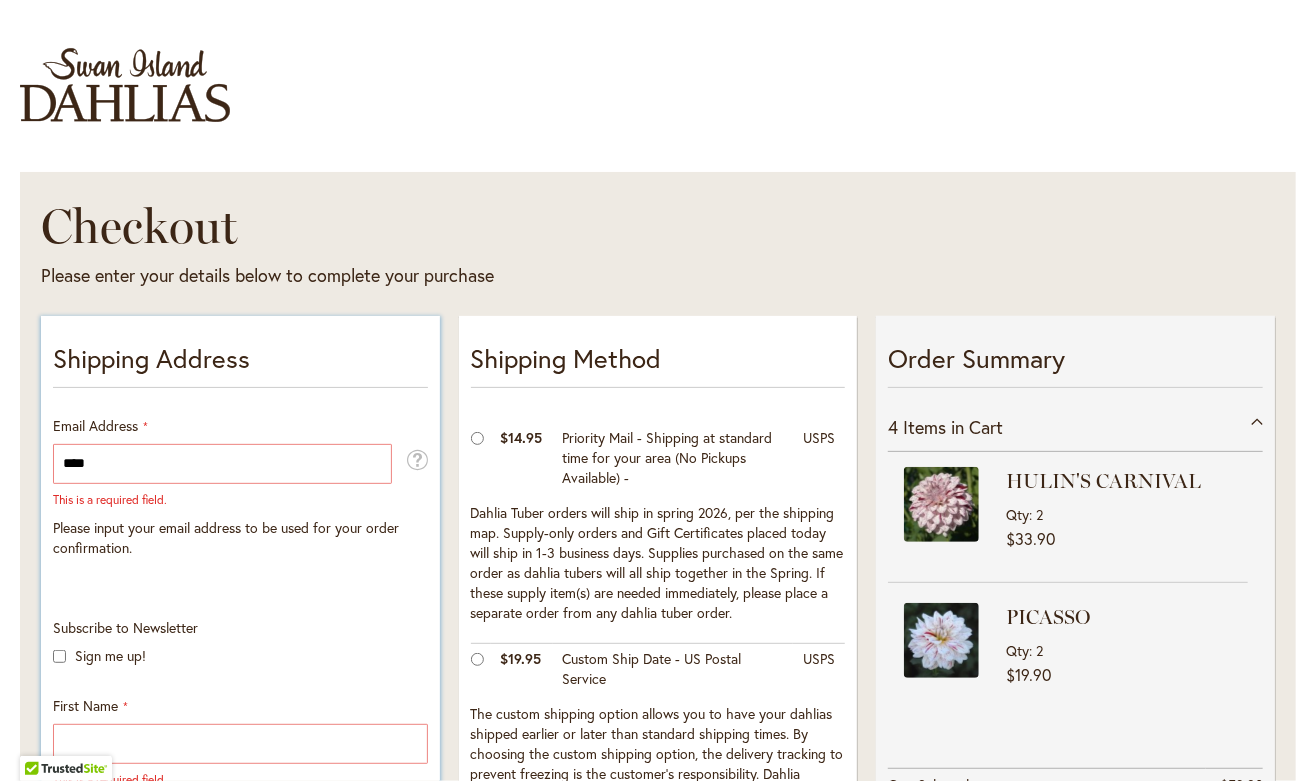 type on "**********" 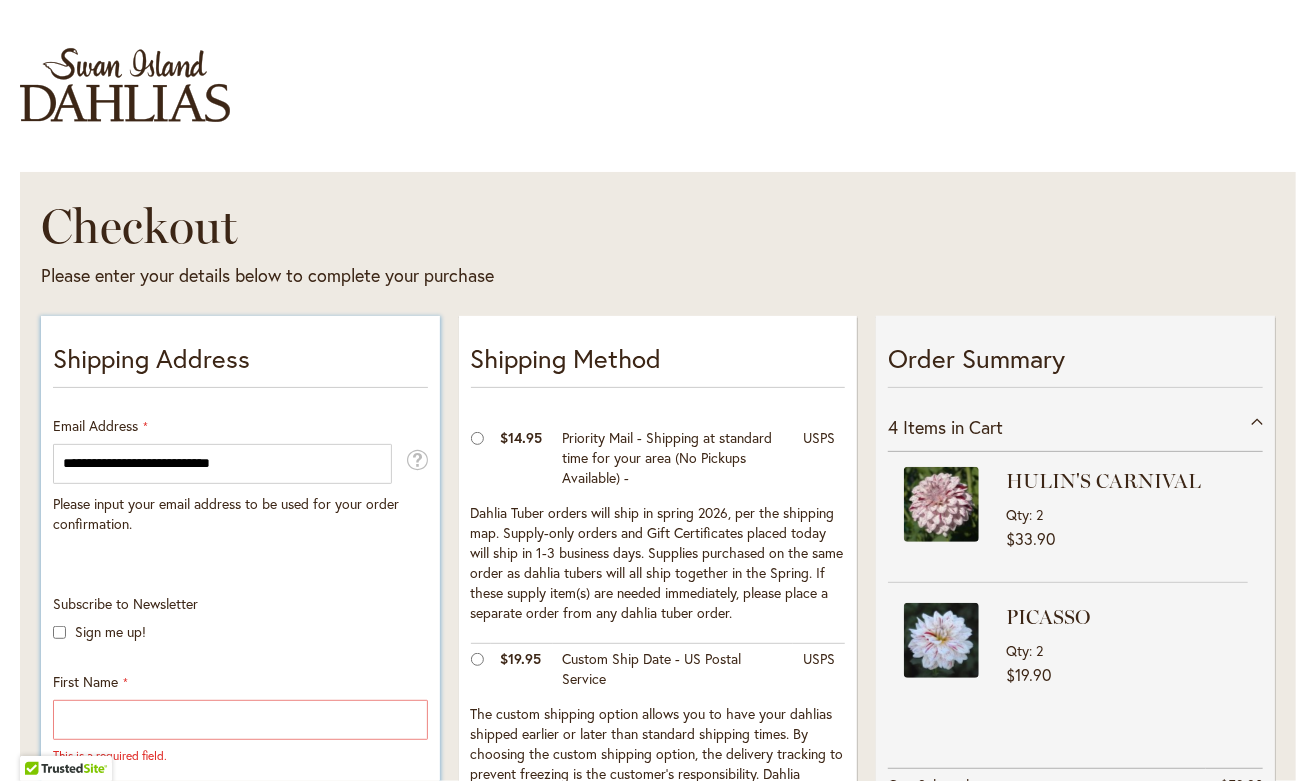 click on "Email Address
[EMAIL]
Please input your email address to be used for your order confirmation.
Password
Sign in, or leave the password blank, and continue to checkout as a Guest.
Login
Forgot Your Password?" at bounding box center (240, 485) 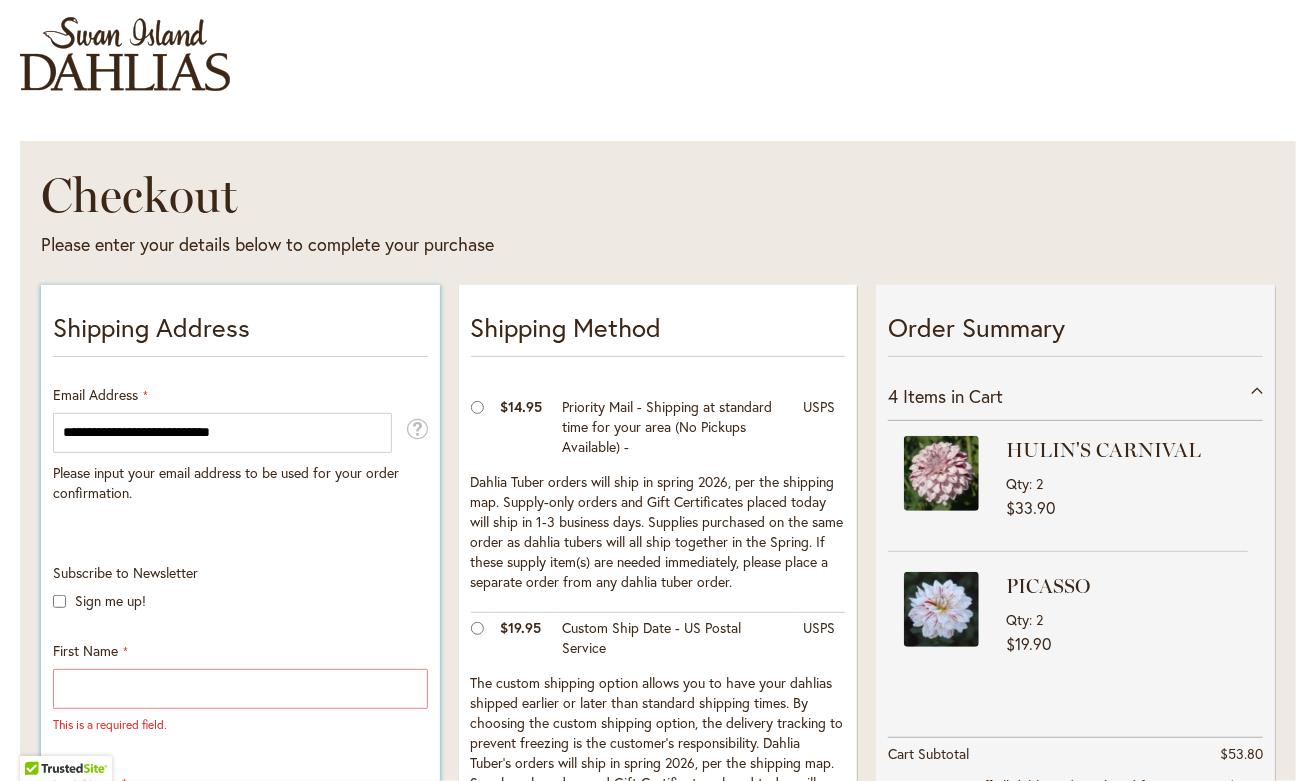scroll, scrollTop: 0, scrollLeft: 0, axis: both 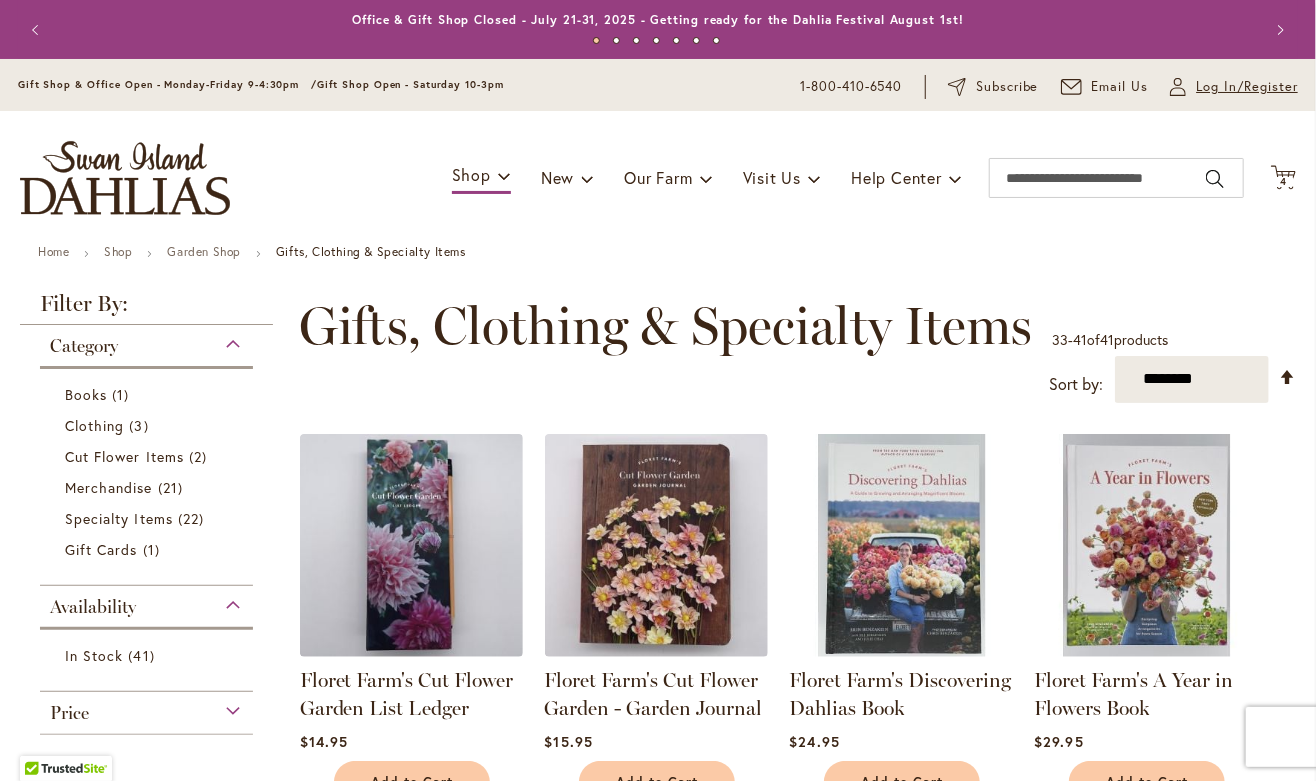 click on "Log In/Register" at bounding box center (1247, 87) 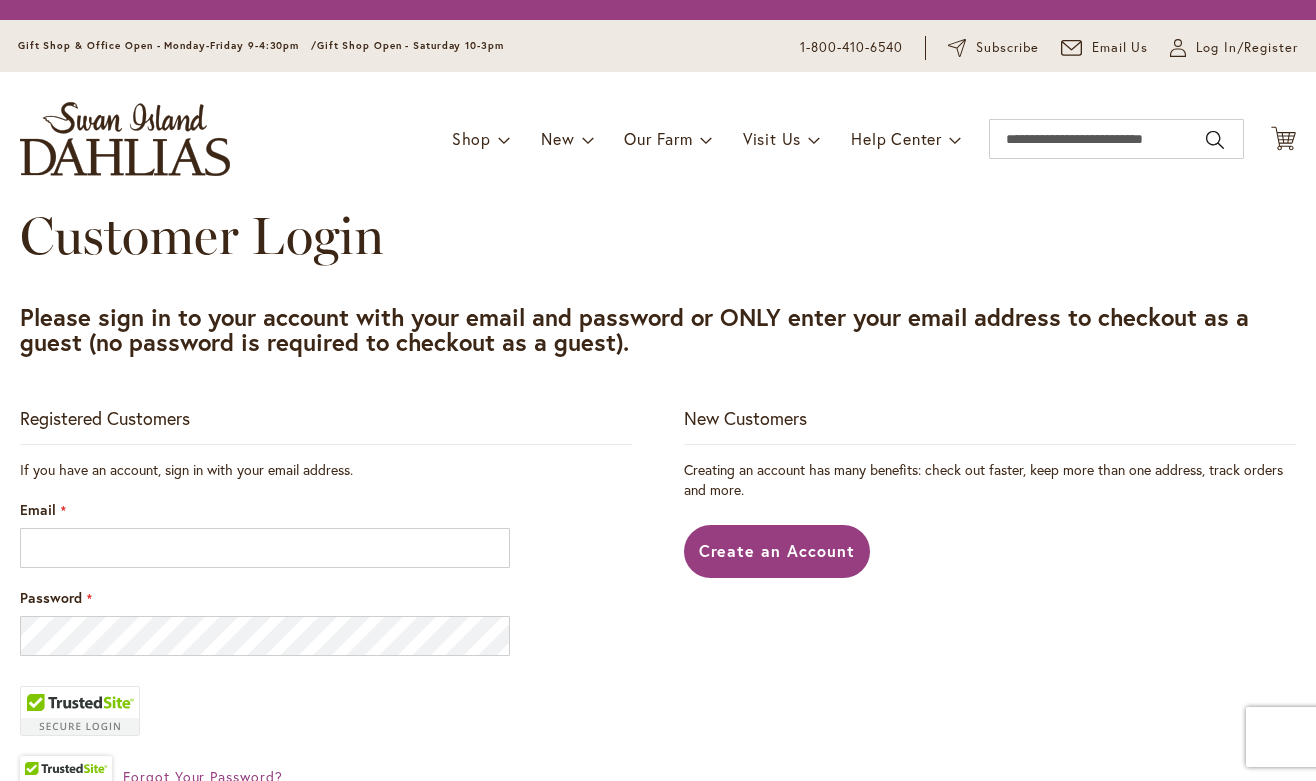 scroll, scrollTop: 0, scrollLeft: 0, axis: both 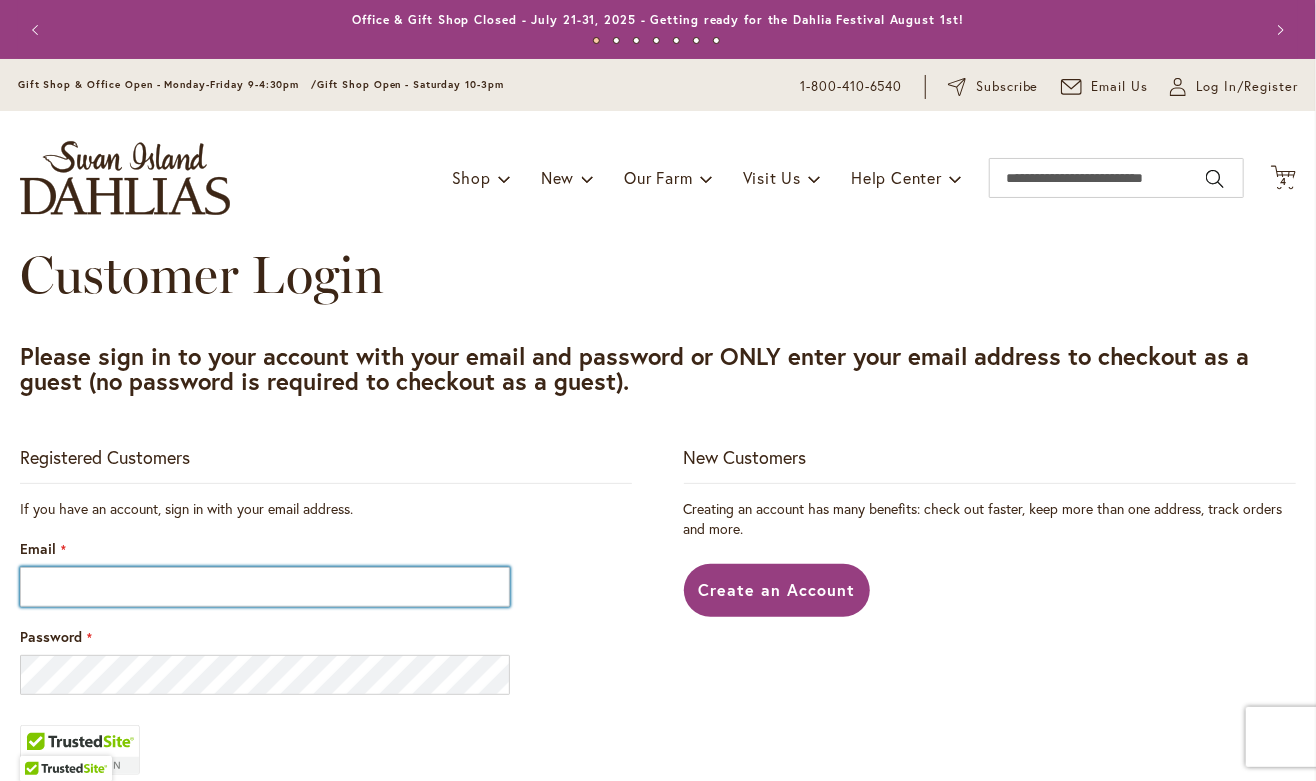 click on "Email" at bounding box center [265, 587] 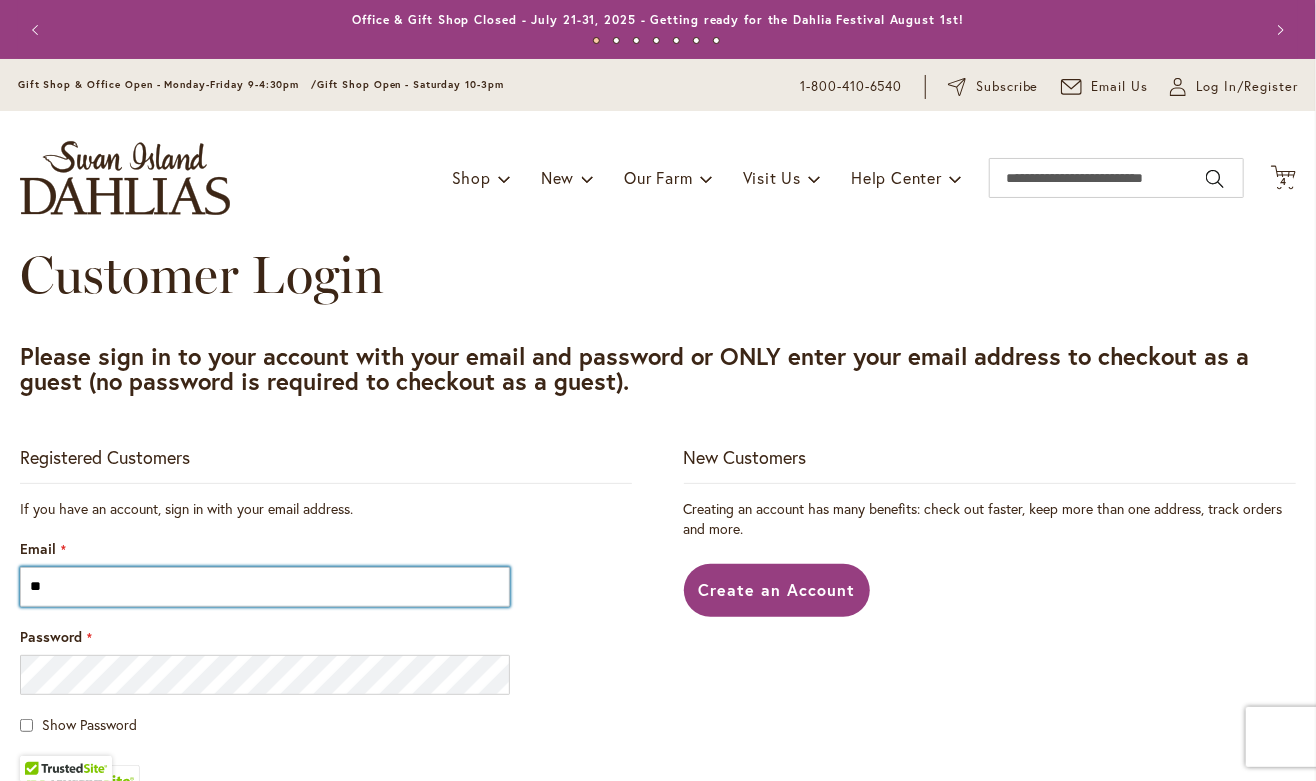type on "**********" 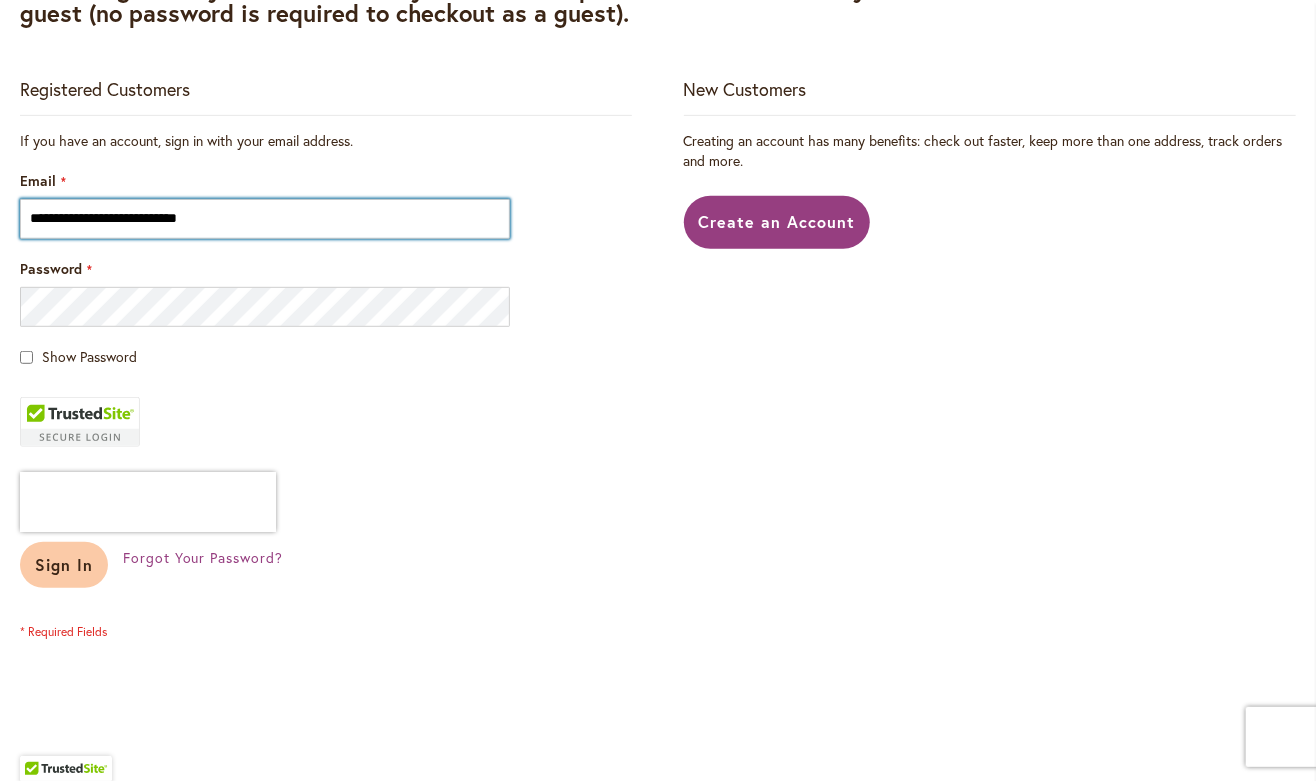 scroll, scrollTop: 366, scrollLeft: 0, axis: vertical 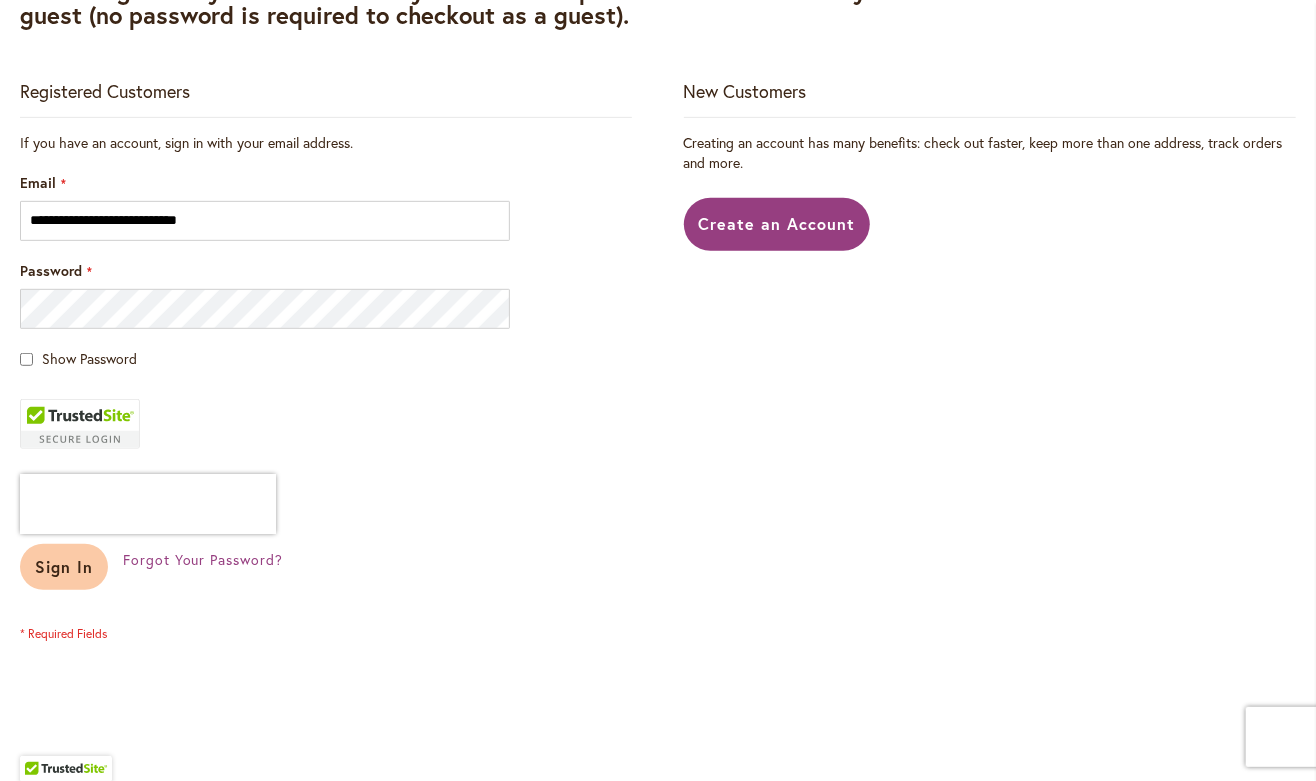 click on "Sign In" at bounding box center [64, 566] 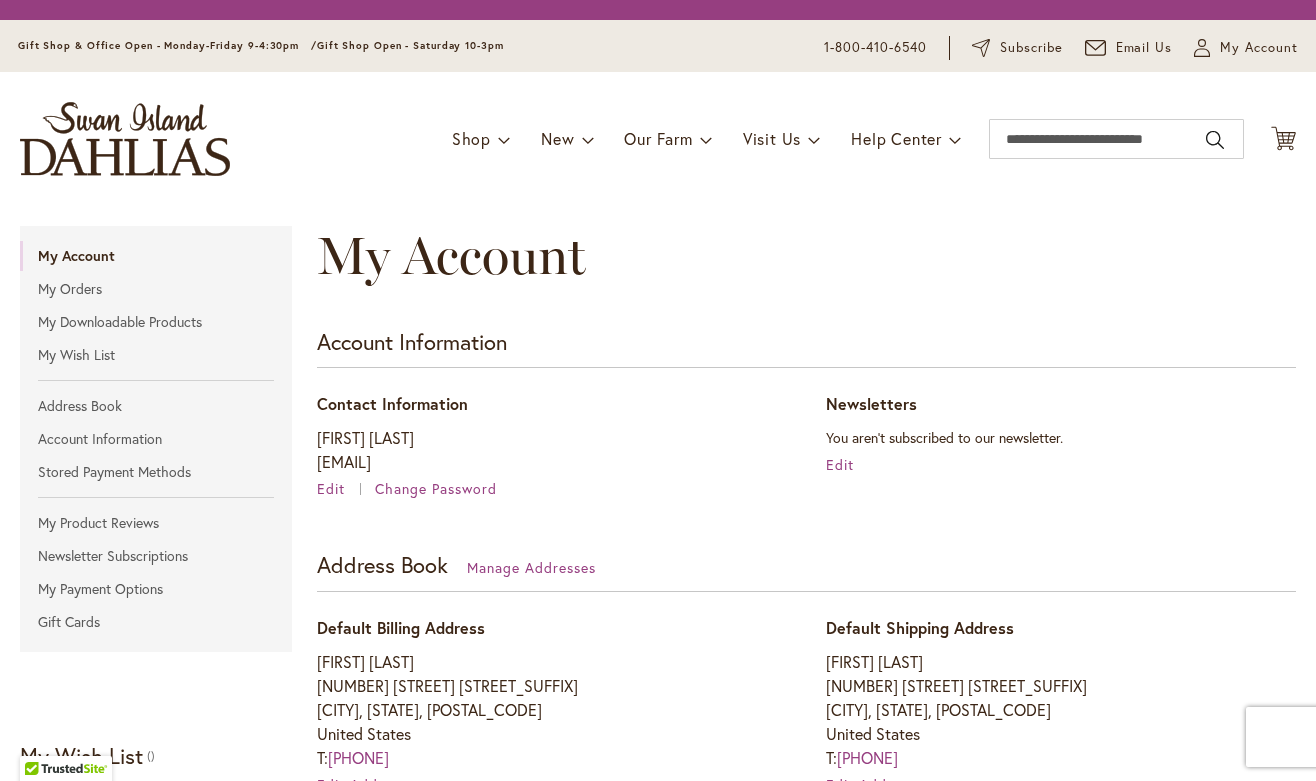 scroll, scrollTop: 0, scrollLeft: 0, axis: both 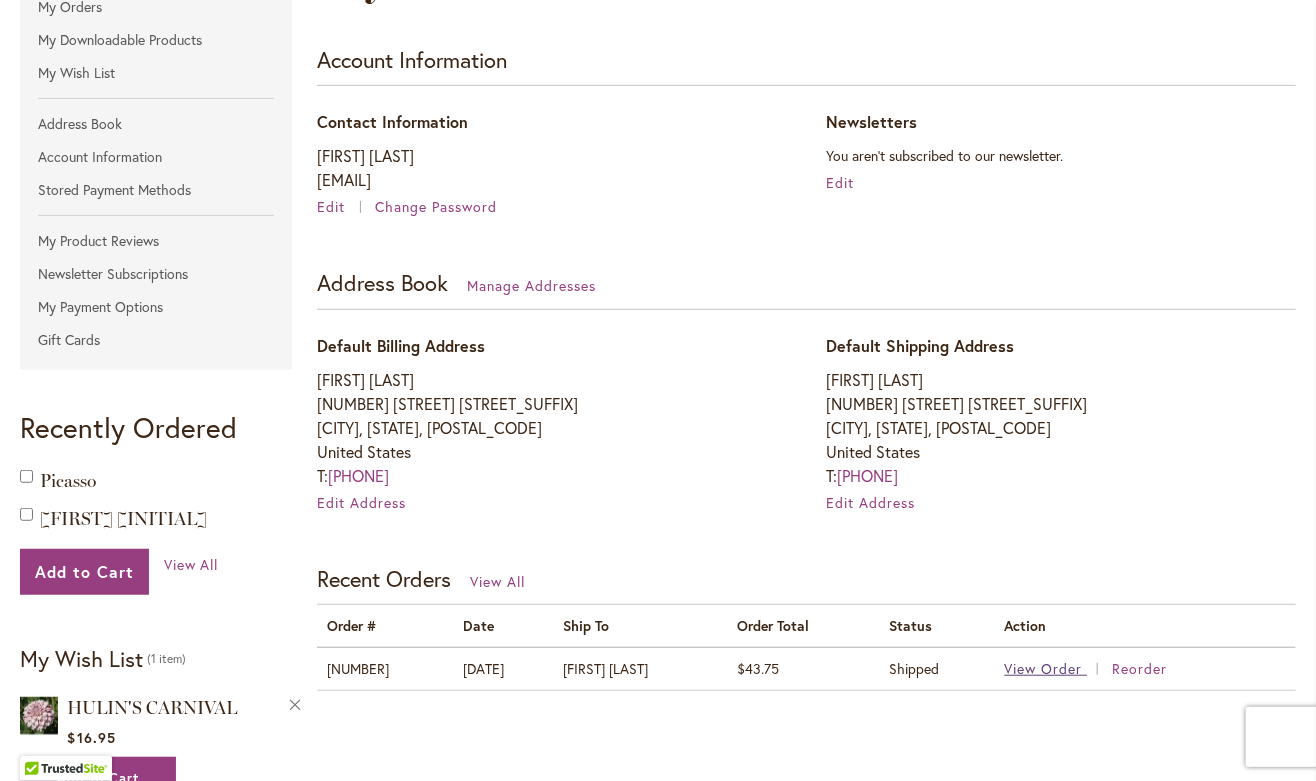 click on "View Order" at bounding box center (1044, 668) 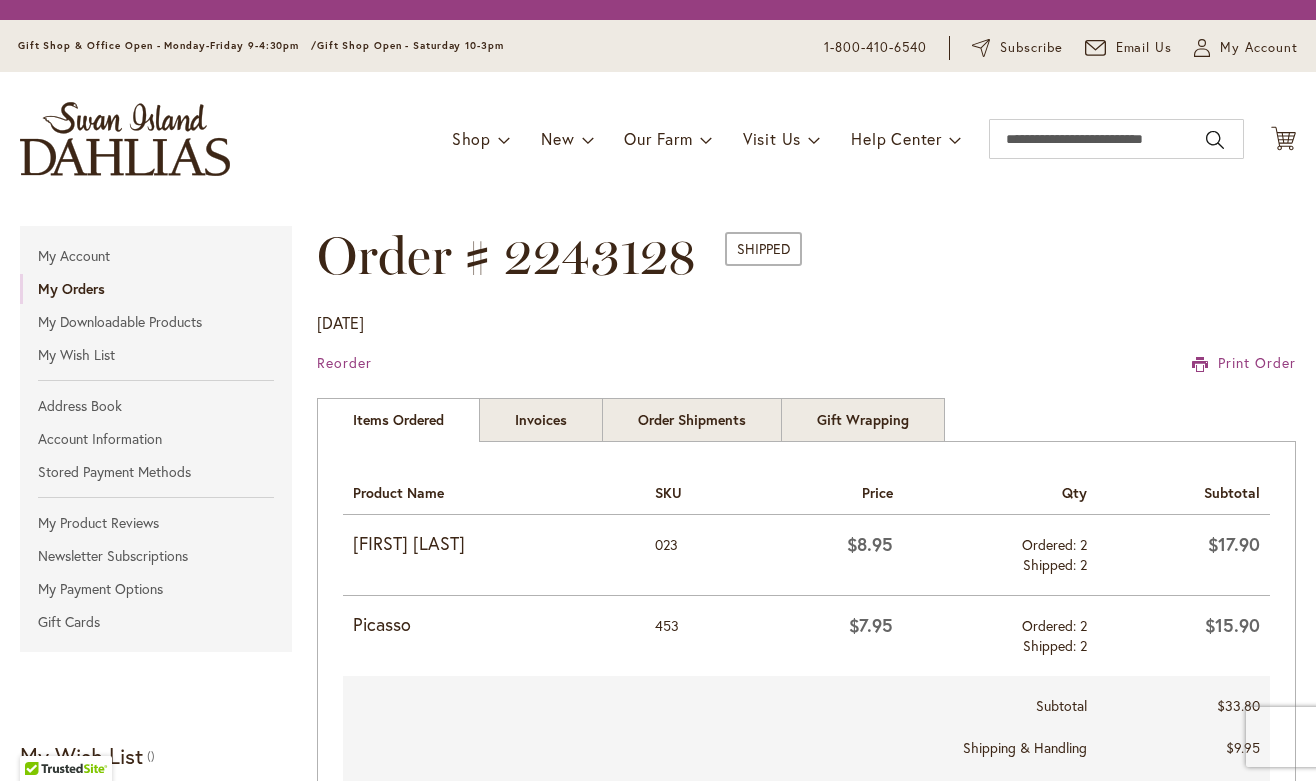 scroll, scrollTop: 0, scrollLeft: 0, axis: both 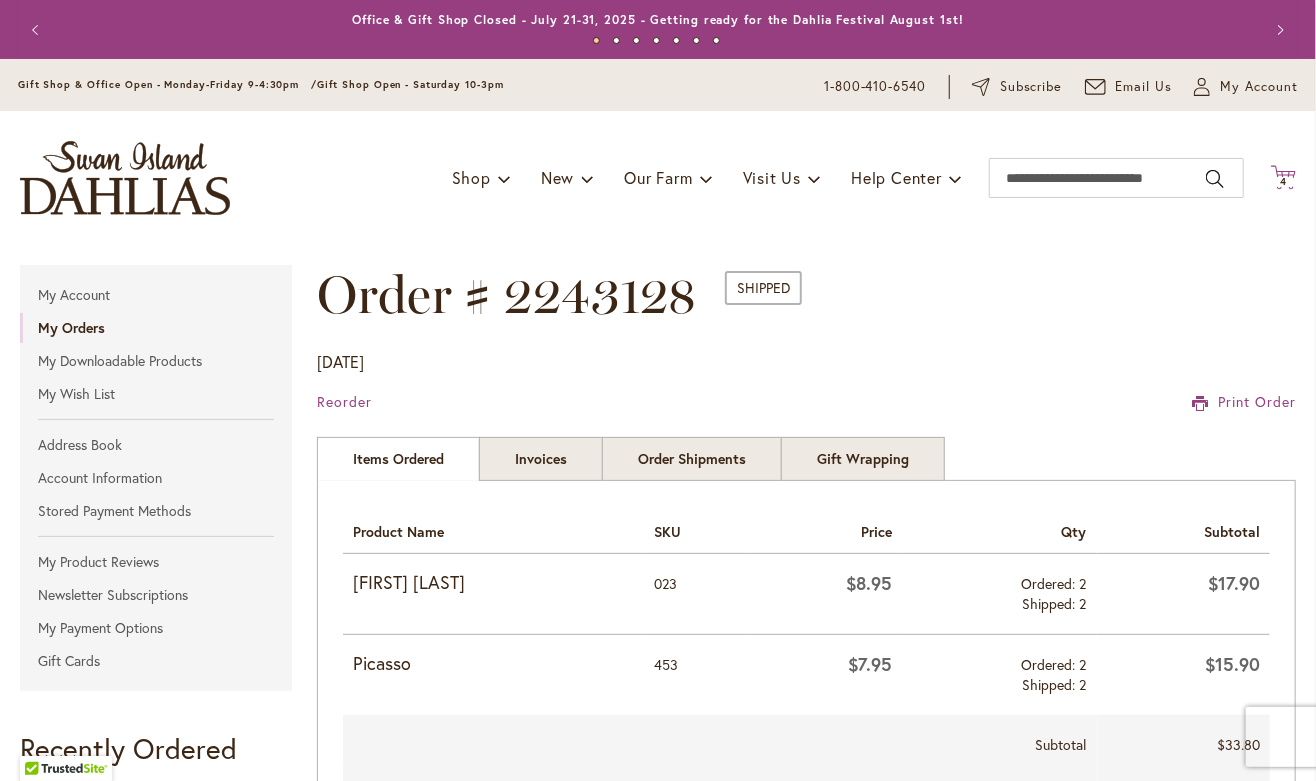 click on "4
4
items" at bounding box center [1284, 182] 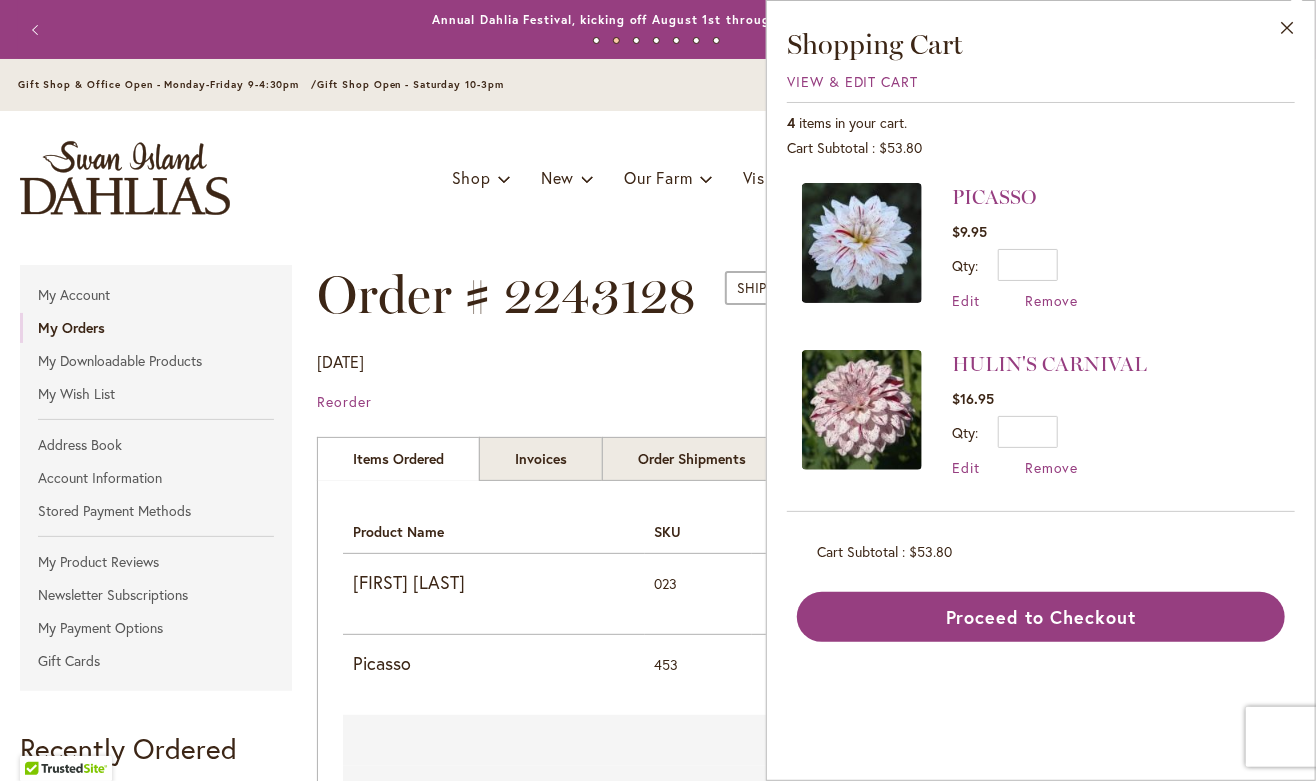 click on "Order # 2243128
Shipped
Order Date:   April 23, 2021
Reorder
Print Order" at bounding box center (806, 351) 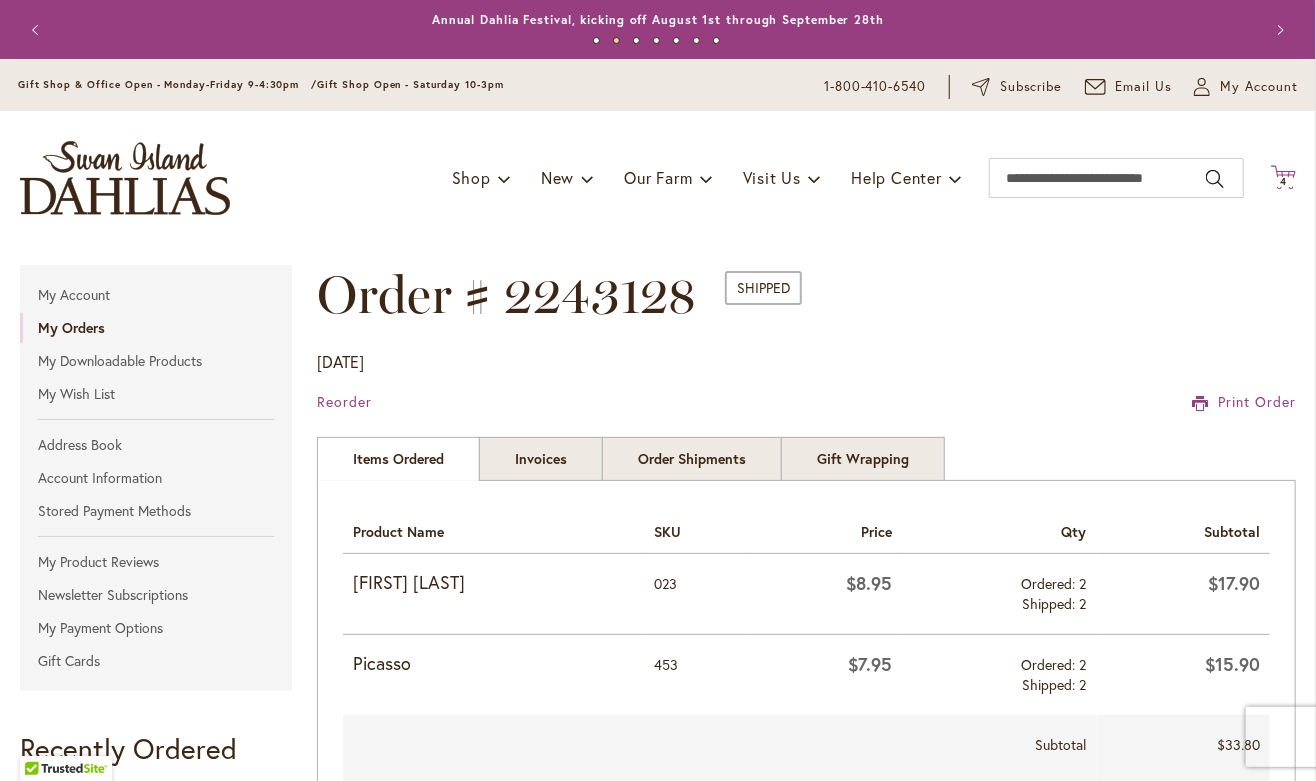 click 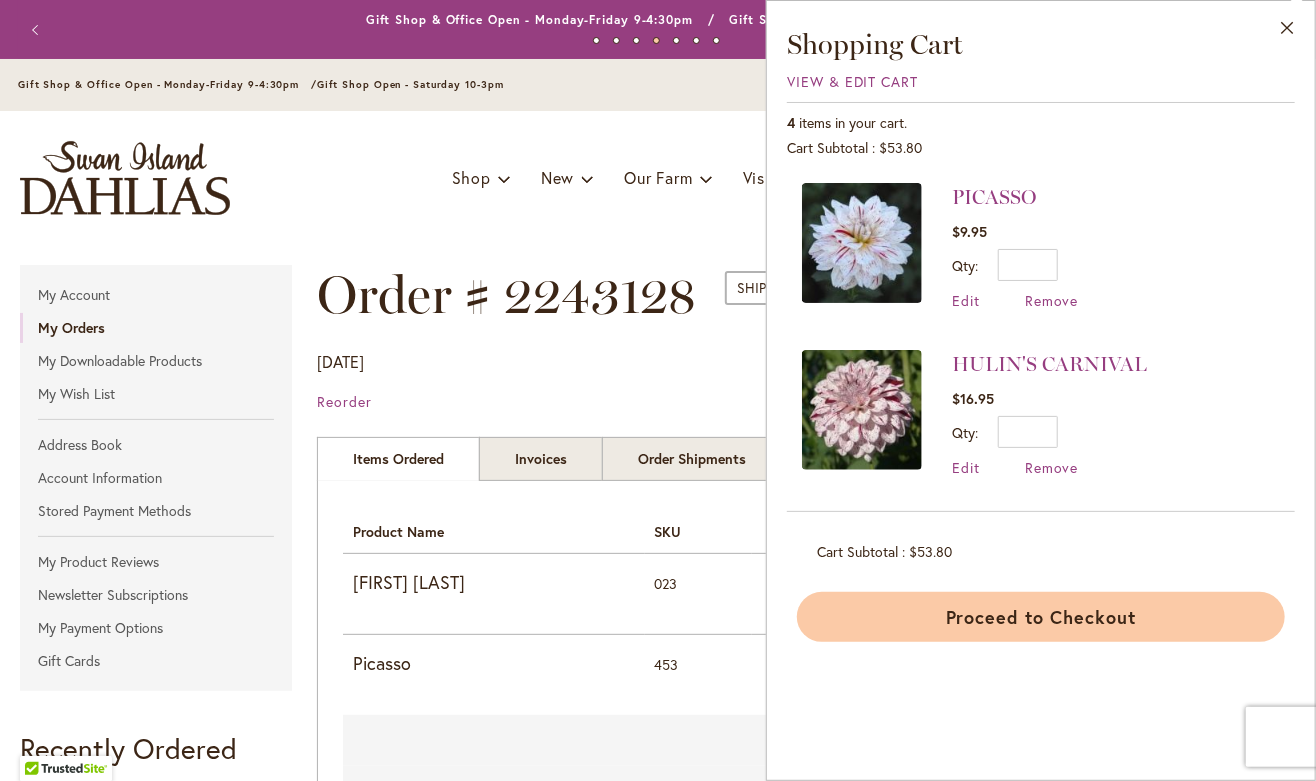 click on "Proceed to Checkout" at bounding box center (1041, 617) 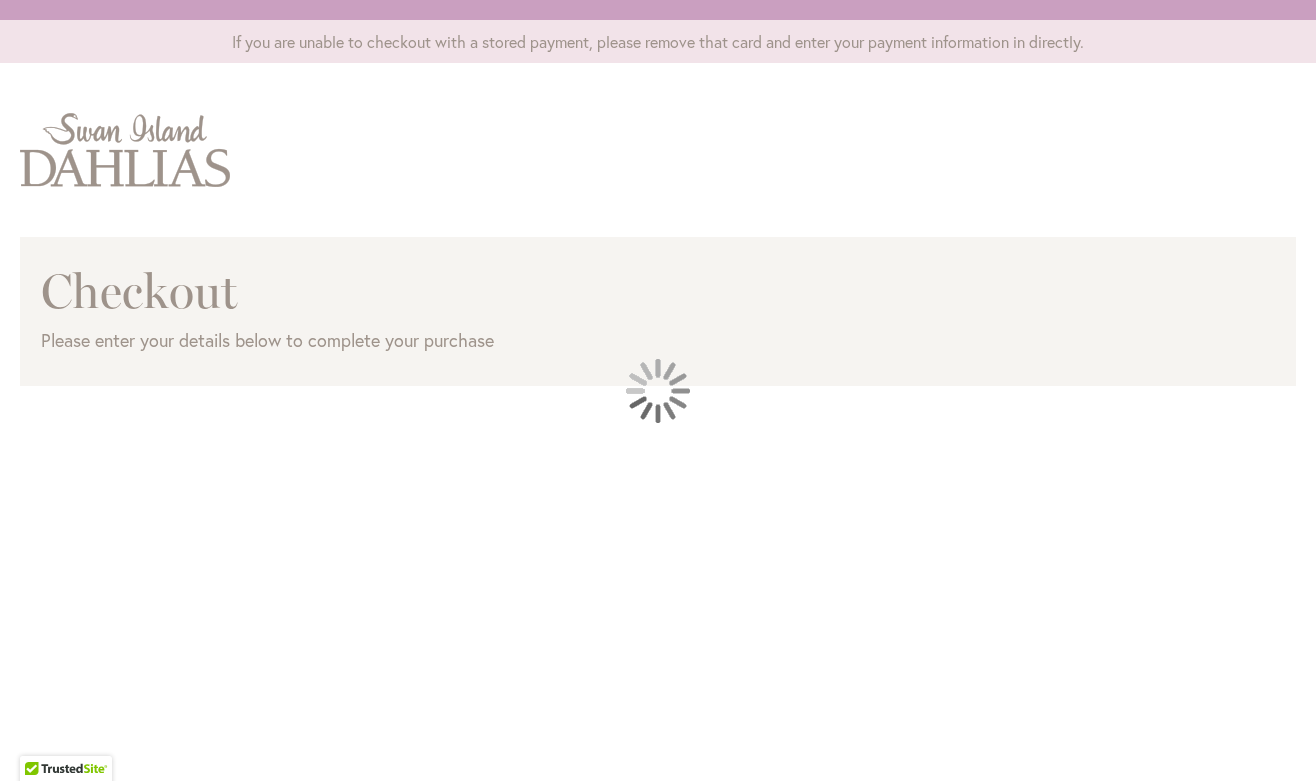 scroll, scrollTop: 0, scrollLeft: 0, axis: both 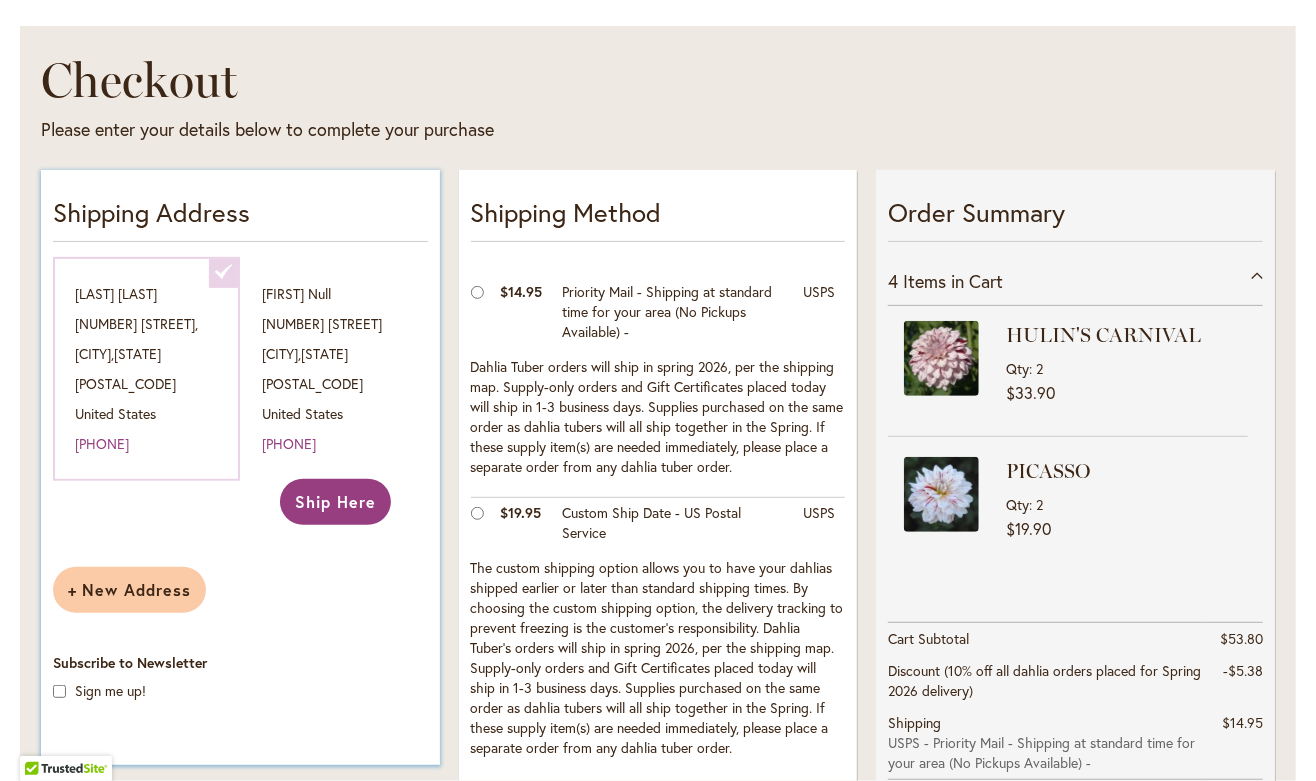 click on "Ship Here" at bounding box center (335, 501) 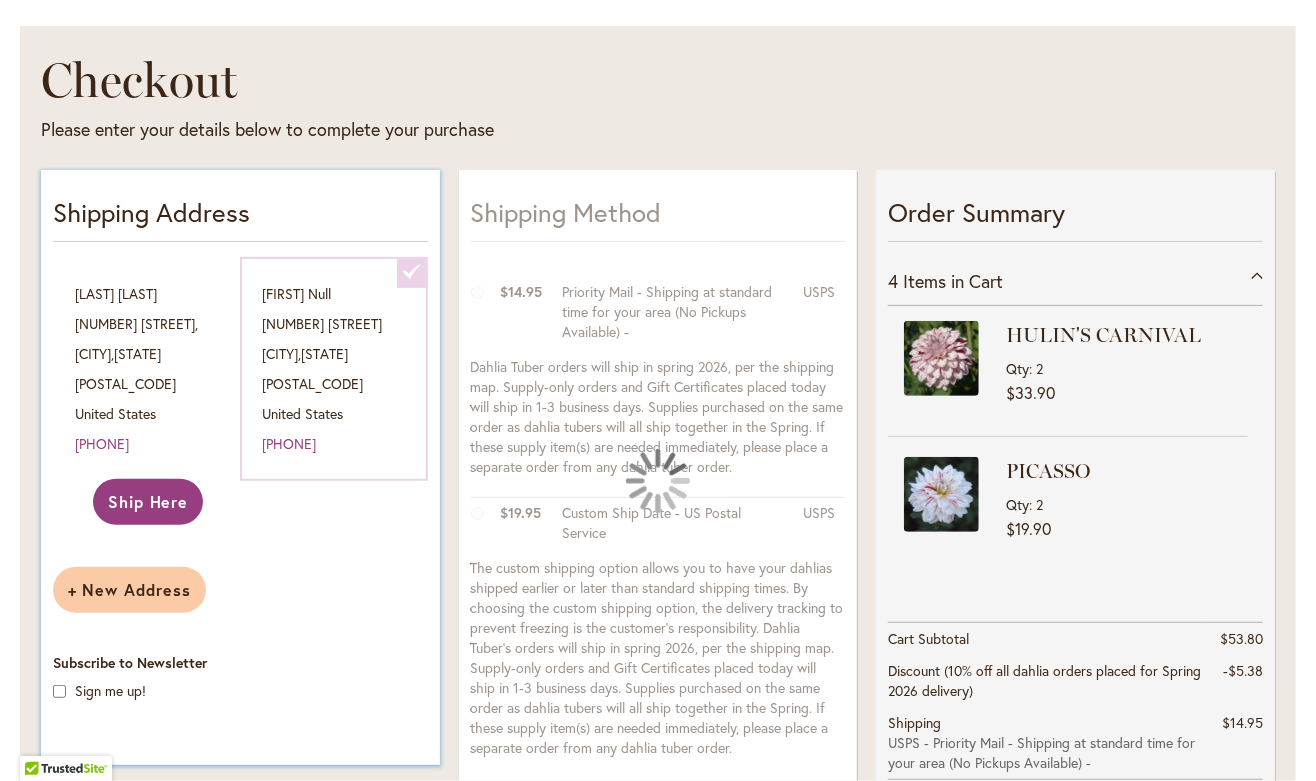 click on "Ship Here" at bounding box center [148, 501] 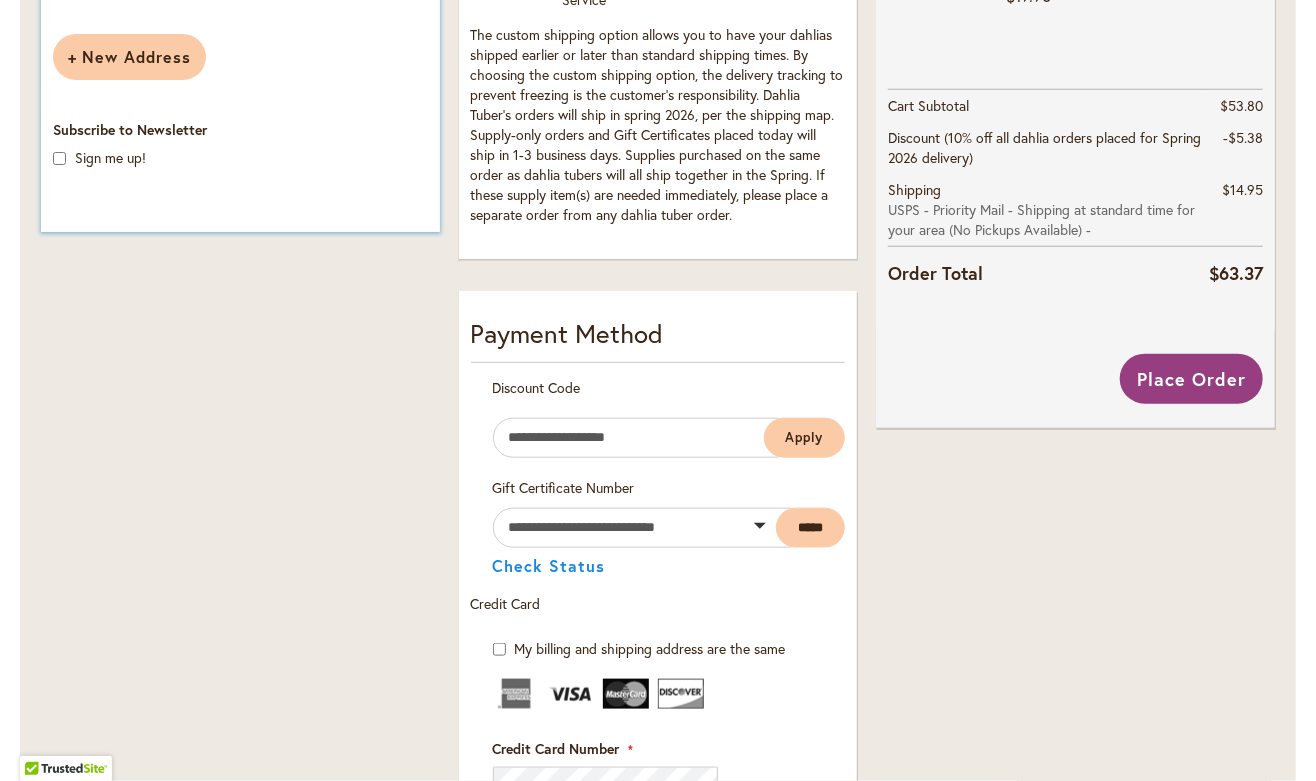 scroll, scrollTop: 844, scrollLeft: 0, axis: vertical 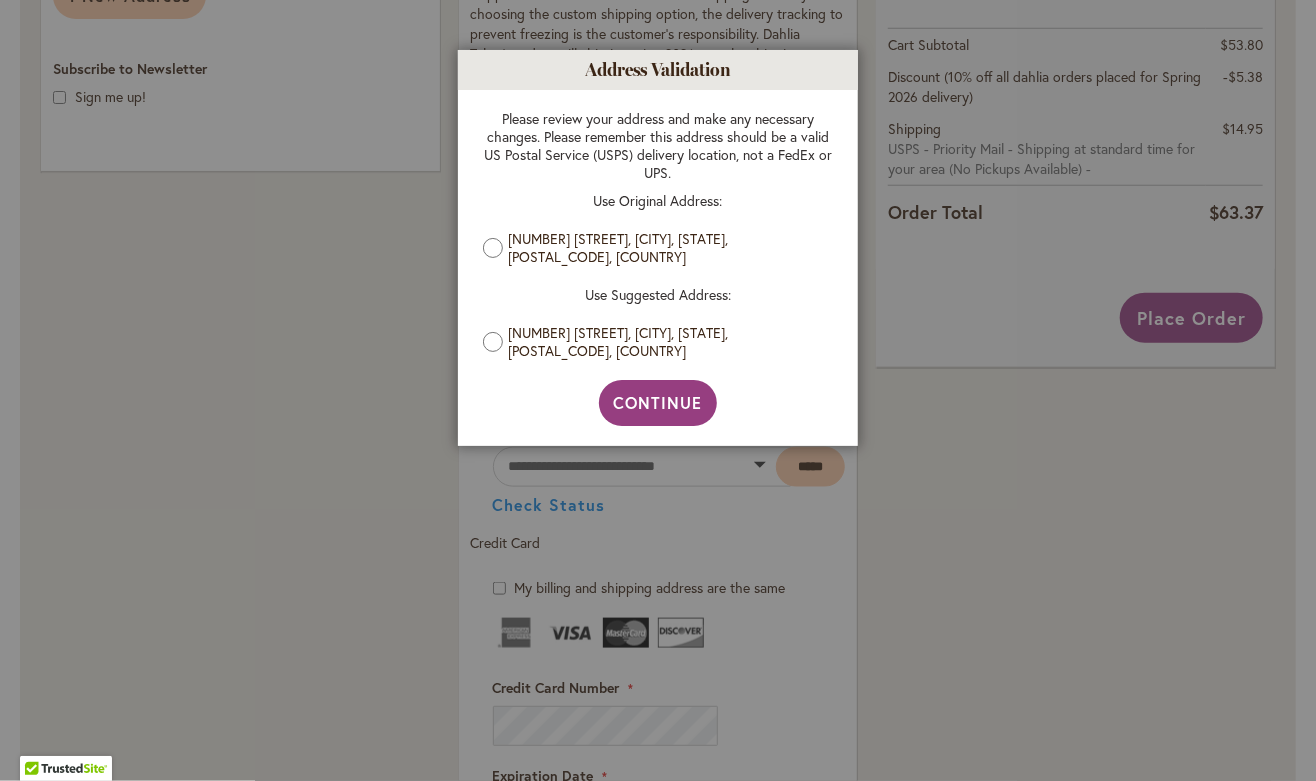 click on "[NUMBER] [STREET], [CITY], [STATE], [POSTAL_CODE], [COUNTRY]" at bounding box center (665, 342) 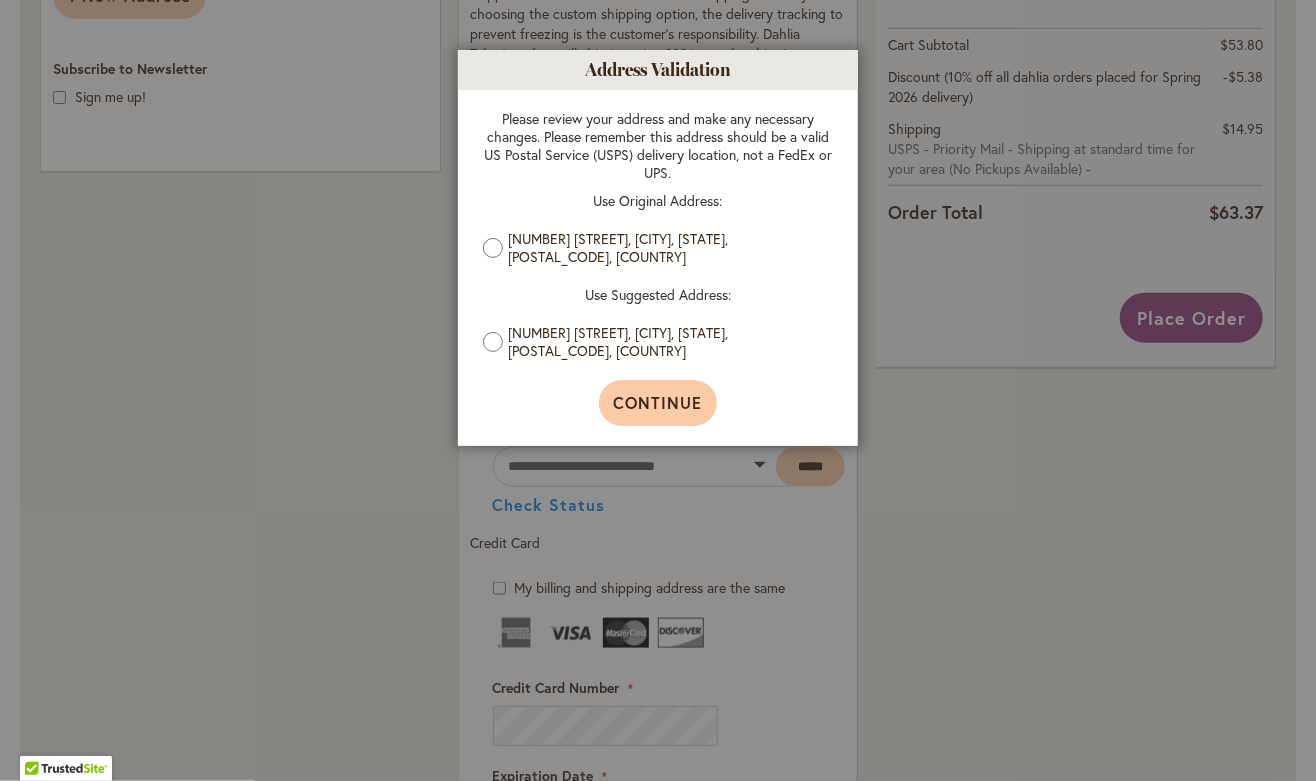 click on "Continue" at bounding box center (658, 402) 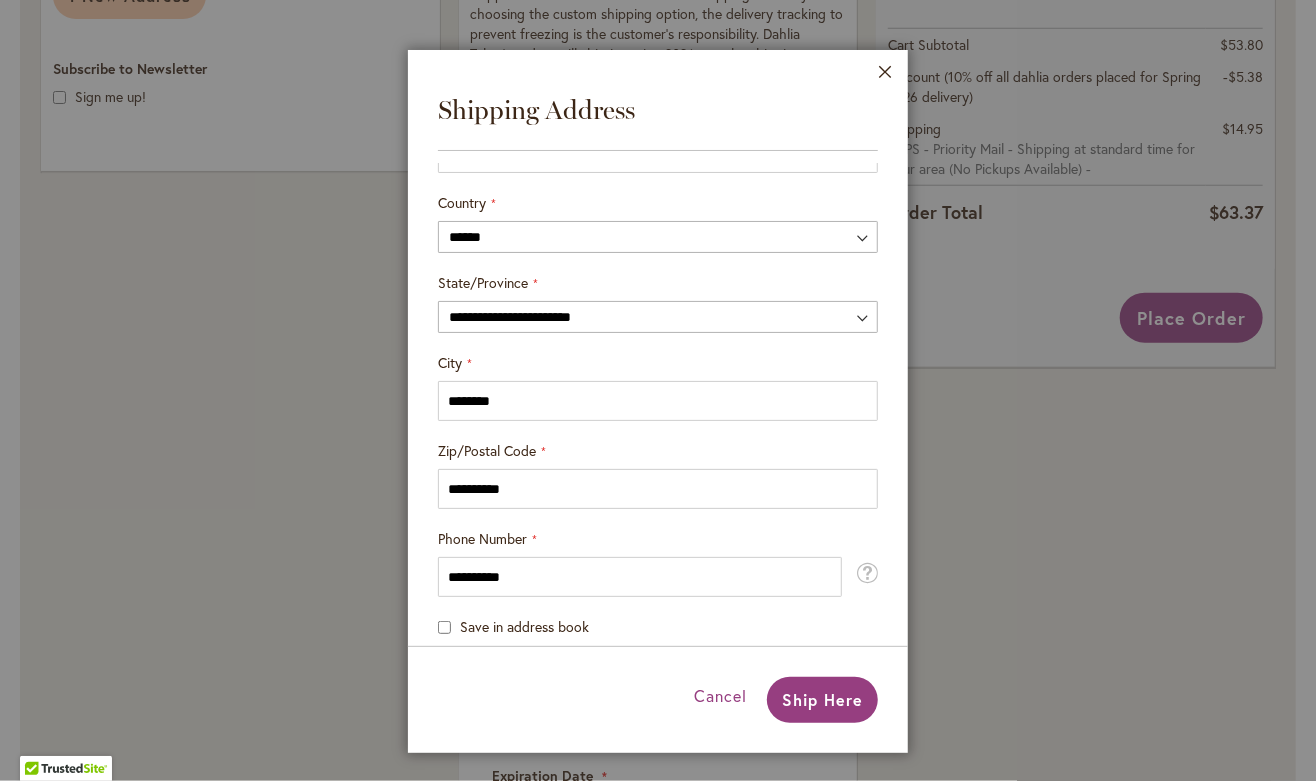scroll, scrollTop: 388, scrollLeft: 0, axis: vertical 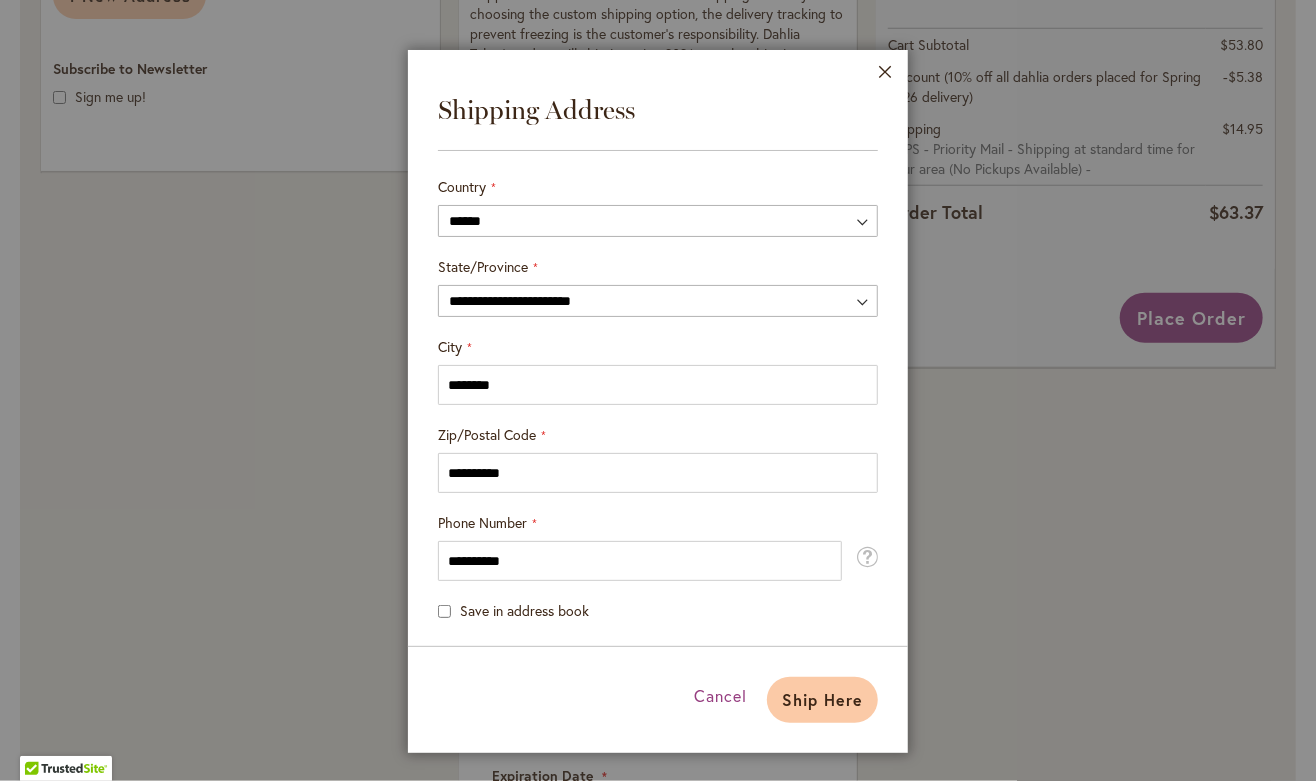 click on "Ship Here" at bounding box center [822, 699] 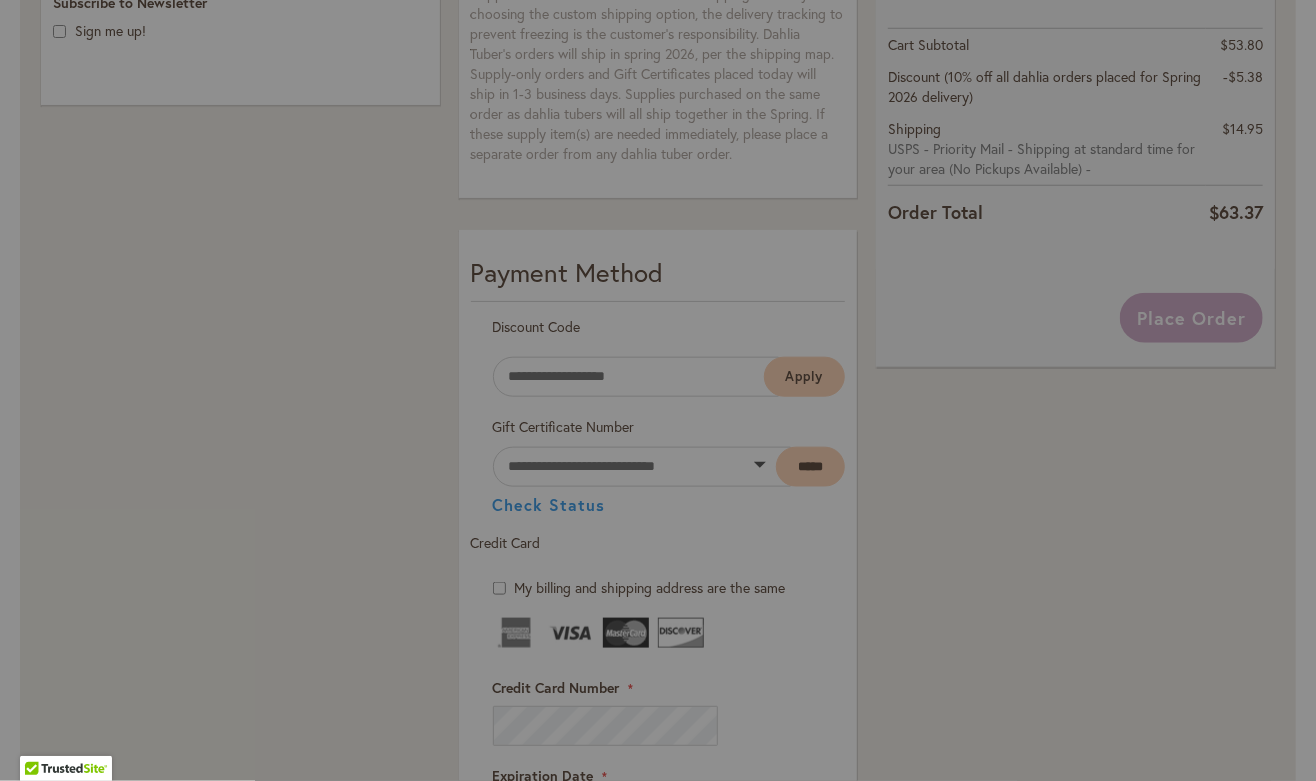 scroll, scrollTop: 1191, scrollLeft: 0, axis: vertical 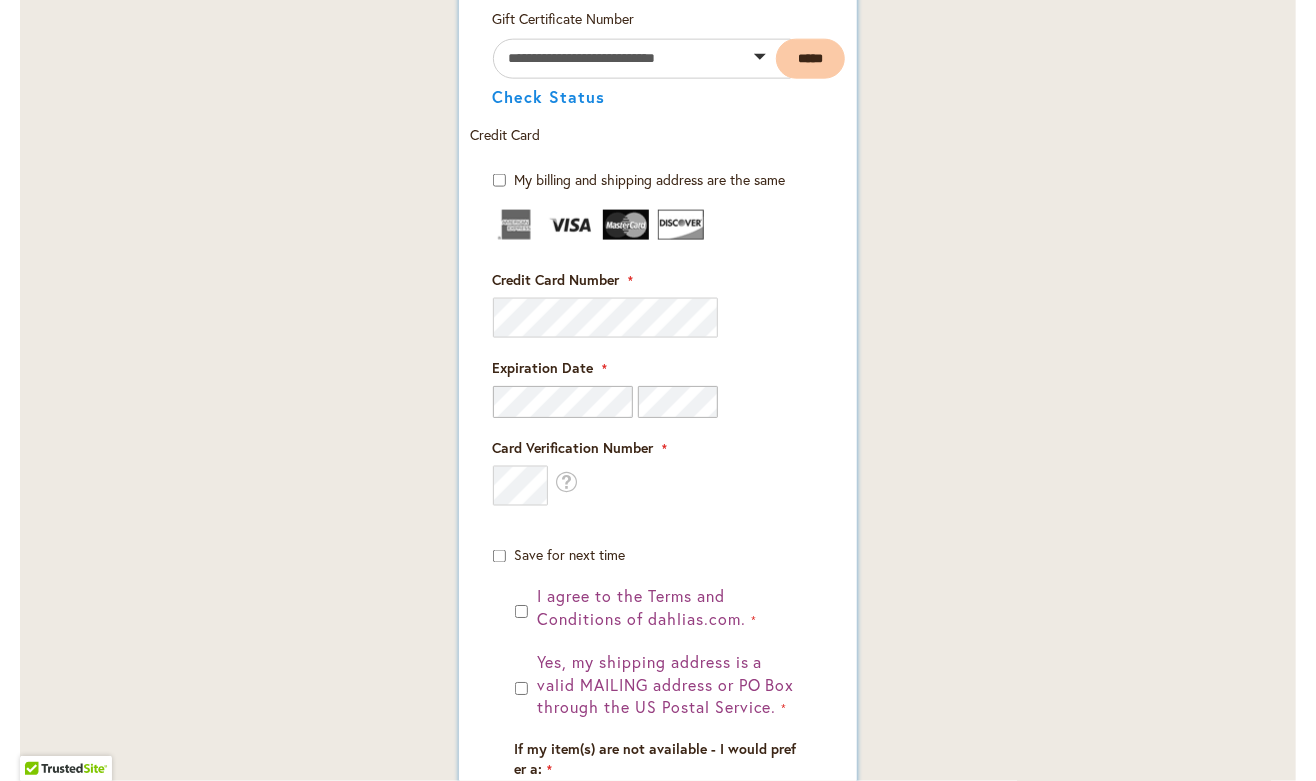click on "Credit Card Number" at bounding box center [556, 279] 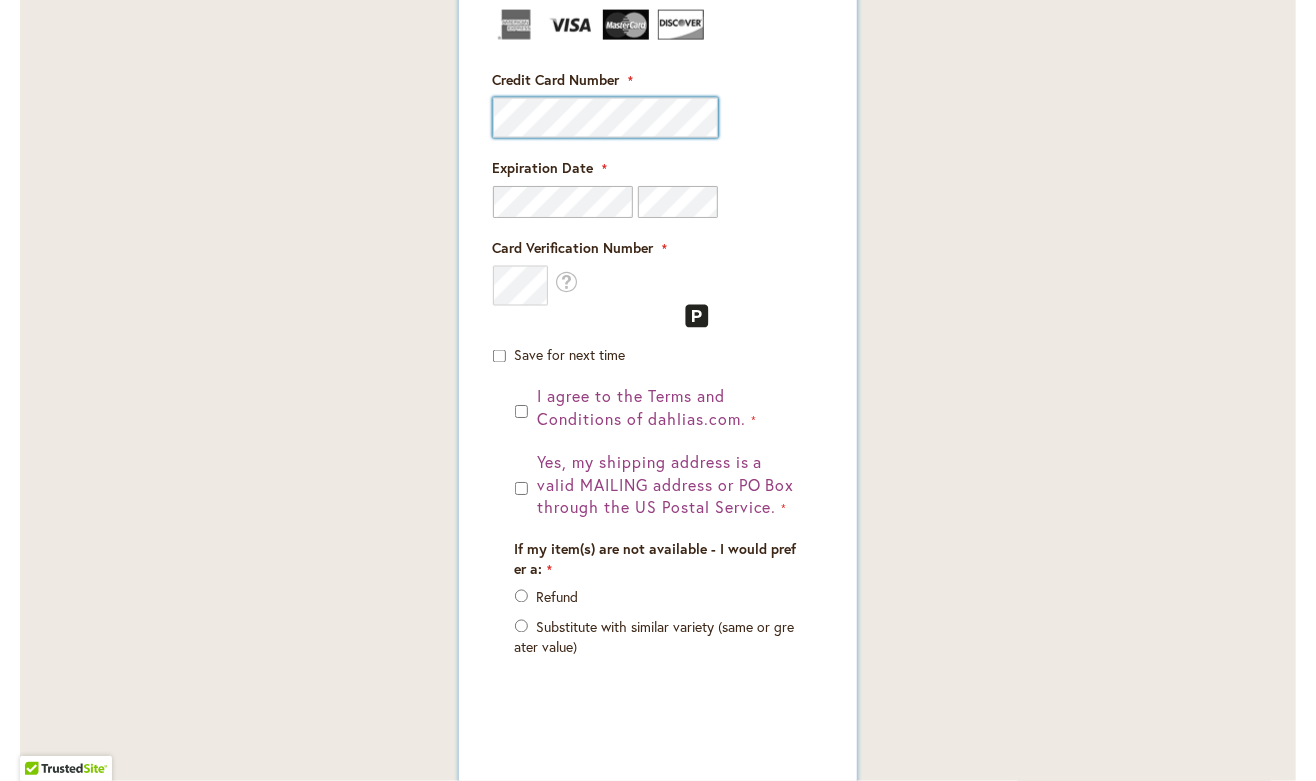 scroll, scrollTop: 1451, scrollLeft: 0, axis: vertical 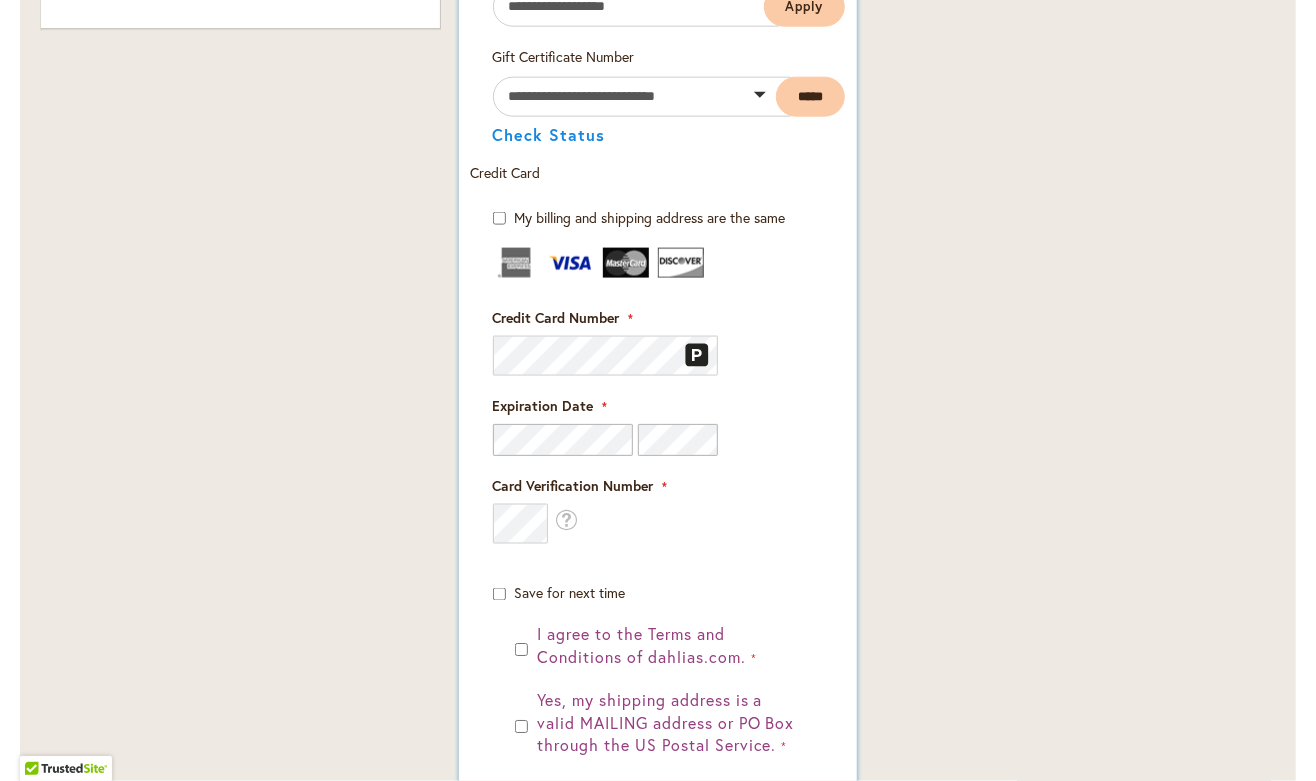 click on "Expiration Date" at bounding box center (658, 426) 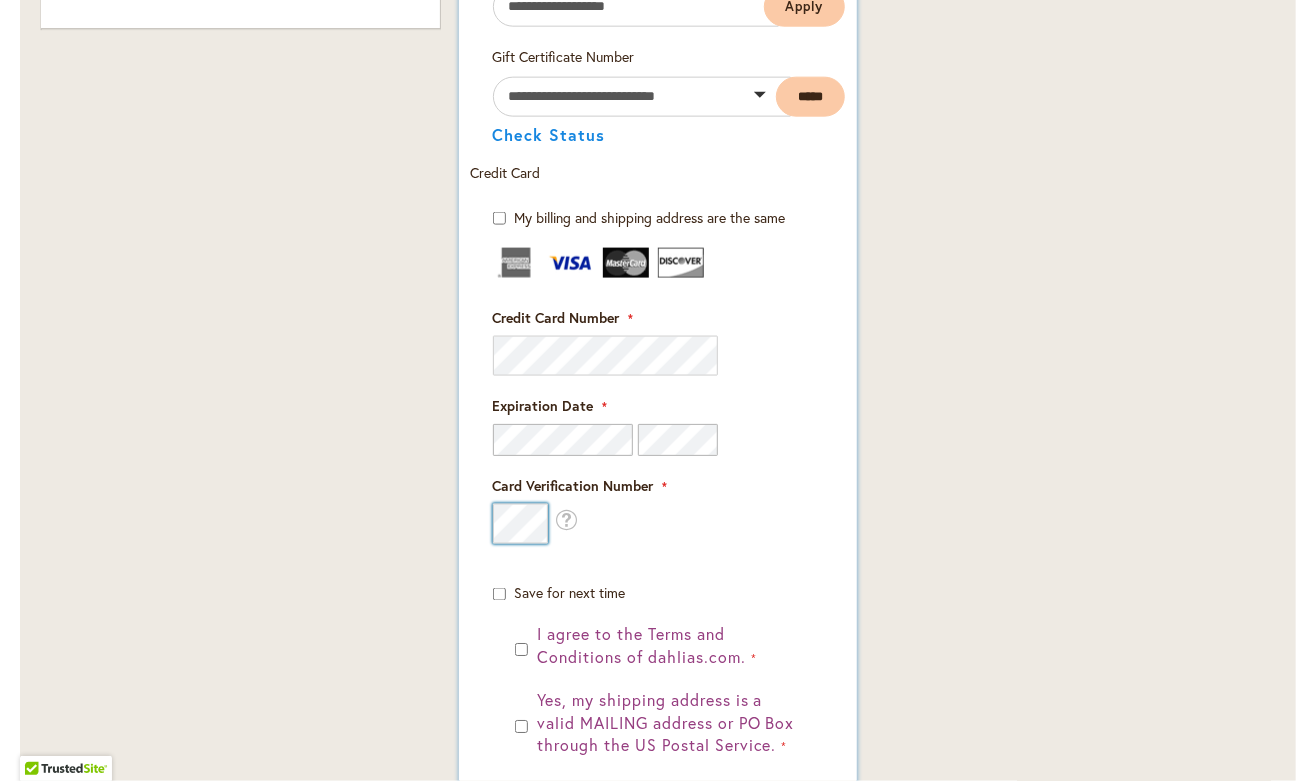 click on "Please wait... Skip to Accessibility Information
The store will not work correctly in the case when cookies are disabled.
Previous Office & Gift Shop Closed - July 21-31, 2025 - Getting ready for the Dahlia Festival August 1st! Annual Dahlia Festival, kicking off August 1st through September 28th Potted Dahlias Are Ready and Available Now! Gift Shop & Office Open - Monday-Friday 9-4:30pm   /   Gift Shop Open - Saturday 10-3pm Order Dahlia Tubers Starting August 1st, for Spring 2026 Delivery! Check out the Beautiful Dahlia Earrings by a local artist! Questions about Dahlia Care and Growing Beautiful Dahlias Next 1 2 3 4 5 6 7
If you are unable to checkout with a stored payment, please remove that card and enter your payment information in directly." at bounding box center (658, 390) 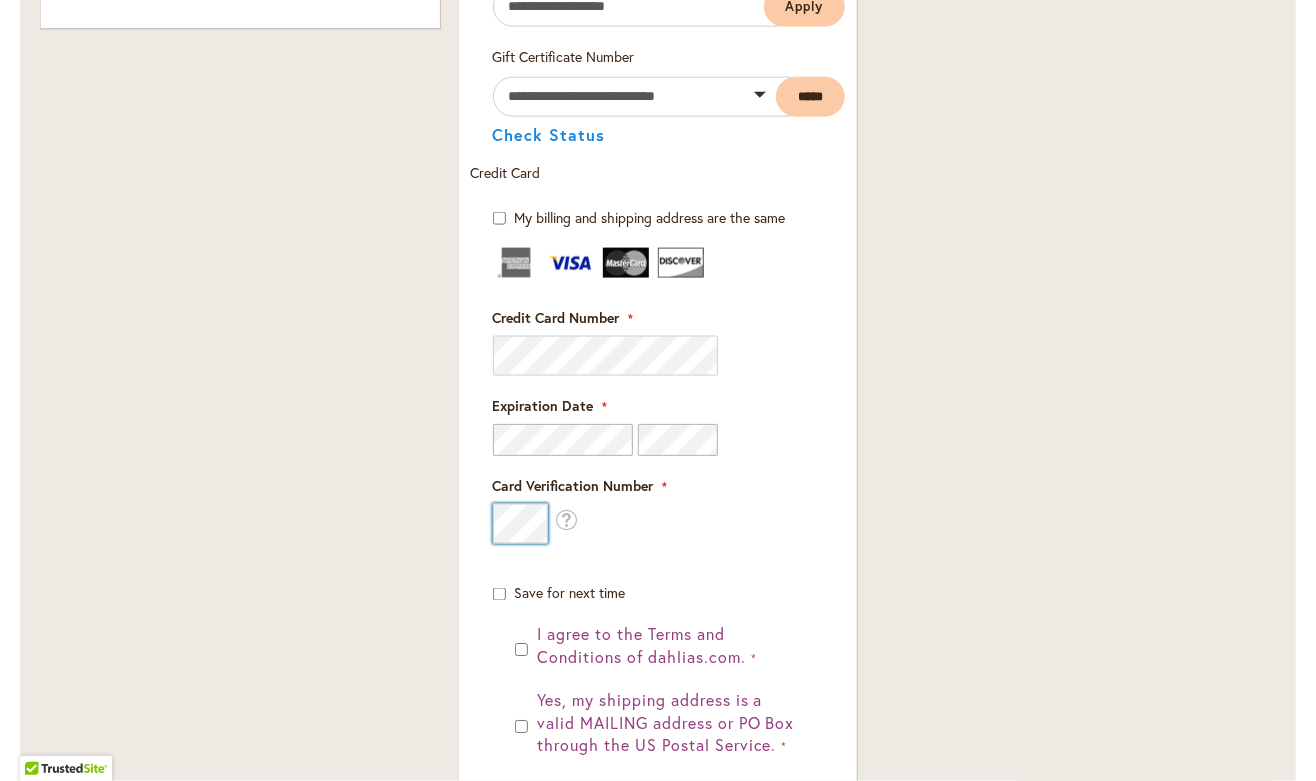 scroll, scrollTop: 1333, scrollLeft: 0, axis: vertical 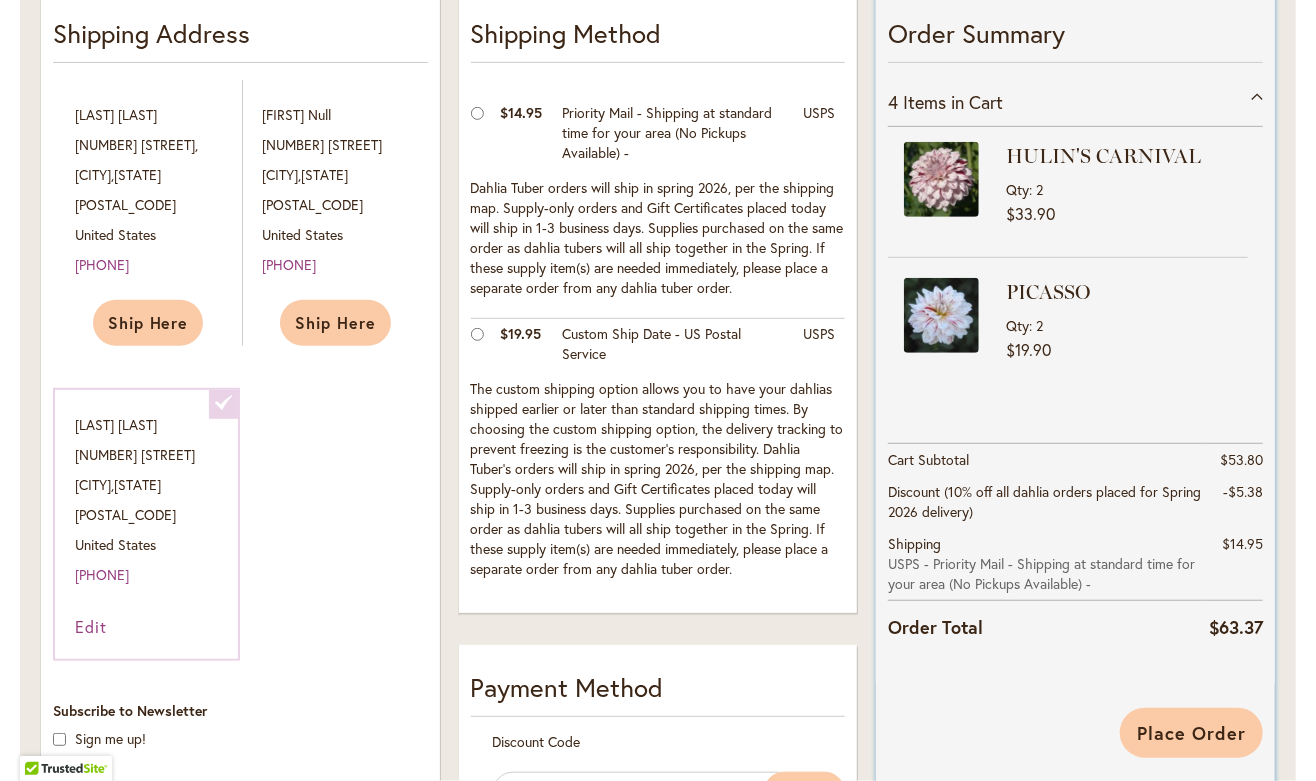 click on "Place Order" at bounding box center [1191, 733] 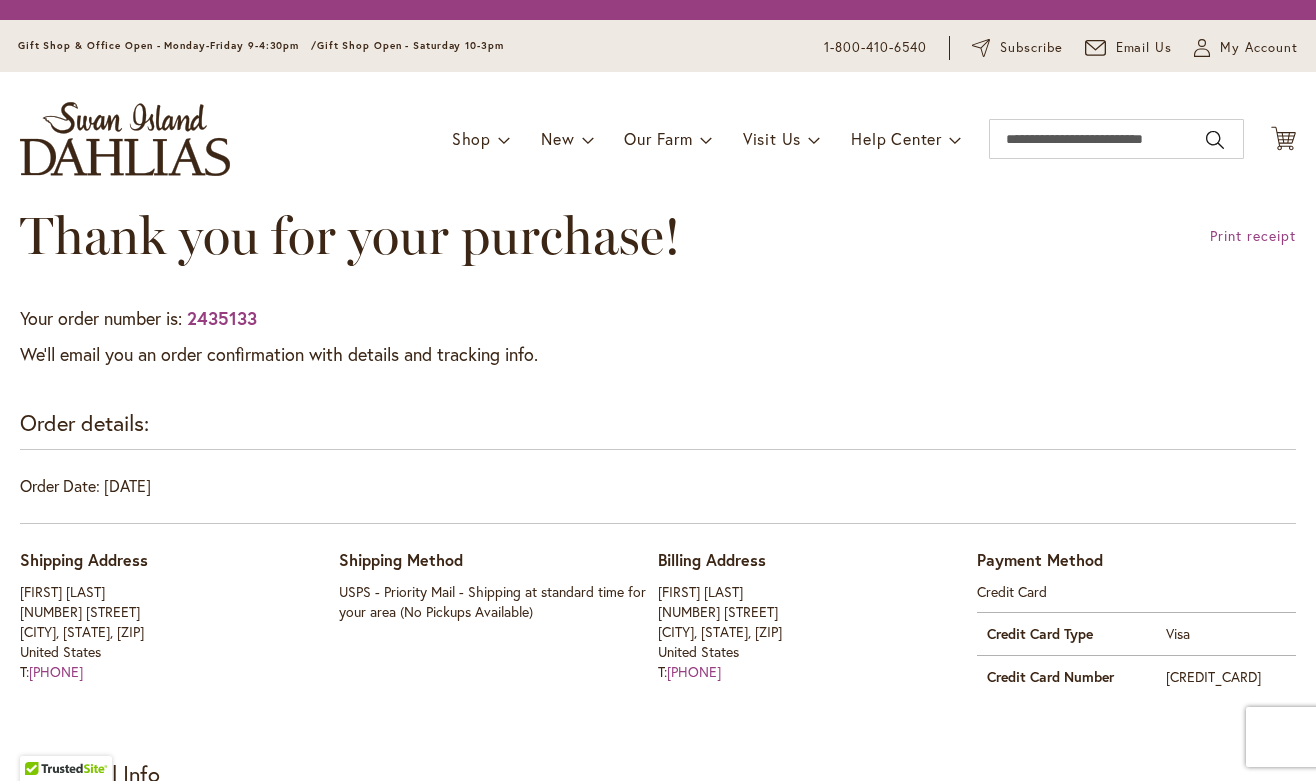 scroll, scrollTop: 0, scrollLeft: 0, axis: both 